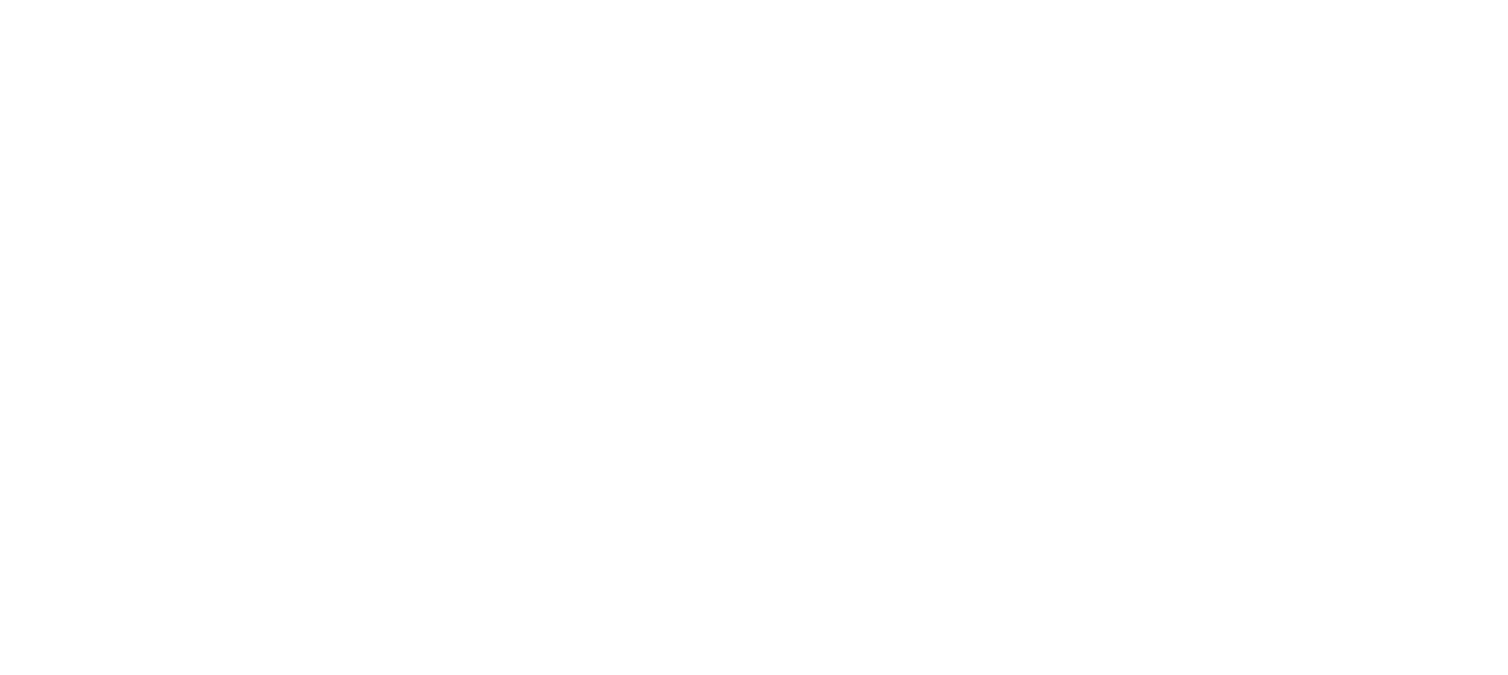 scroll, scrollTop: 0, scrollLeft: 0, axis: both 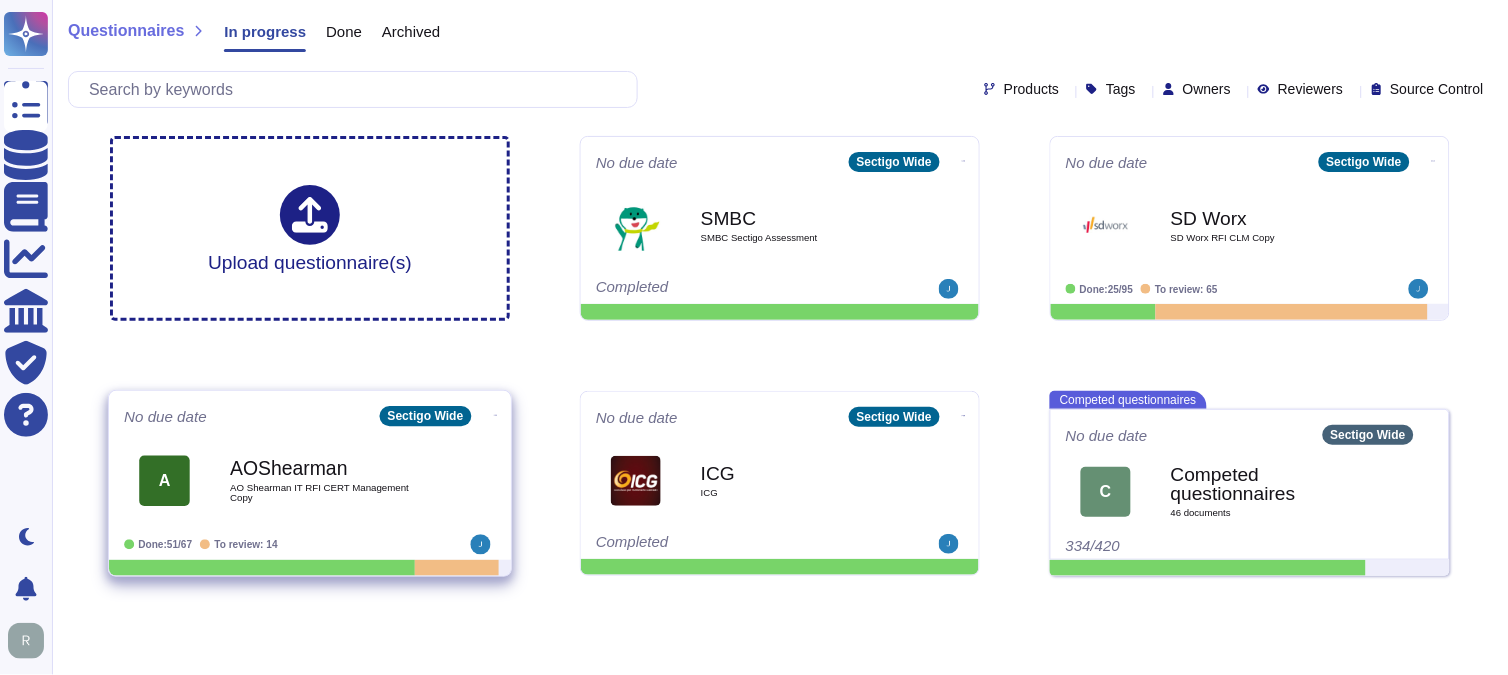 click on "AO Shearman IT RFI CERT Management Copy" at bounding box center (331, 492) 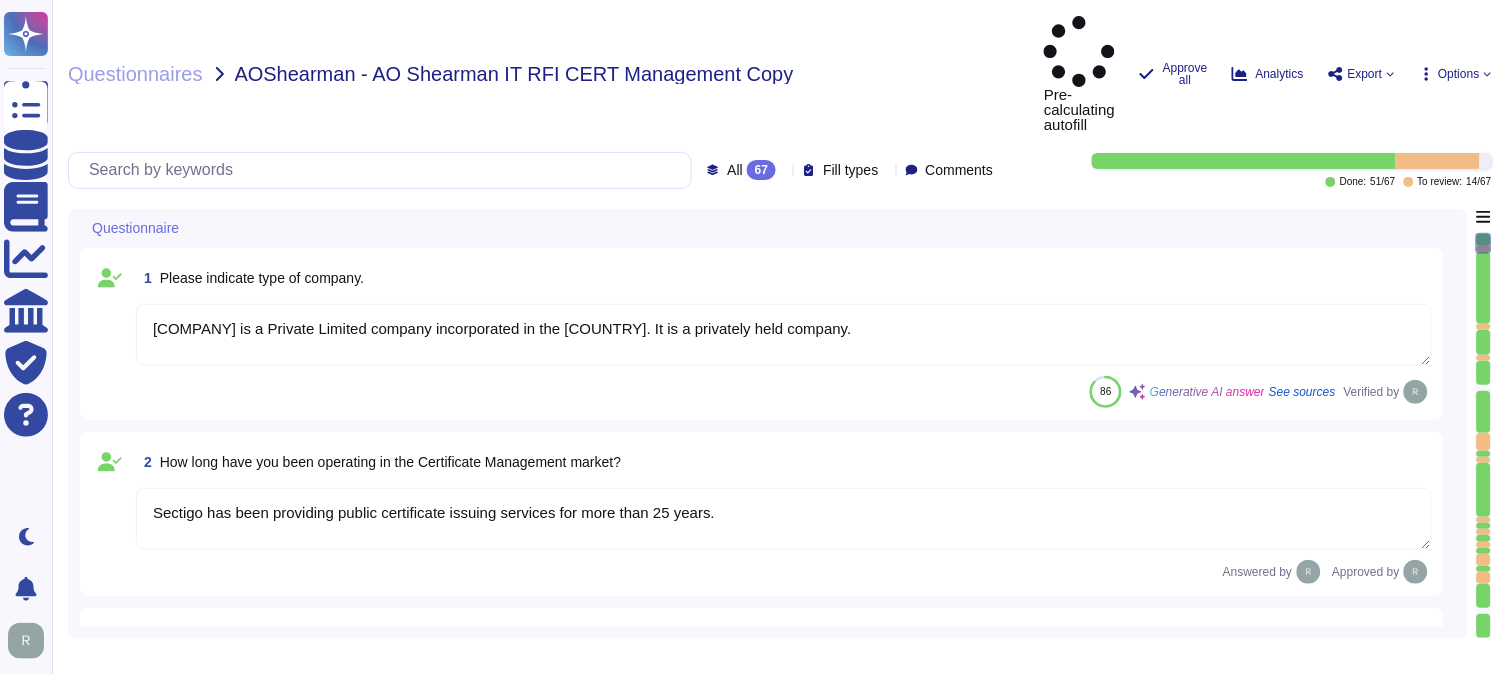 type on "[COMPANY] is a Private Limited company incorporated in the [COUNTRY]. It is a privately held company." 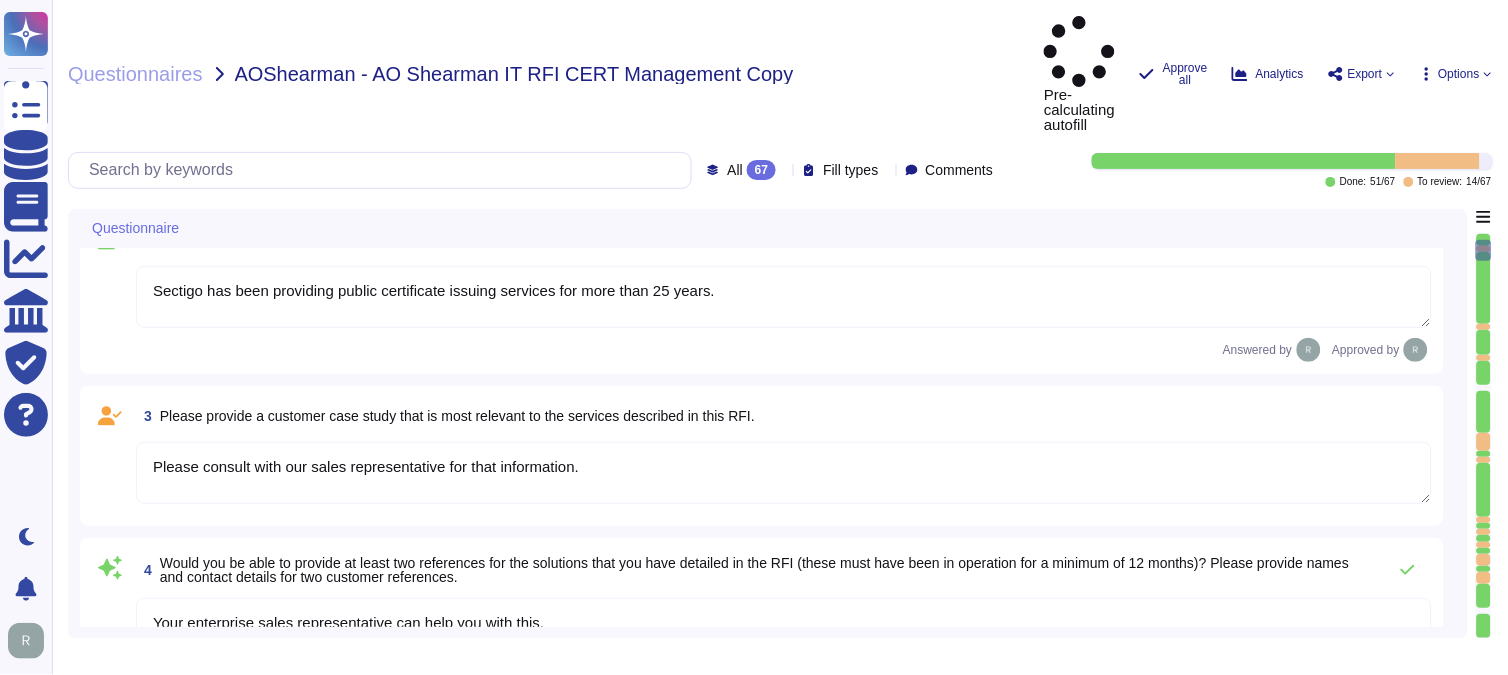 type on "The current version of the SaaS software is 22.9.1." 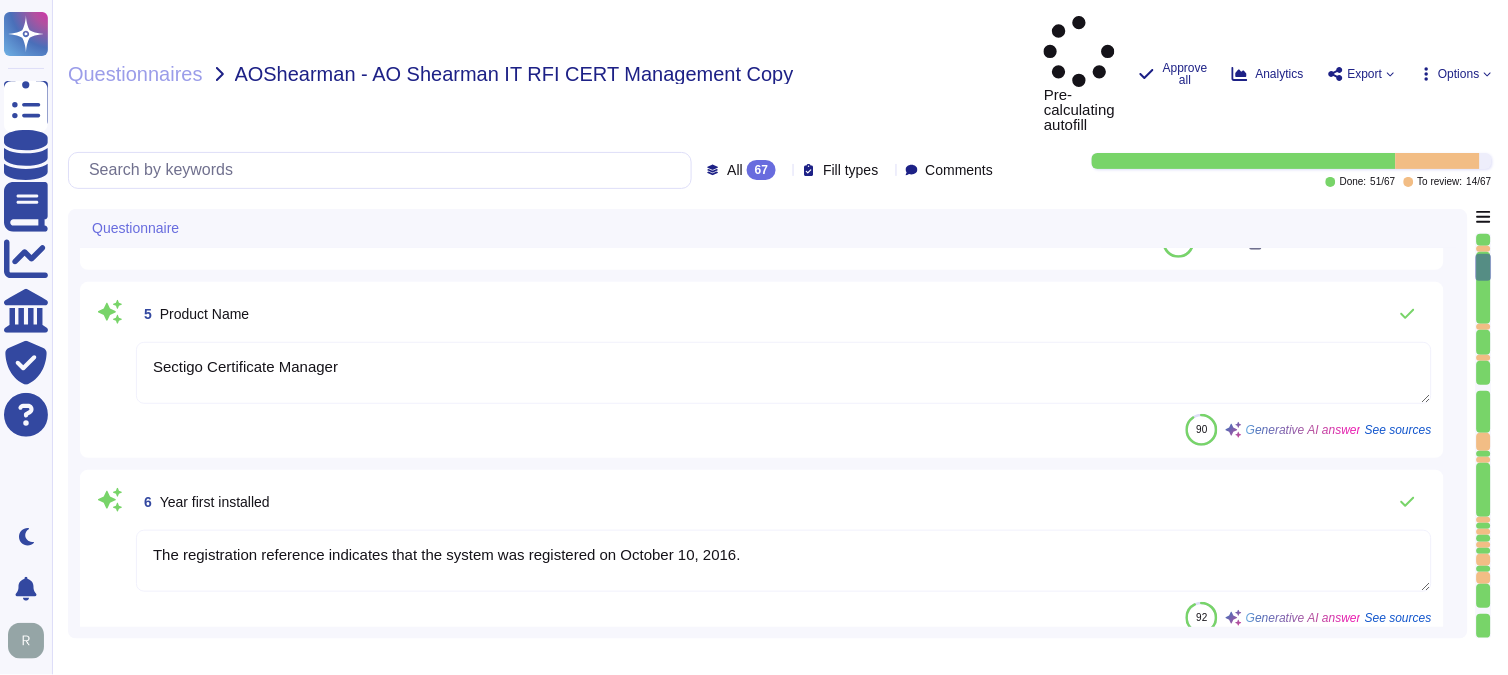 type on "2025-06-02" 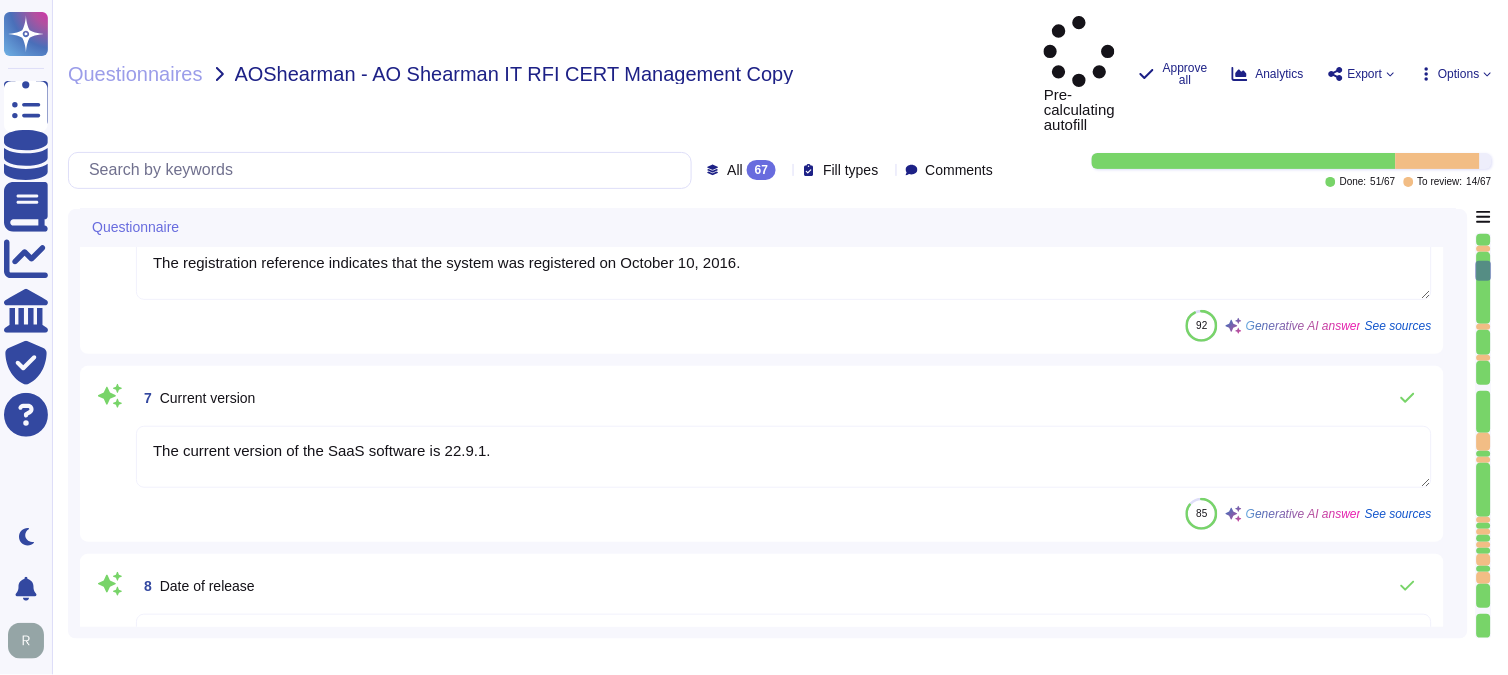 type on "Your enterprise sales representative will share the details." 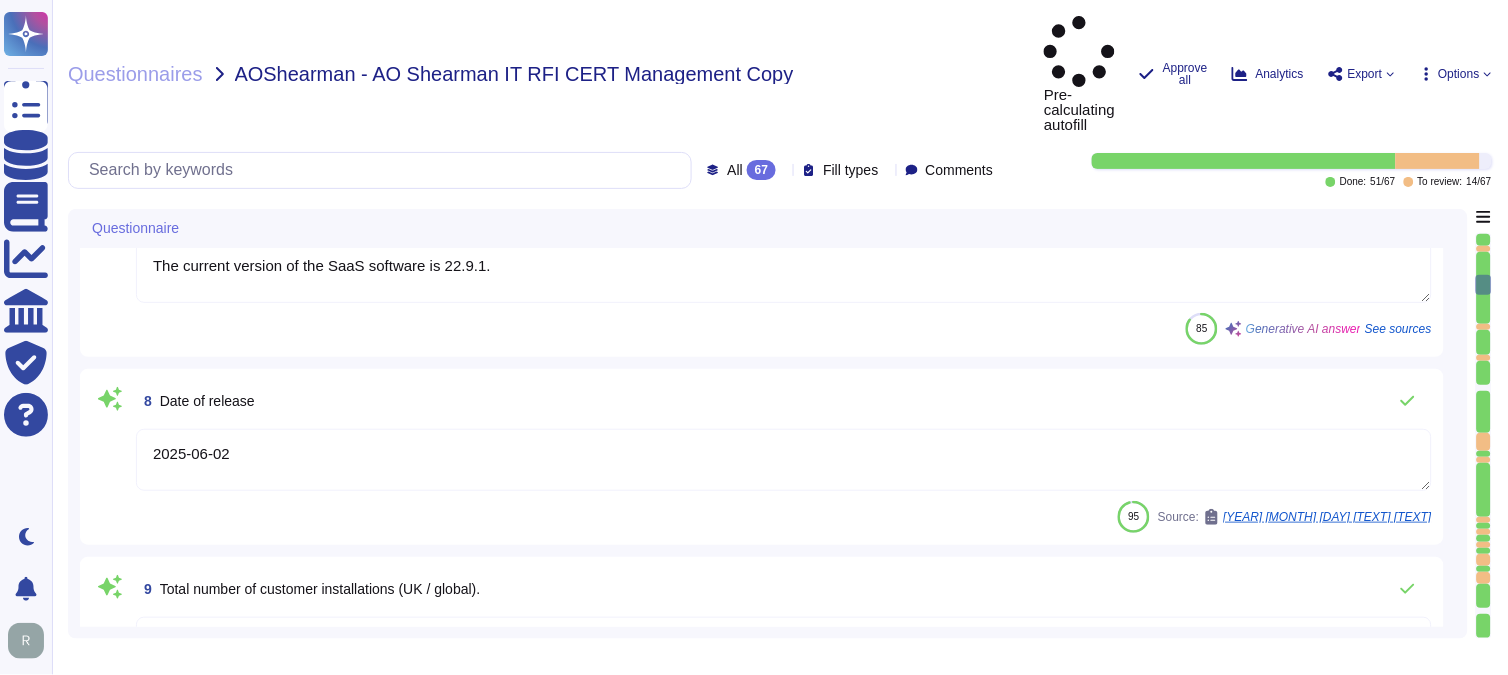 type on "Your enterprise sales representative will share the details." 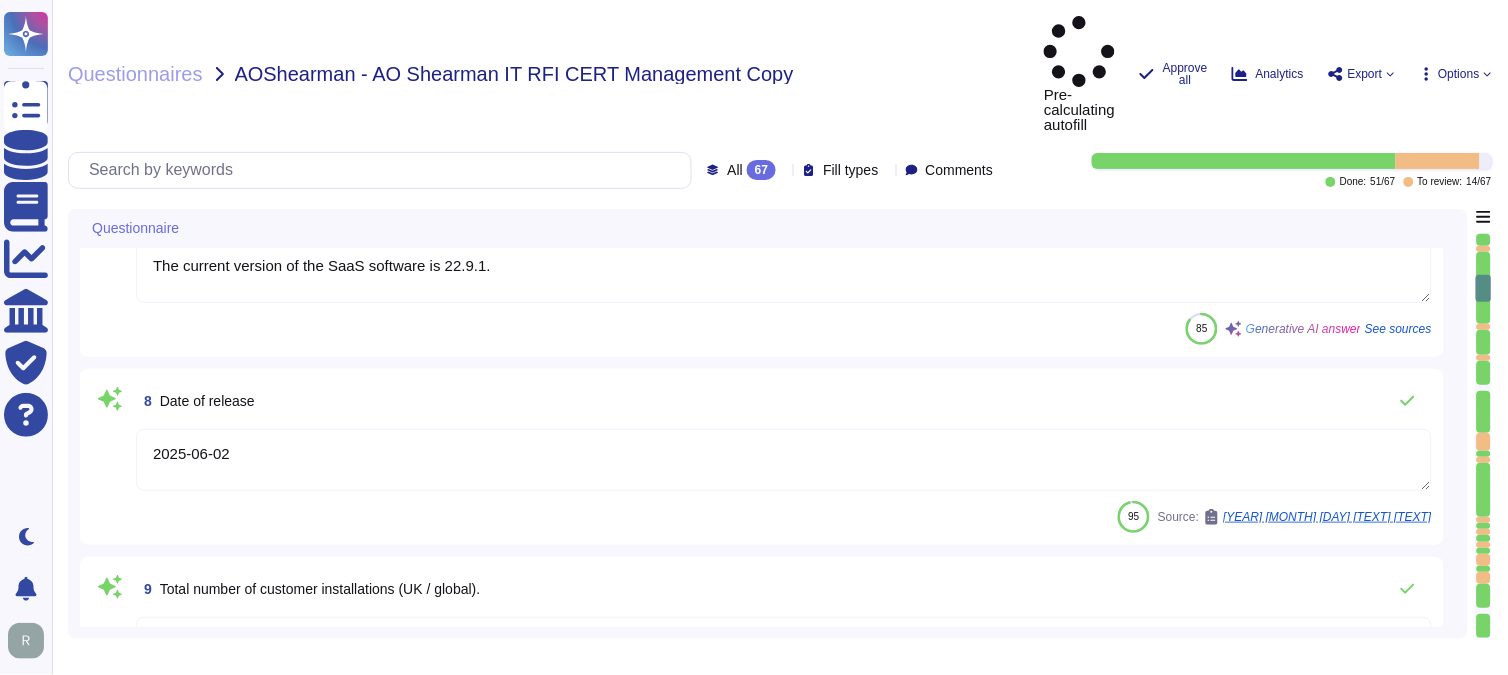 scroll, scrollTop: 1555, scrollLeft: 0, axis: vertical 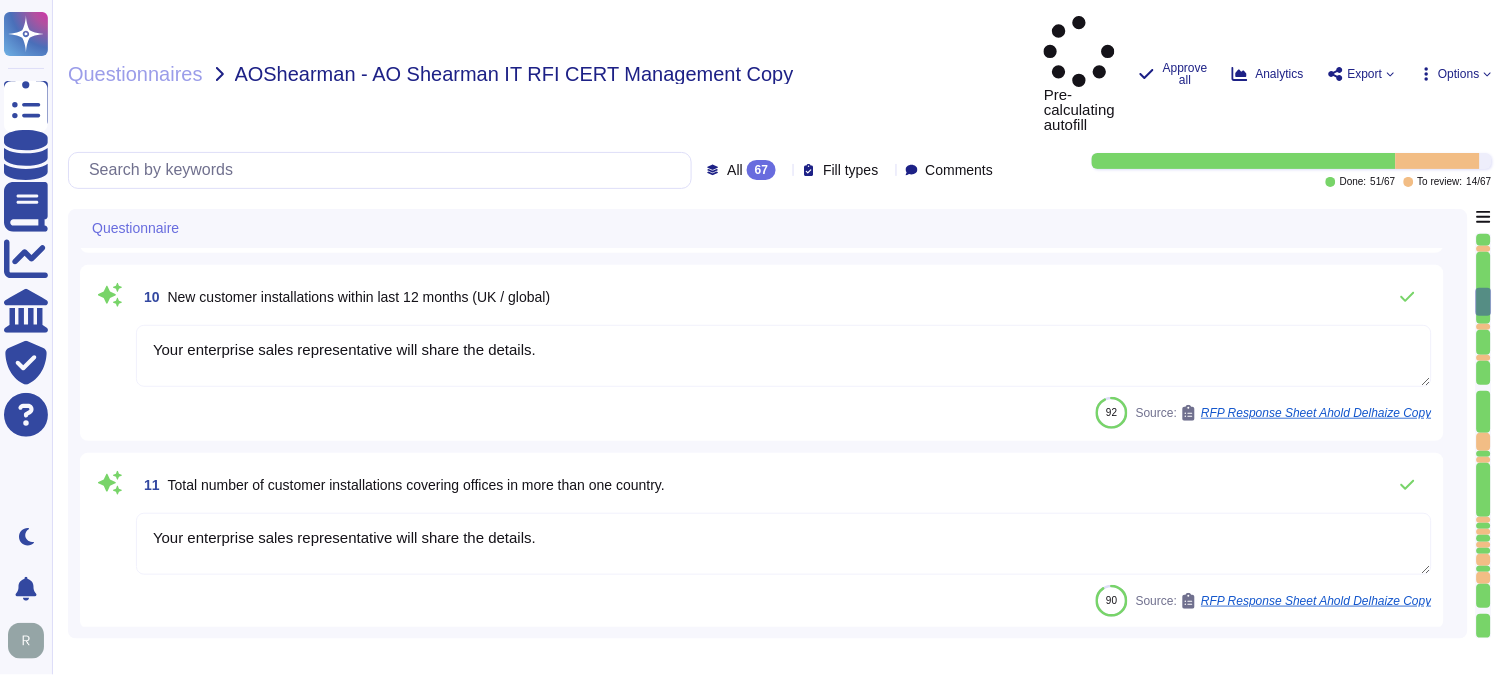 type on "Our Sectigo Certificate Manager (SCM) solution includes automated certificate discovery that scans the network to identify and record certificate deployments. It also provides proactive updates regarding any changes in the SSL landscape, including alerts for pending digital certificate expirations. The user or administrator is automatically notified of a pending digital certificate expiration prior to expiry." 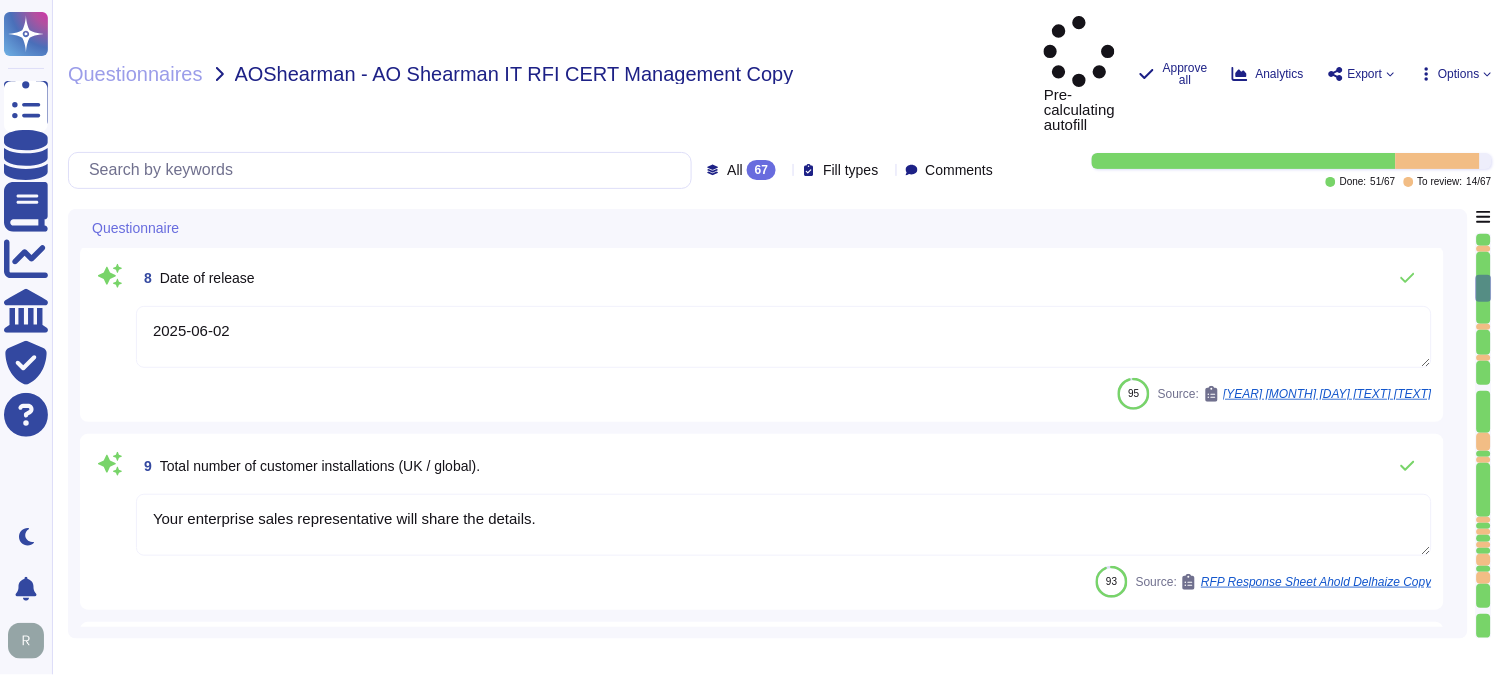type on "Sectigo Certificate Manager" 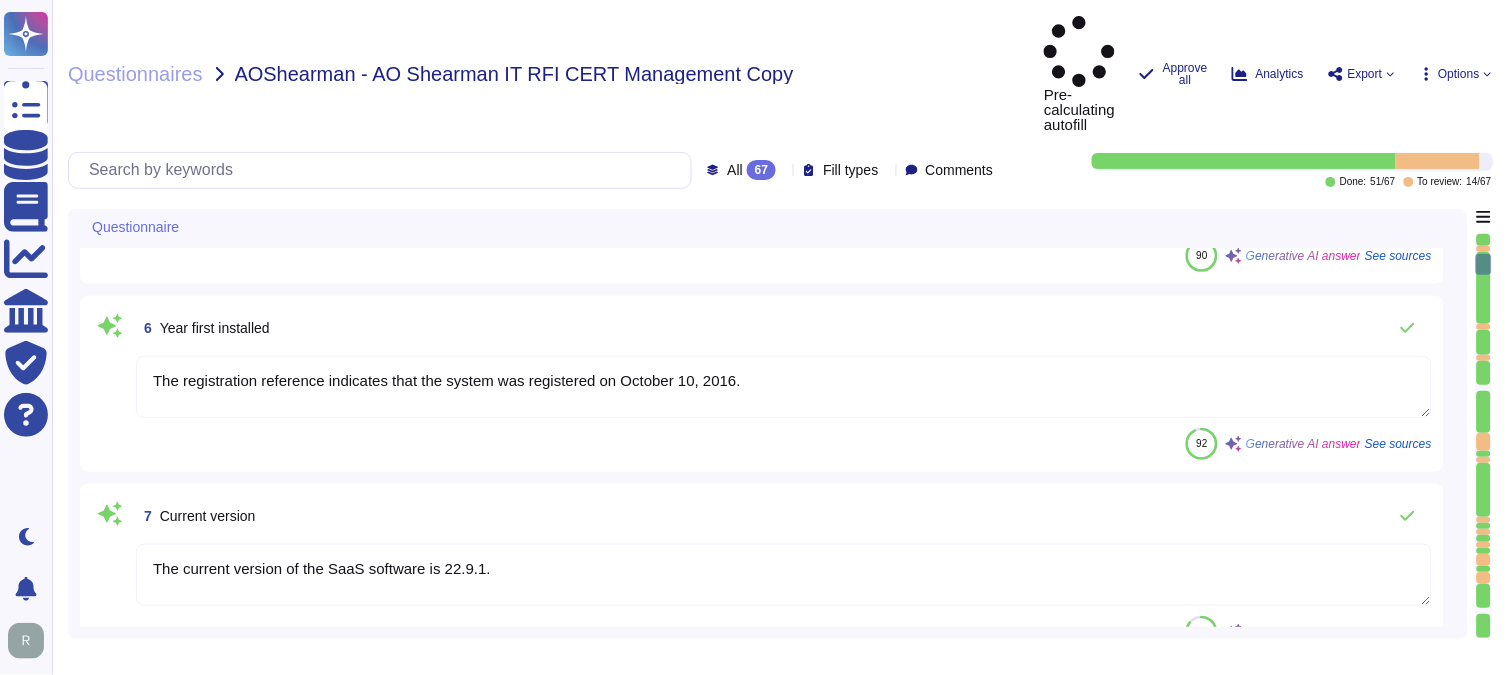 type on "Sectigo has been providing public certificate issuing services for more than 25 years." 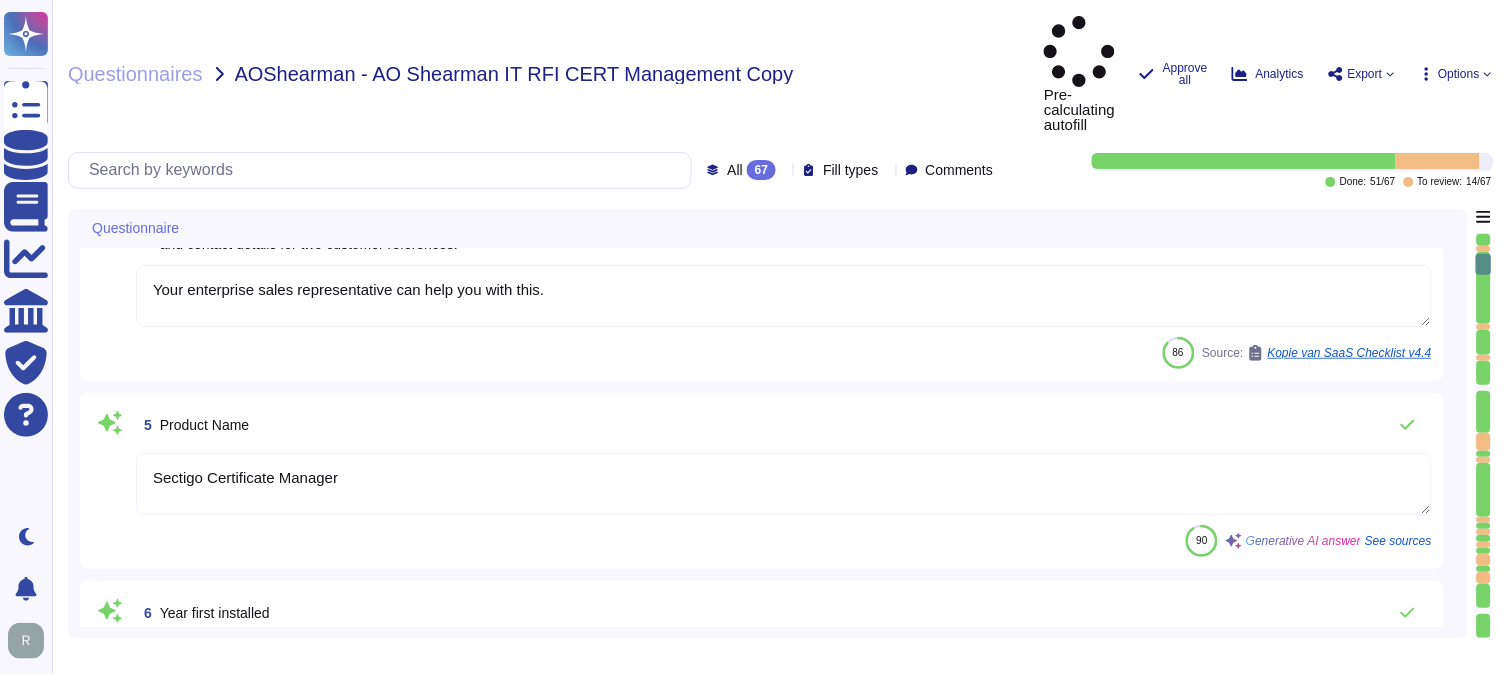 type on "[COMPANY] is a Private Limited company incorporated in the [COUNTRY]. It is a privately held company." 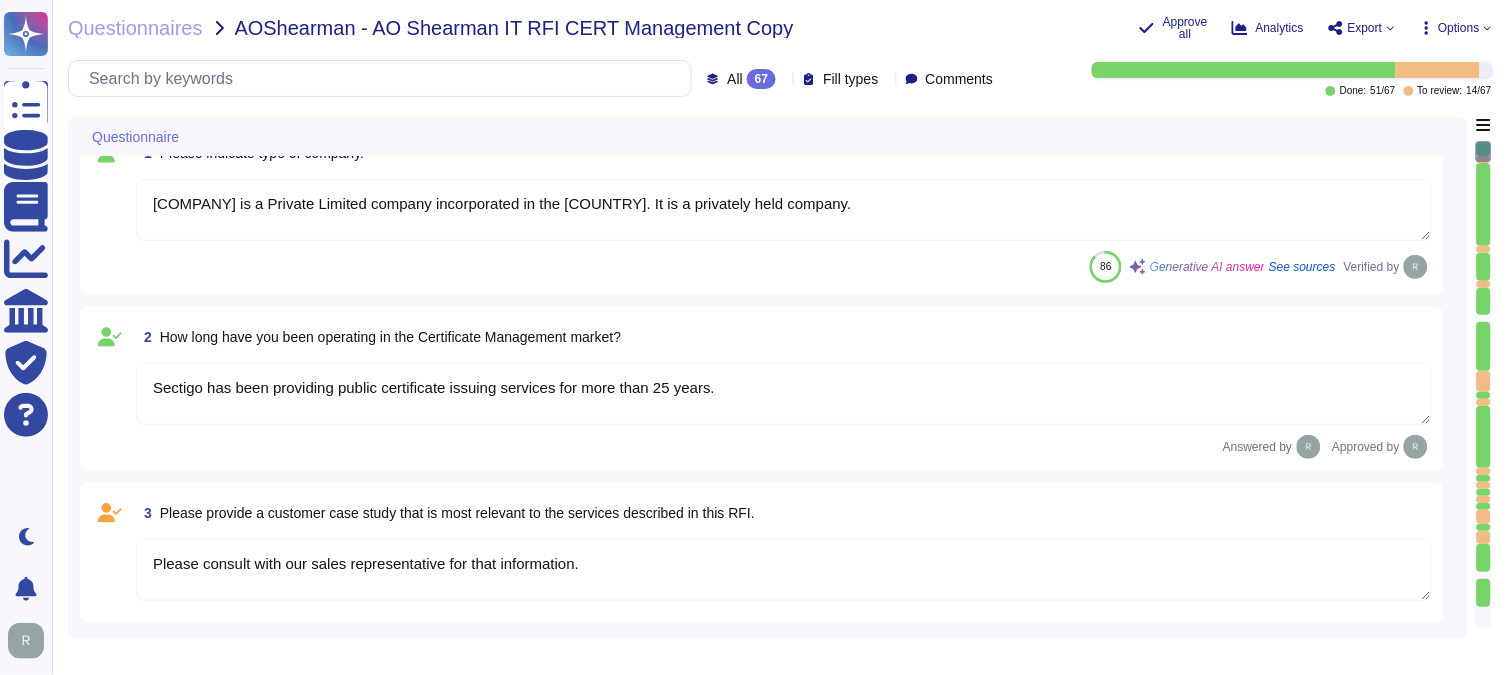 scroll, scrollTop: 0, scrollLeft: 0, axis: both 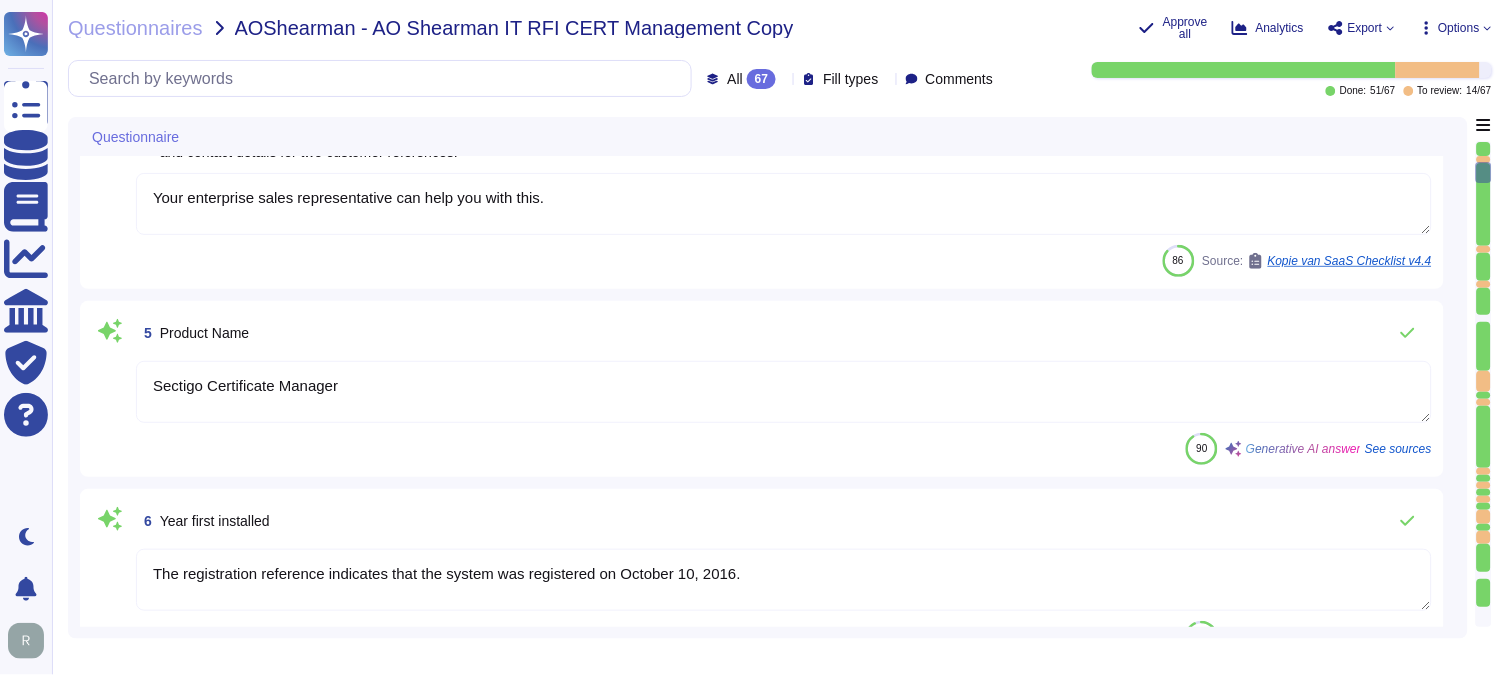 type on "The current version of the SaaS software is 22.9.1." 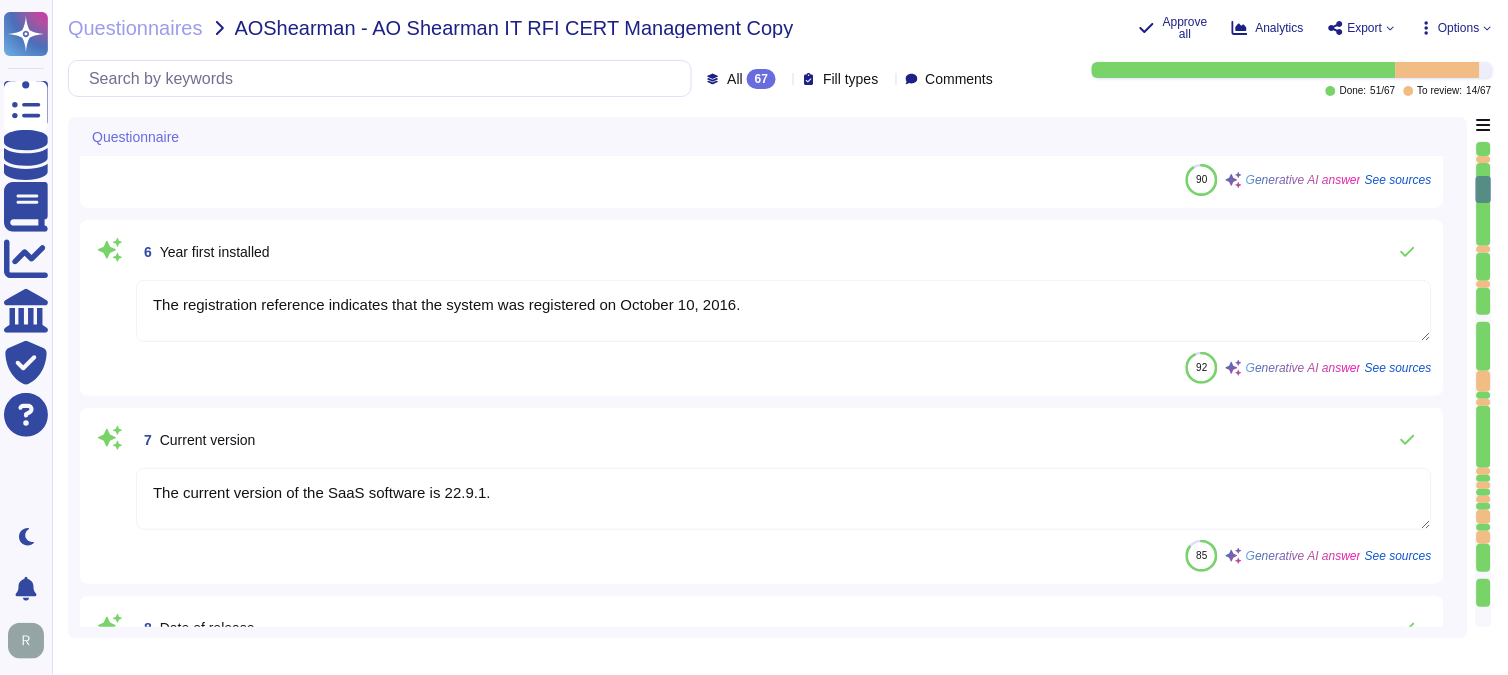 type on "Your enterprise sales representative will share the details." 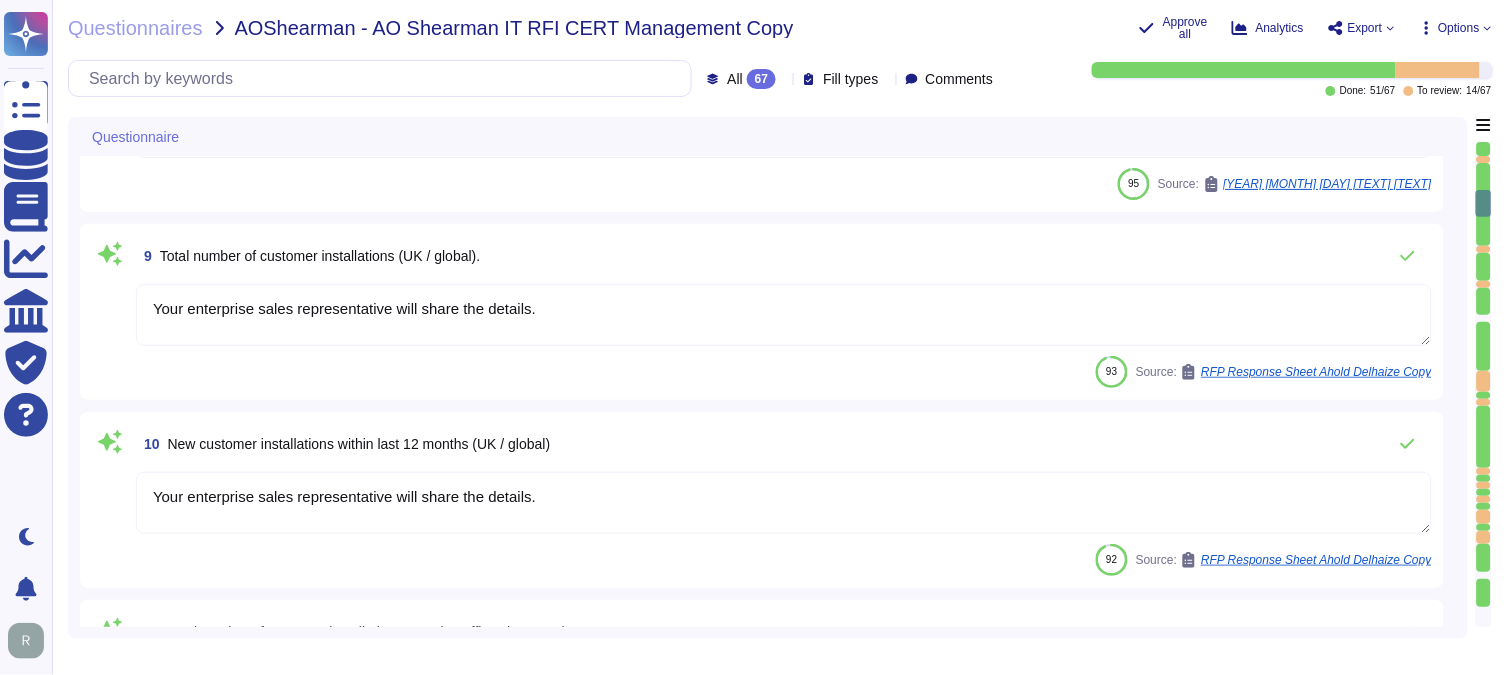type on "Yes, Sectigo Certificate Manager can identify all certificates in your environment. It can automate the discovery of certificates by scanning the network, ensuring comprehensive visibility and management of certificate deployments. Additionally, it can discover certificates from appliances that are accessible via a network level and can initiate a TLS handshake to request the certificate and certificate chain. This functionality allows for the creation of a complete inventory of all certificates." 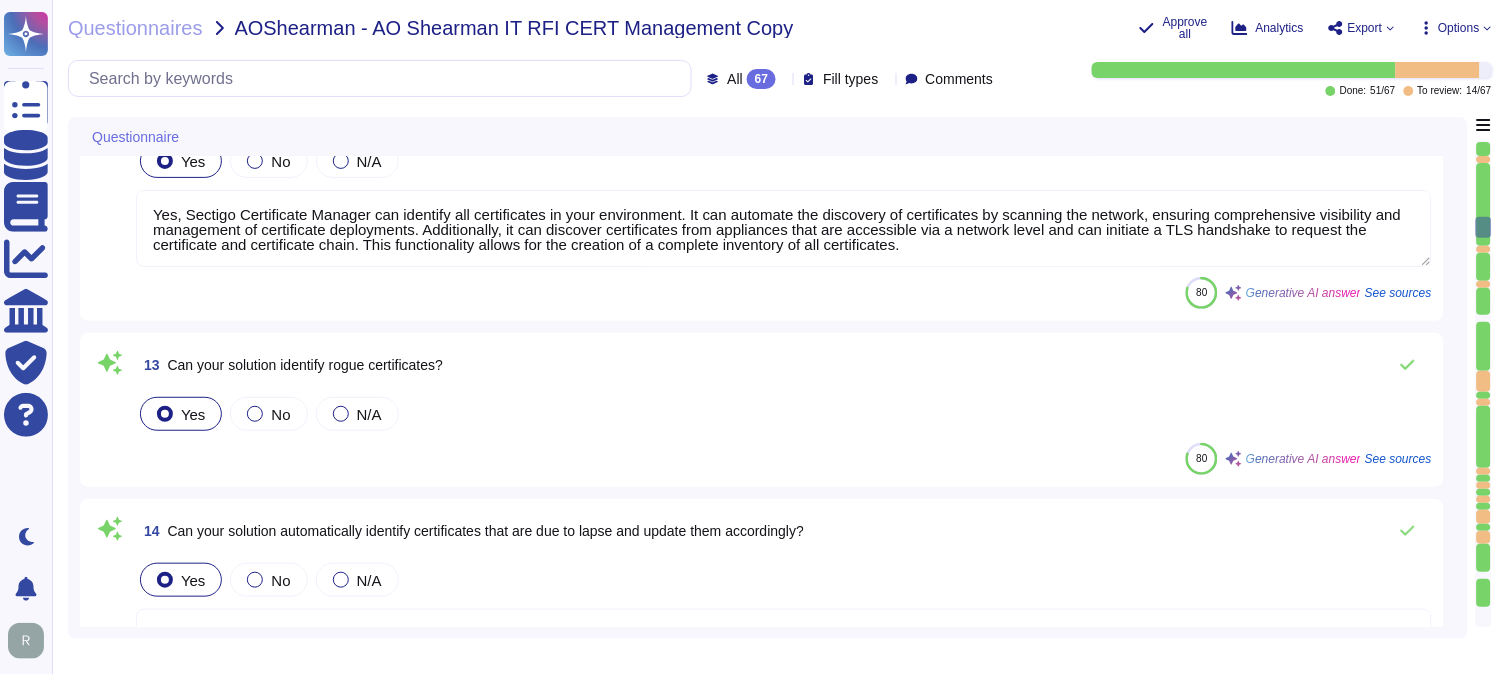 type on "Yes, our solution integrates with Microsoft CA - ADCS for private certificate management through Sectigo CA connectors Agent. However, there is no specific information provided regarding interaction with Intune." 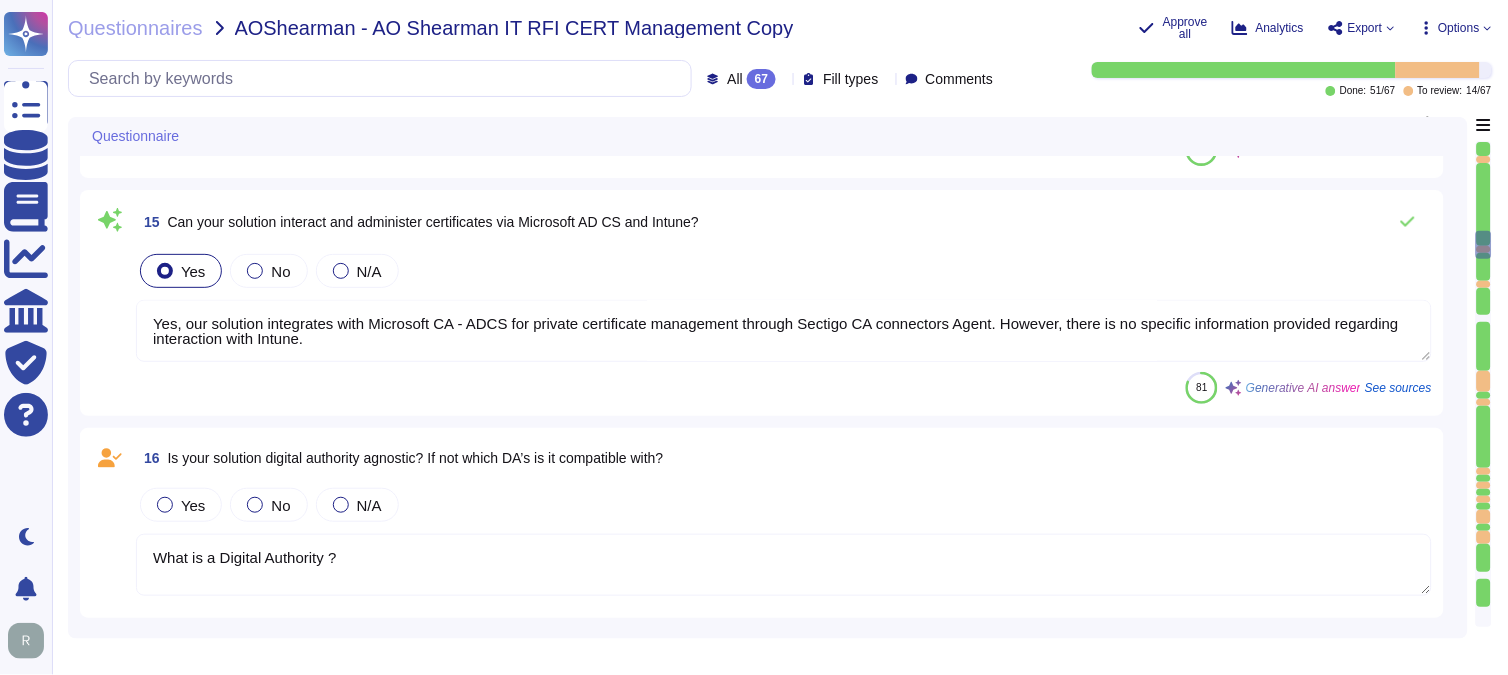 type on "Notification, if it occurs, will depend on the nature of the incident." 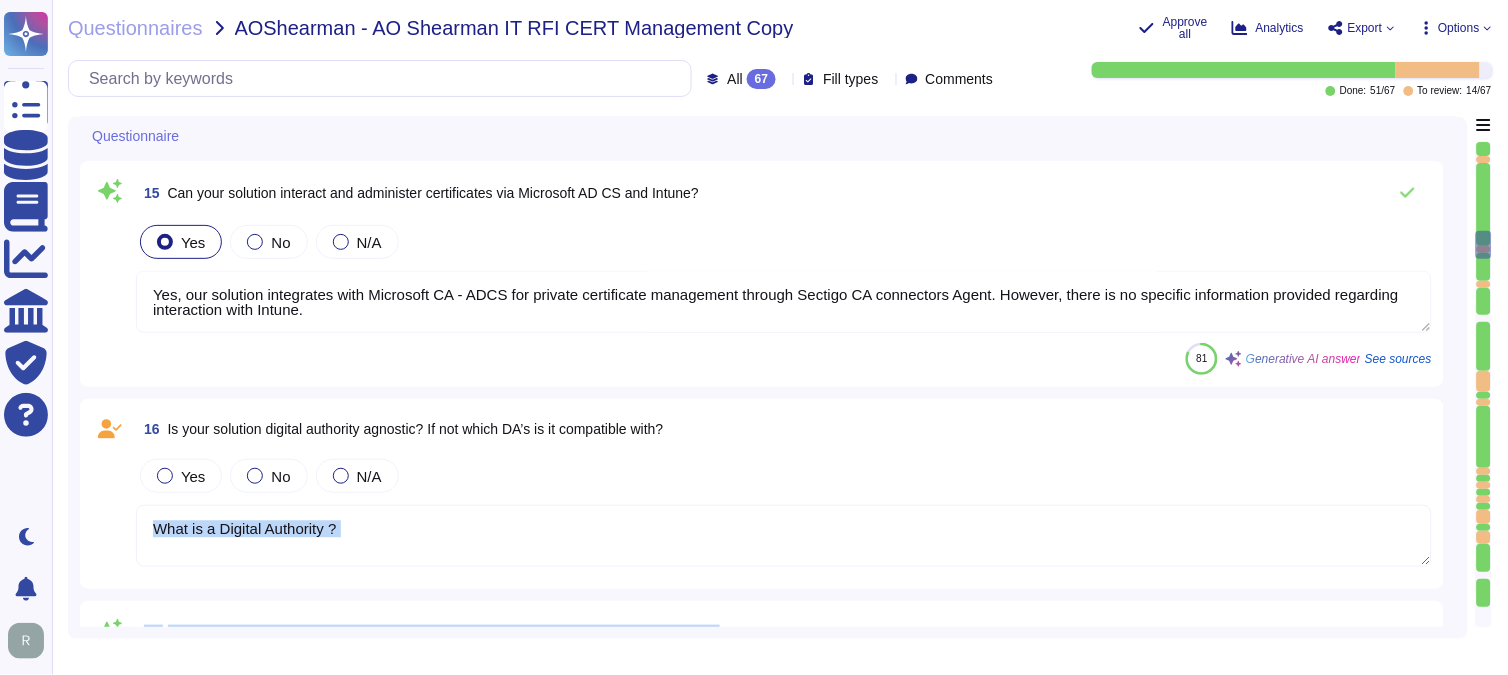 drag, startPoint x: 1488, startPoint y: 248, endPoint x: 1437, endPoint y: 506, distance: 262.9924 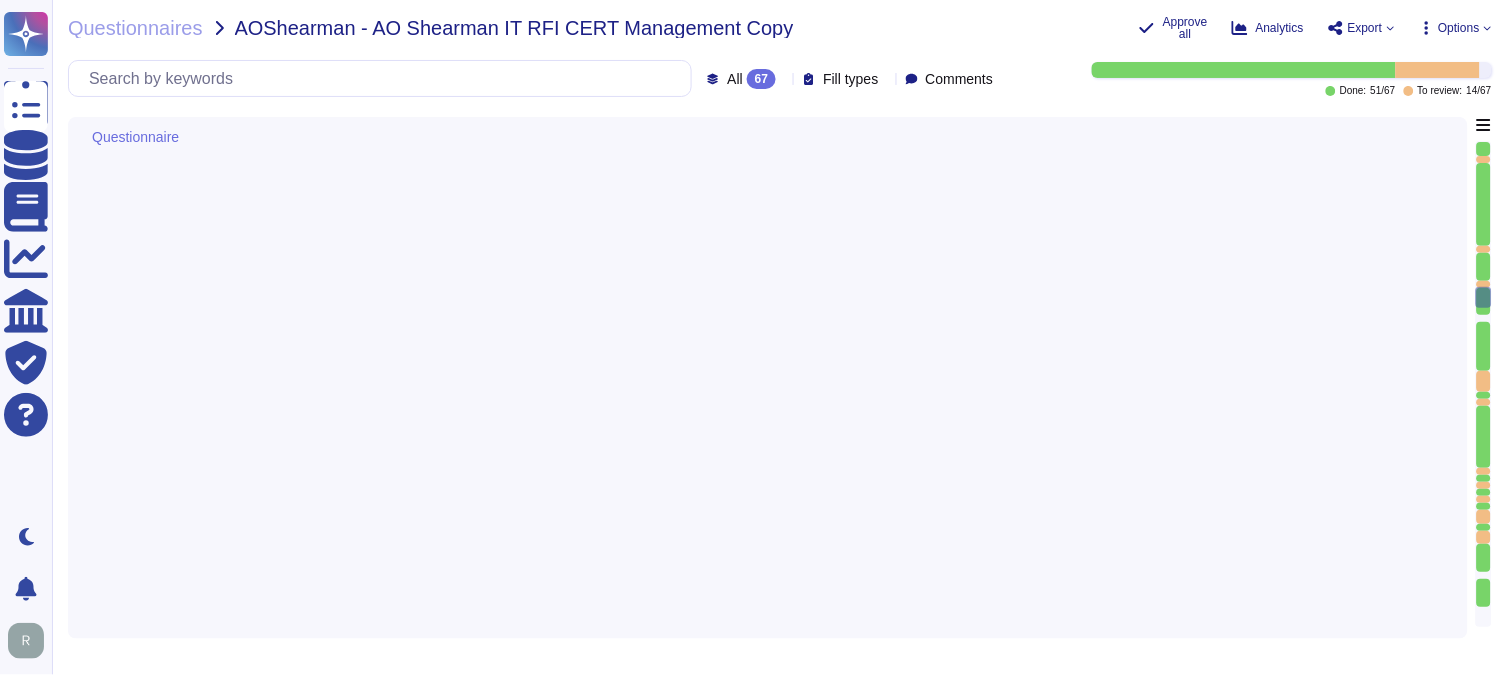 type on "Yes, our solution supports highly secure access controls, including single sign-on (SSO) through SAML2 and integration with Okta for authentication. Additionally, we enforce strong password requirements and multi-factor authentication (MFA) for enhanced security." 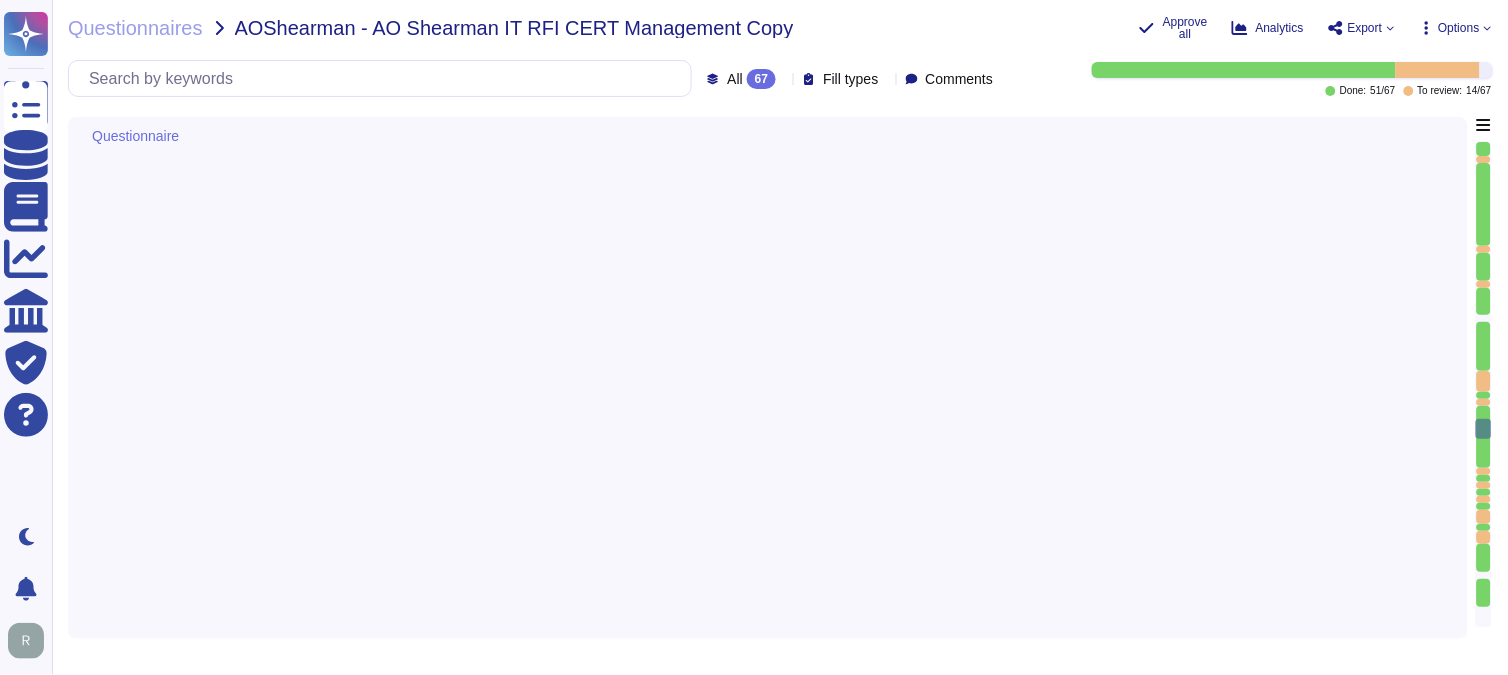 type on "Yes, our solution automates the distribution of certificates to enterprise devices and supports various methods for certificate management, including integration with other MDM solutions. This integration can be facilitated through our REST API, allowing for effective management of certificates on endpoints. Additionally, we provide optional agents that can be installed on popular server operating systems to aid in the discovery and installation of certificates, further enhancing the management capabilities." 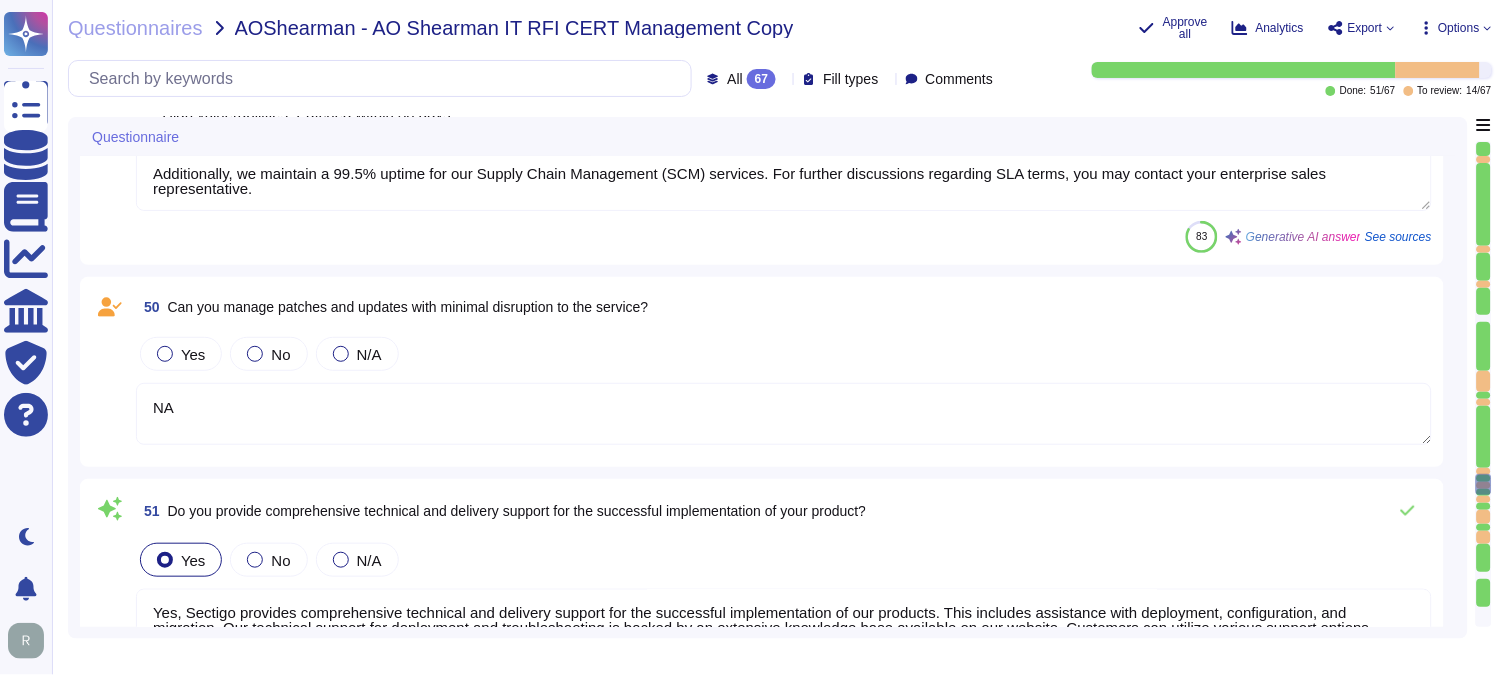 type on "Yes, our solution provides error alerting upon failed automation actions. Users receive notifications through multiple channels, including email, API, Webhooks, Teams, and Slack, if a certificate renewal fails or encounters an error. This ensures prompt information and allows users to take necessary actions to address any issues." 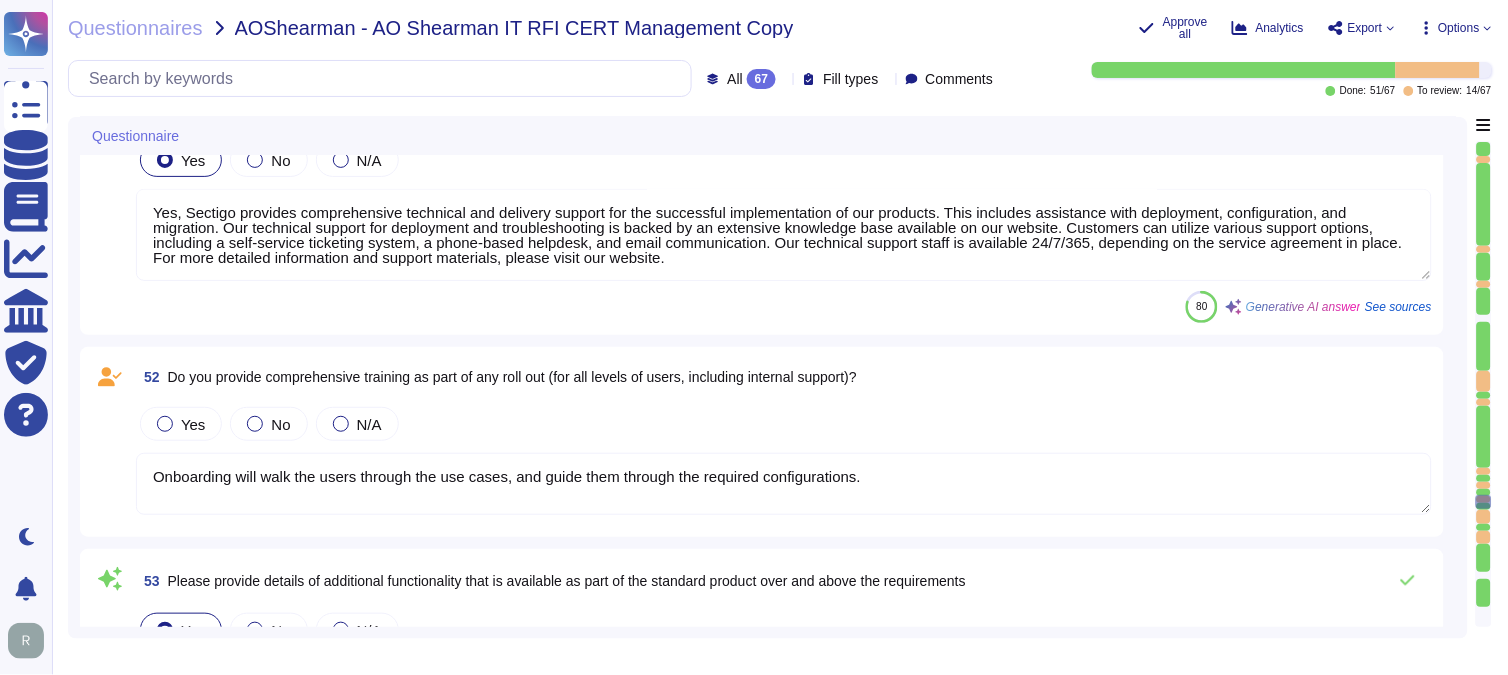 type on "Additional Information" 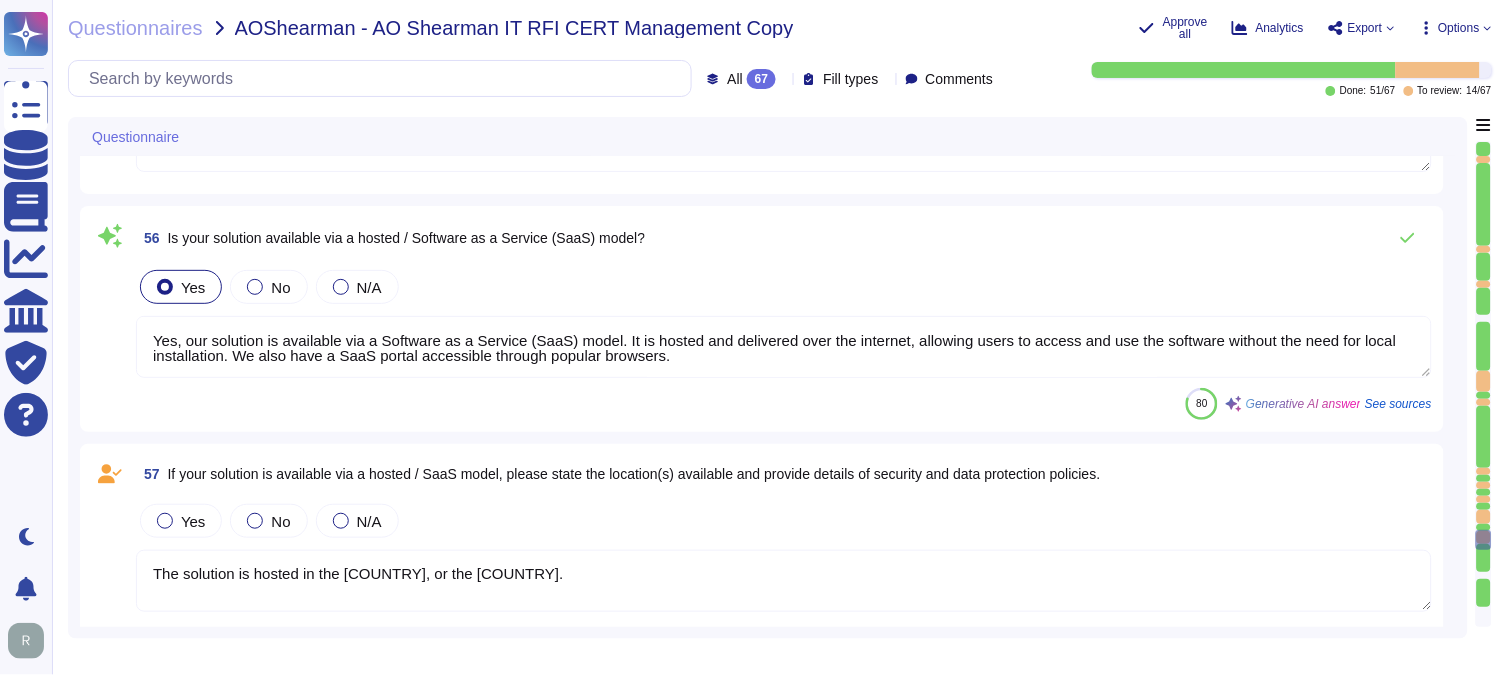 type on "Yes, our solution is available via a Software as a Service (SaaS) model. It is hosted and delivered over the internet, allowing users to access and use the software without the need for local installation. We also have a SaaS portal accessible through popular browsers." 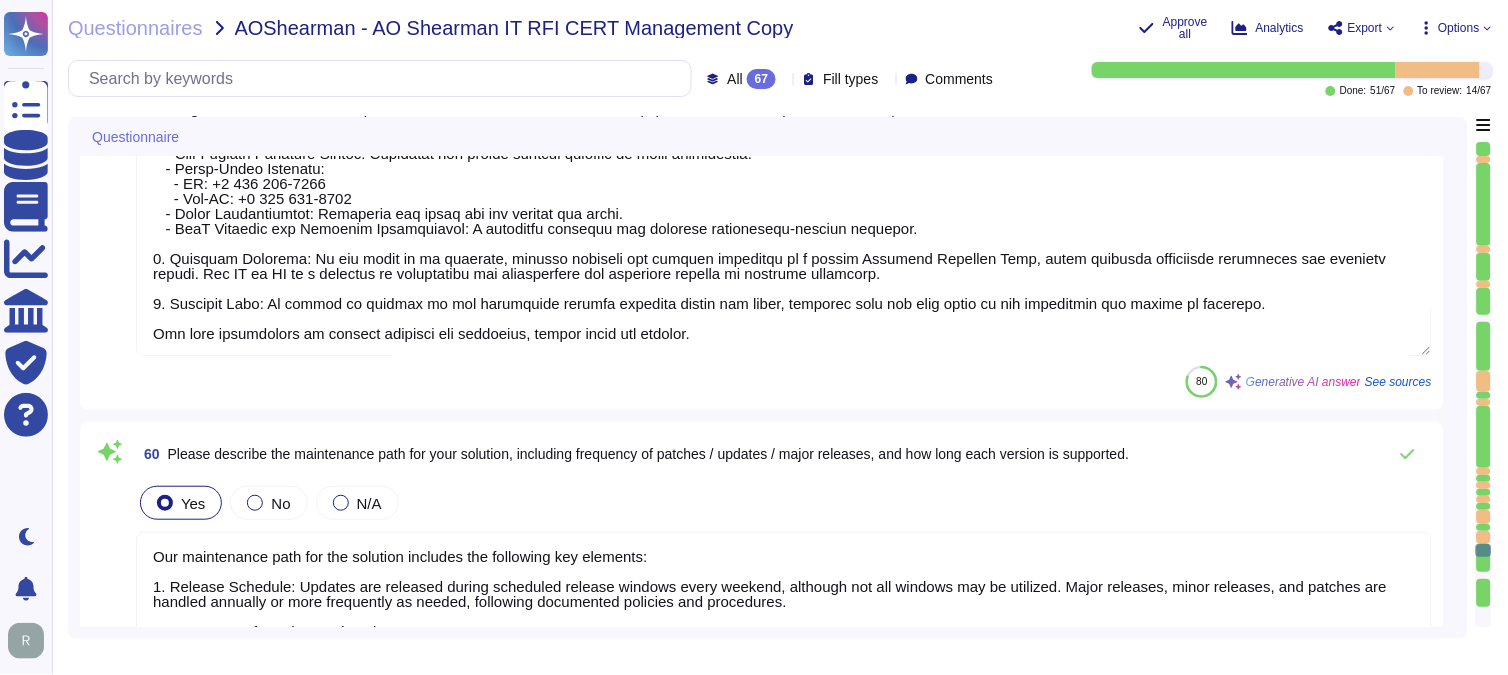 type on "We offer Certificate Lifecycle Management and digital certificates. Sectigo Certificate Manager is a SaaS application accessible via a web browser and secured with HTTPS. Communication for REST APIs or any integrations is conducted outbound to the application over HTTPS.
Sectigo has more than fifty integrations in categories including DevOps, SSO, server operating systems, SIEM, and more.  In addition to our own API, we support ACME, SCEP, and EST.  SCM includes optional agents for installation on common operating systems to automatically discover and deploy certificates." 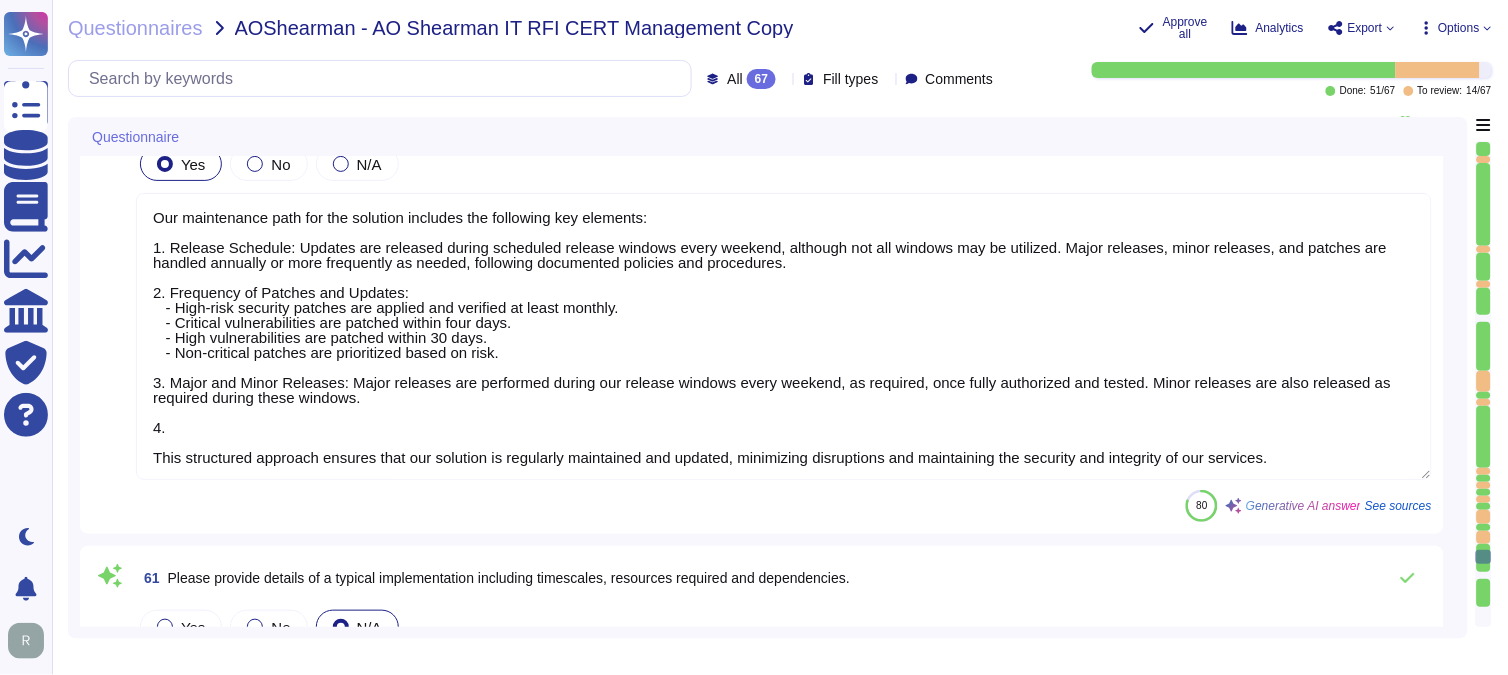 type on "You can discuss this with your enterprise sales representative." 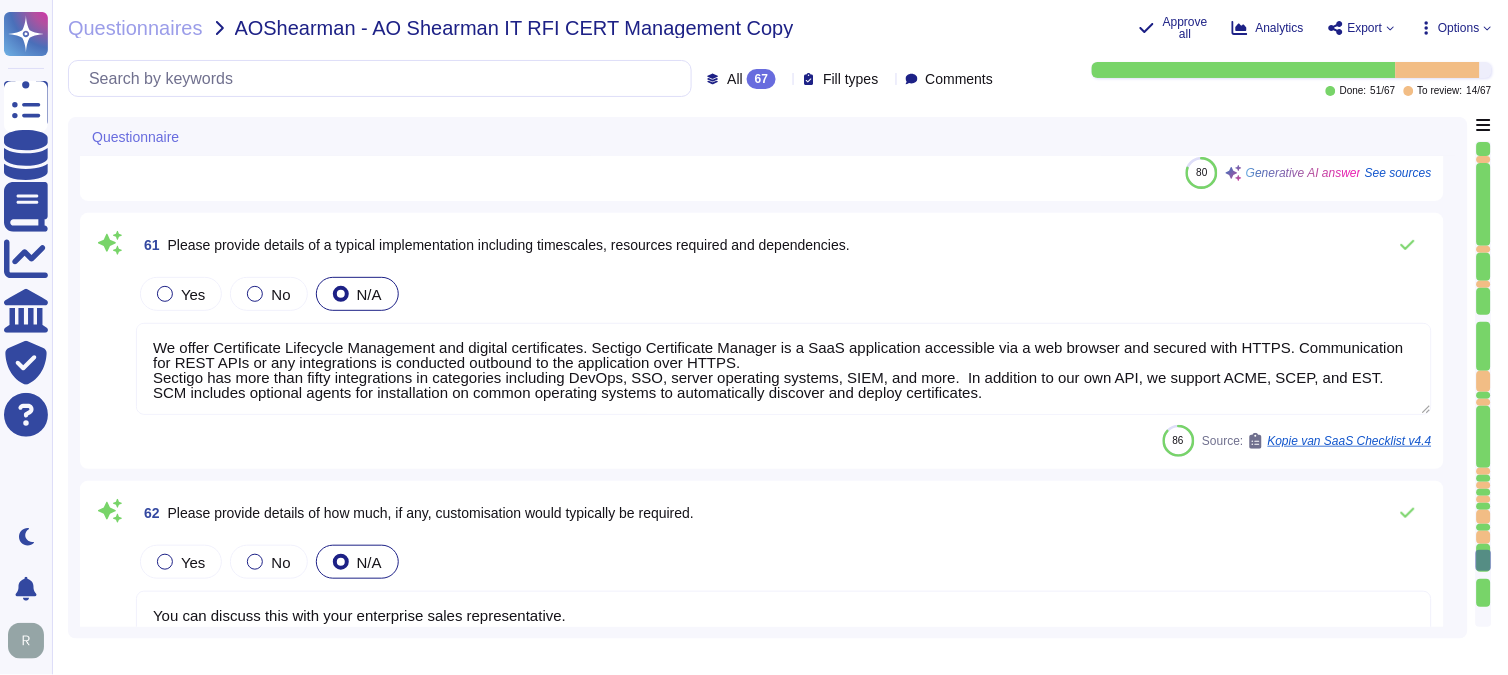 type on "Our licensing model is based on a Software as a Service (SaaS) model. For specific details on costs and calculations, including indicative pricing, we recommend discussing this with your enterprise sales representative. Pricing is influenced by various factors, including the customer type and size of the organization. Additionally, customers have a role in influencing the price and value of the products and services we offer." 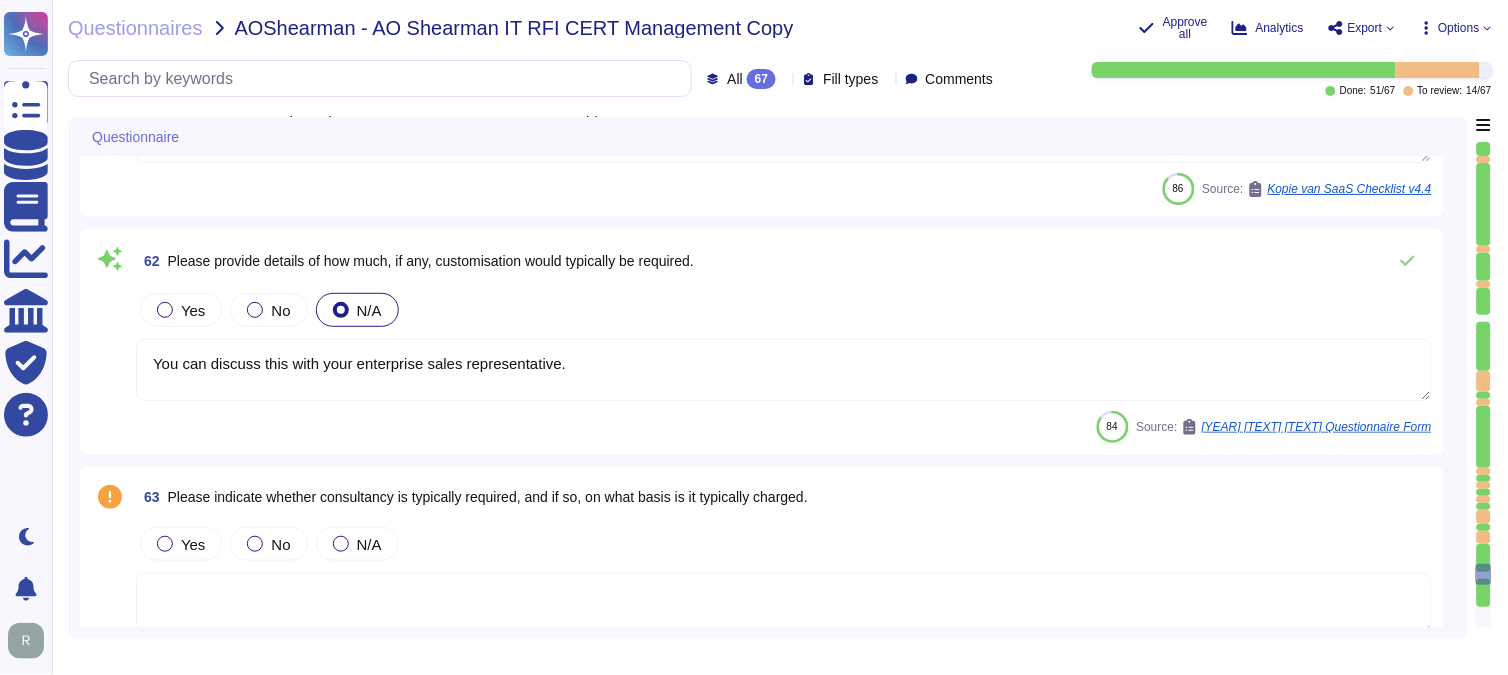 type on "You can discuss this with your enterprise sales representative." 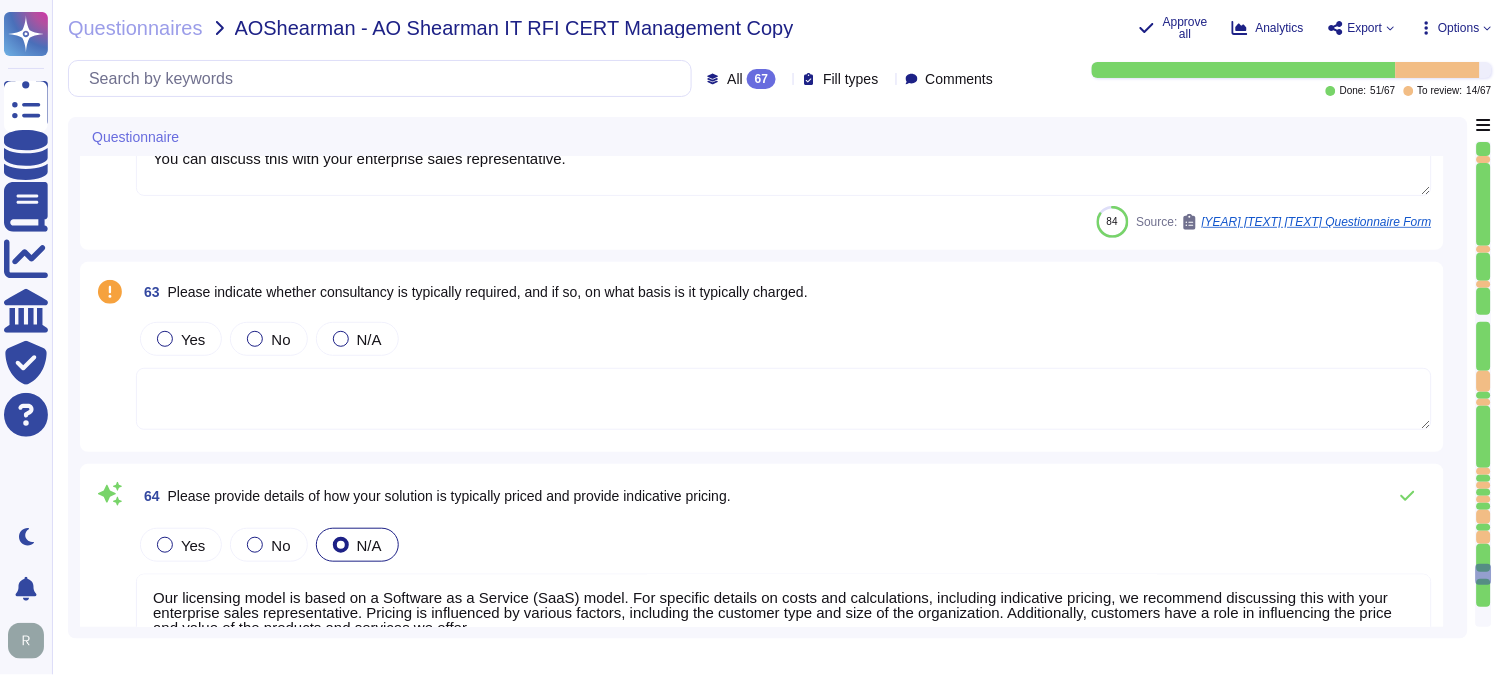 scroll, scrollTop: 14757, scrollLeft: 0, axis: vertical 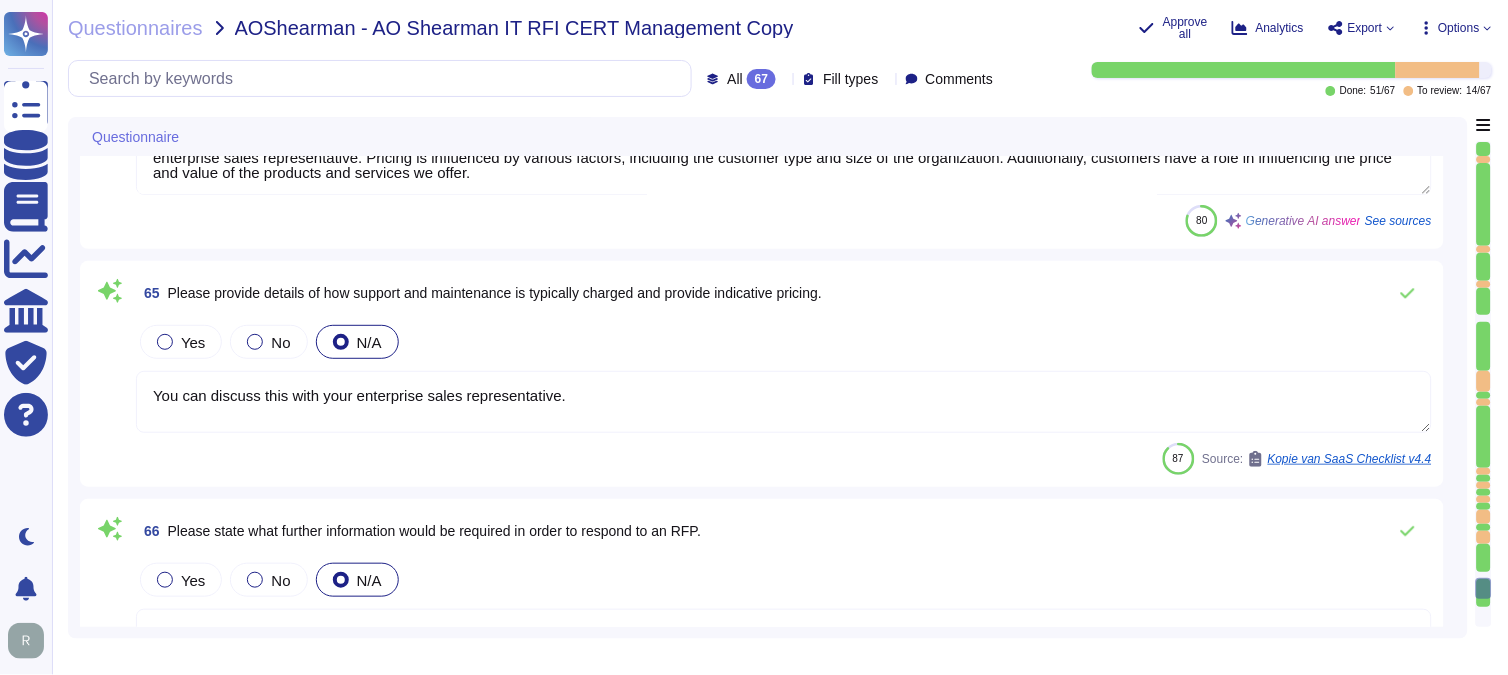 type on "Our organization holds several relevant certifications for the hosting of client data, including SOC 2, ISO 27001, WebTrust, and ETSI. We can provide applicable evidence, such as certifications and compliance reports, upon request.
We also have documented and approved information security policies, standards, and procedures, which cover various aspects such as data privacy, information security, encryption, and access control. Our policies are regularly updated based on business and technological challenges, with management approval.
For further information, we can share our SOC 2 Type II report, which can be accessed by signing a Non-Disclosure Agreement (NDA). Additionally, the results of our most recent vulnerability assessment or penetration test are available for customers under NDA.
For further details and supporting documentation, please refer to the relevant policies and our Certificate Practice Statement (CPS). Please contact your sales representative for the relevant documentation." 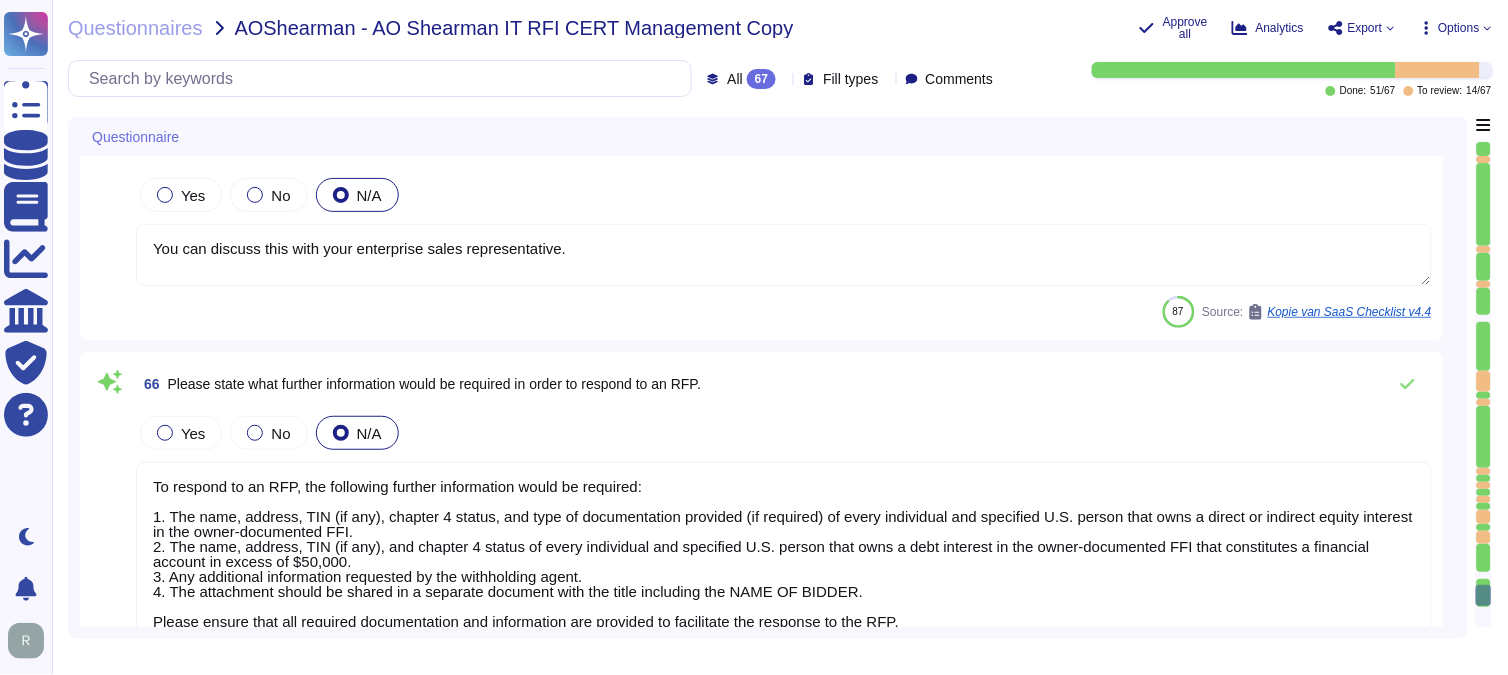 scroll, scrollTop: 15091, scrollLeft: 0, axis: vertical 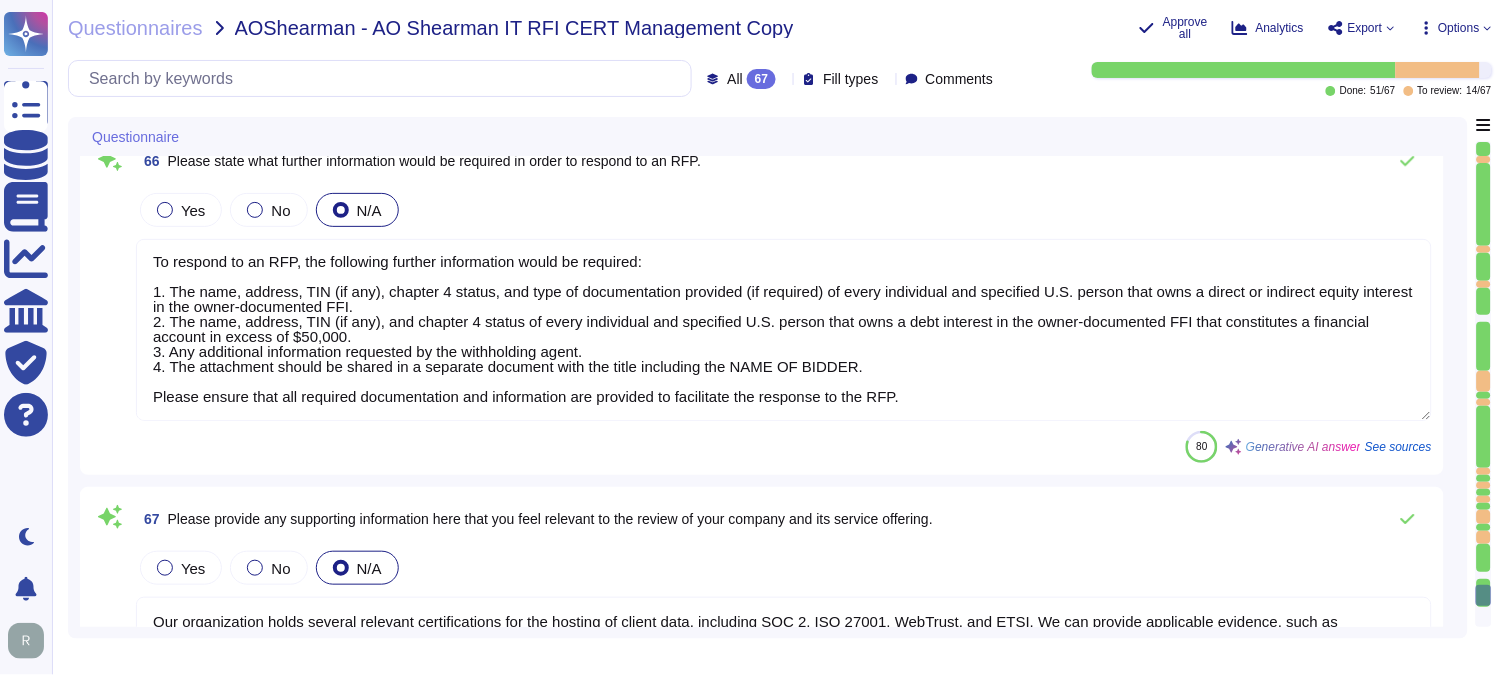 click at bounding box center (1484, 204) 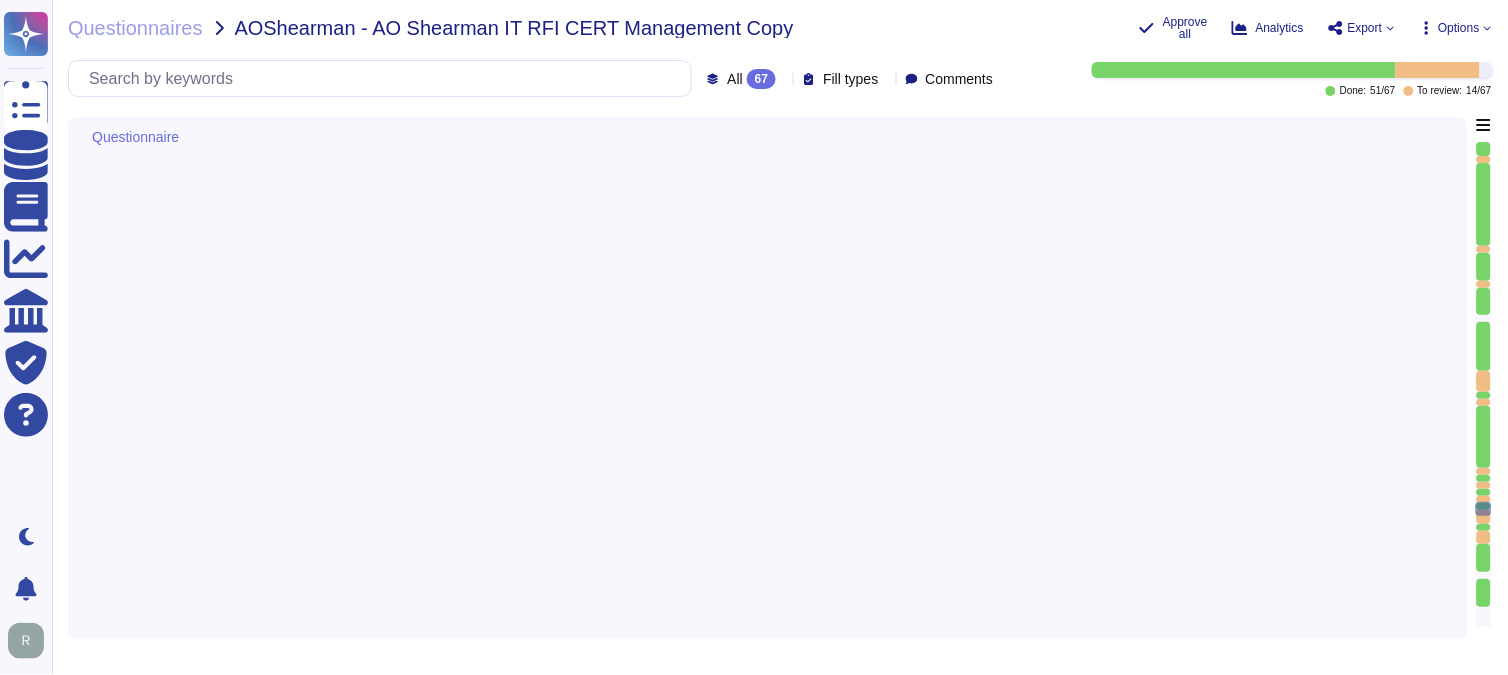 type on "Yes, we provide defined Service Level Agreements (SLAs) related to vulnerabilities, including specific targets for patching based on severity levels. Our primary SLA targets for vulnerabilities are as follows:
- Critical vulnerabilities: Patched within four days.
- High vulnerabilities: Patched within 30 days.
- Medium vulnerabilities: Patched within 90 days.
- Low vulnerabilities: Patched within 180 days.
Additionally, we maintain a 99.5% uptime for our Supply Chain Management (SCM) services. For further discussions regarding SLA terms, you may contact your enterprise sales representative." 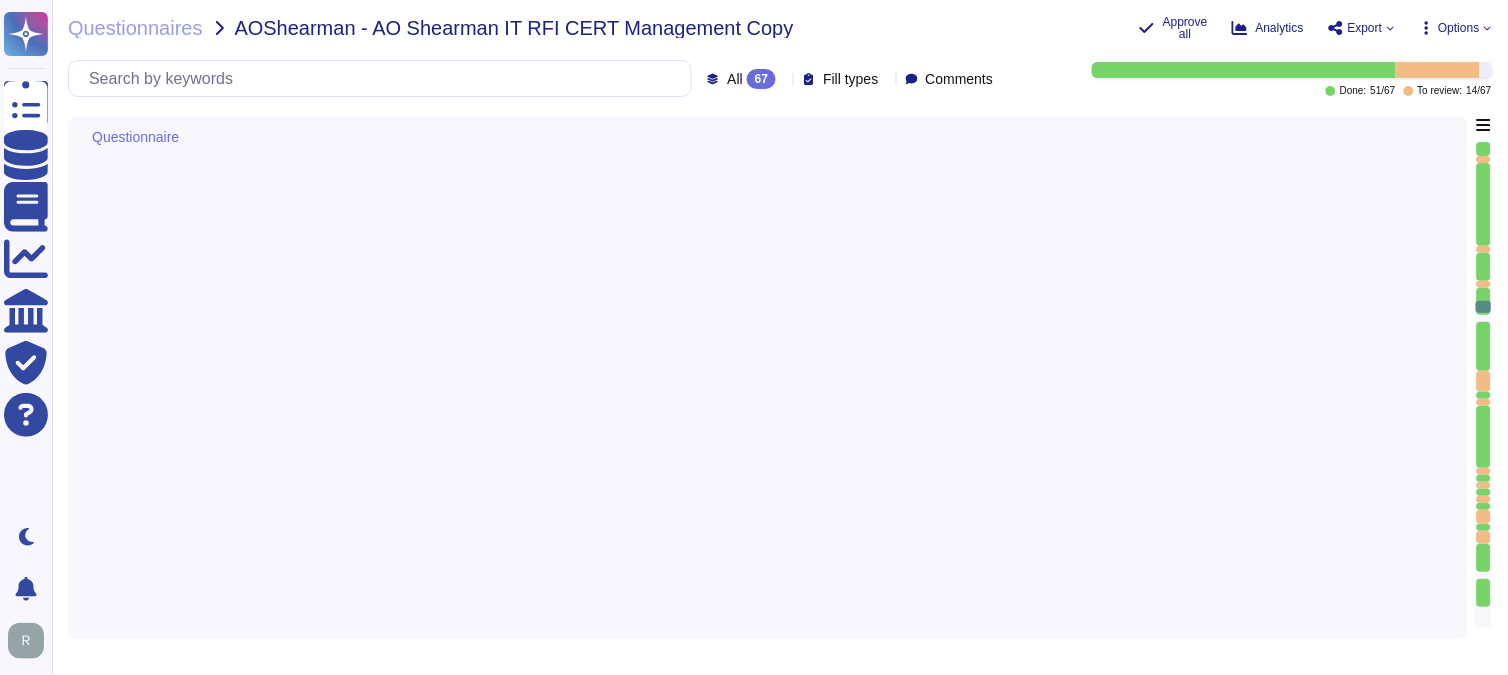 type on "Yes, our solution, Sectigo Certificate Manager (SCM), includes a comprehensive status tracking system for each certificate. It allows users to view the status of certificates, including those that are valid, expired, or approaching expiration. Additionally, certificate information, including issued, expired, revoked, and renewed dates, is tracked and available for download in popular file formats using SCM's reporting capability. This ensures that all relevant information is easily accessible and manageable, providing a holistic view of the certificate landscape in your environment." 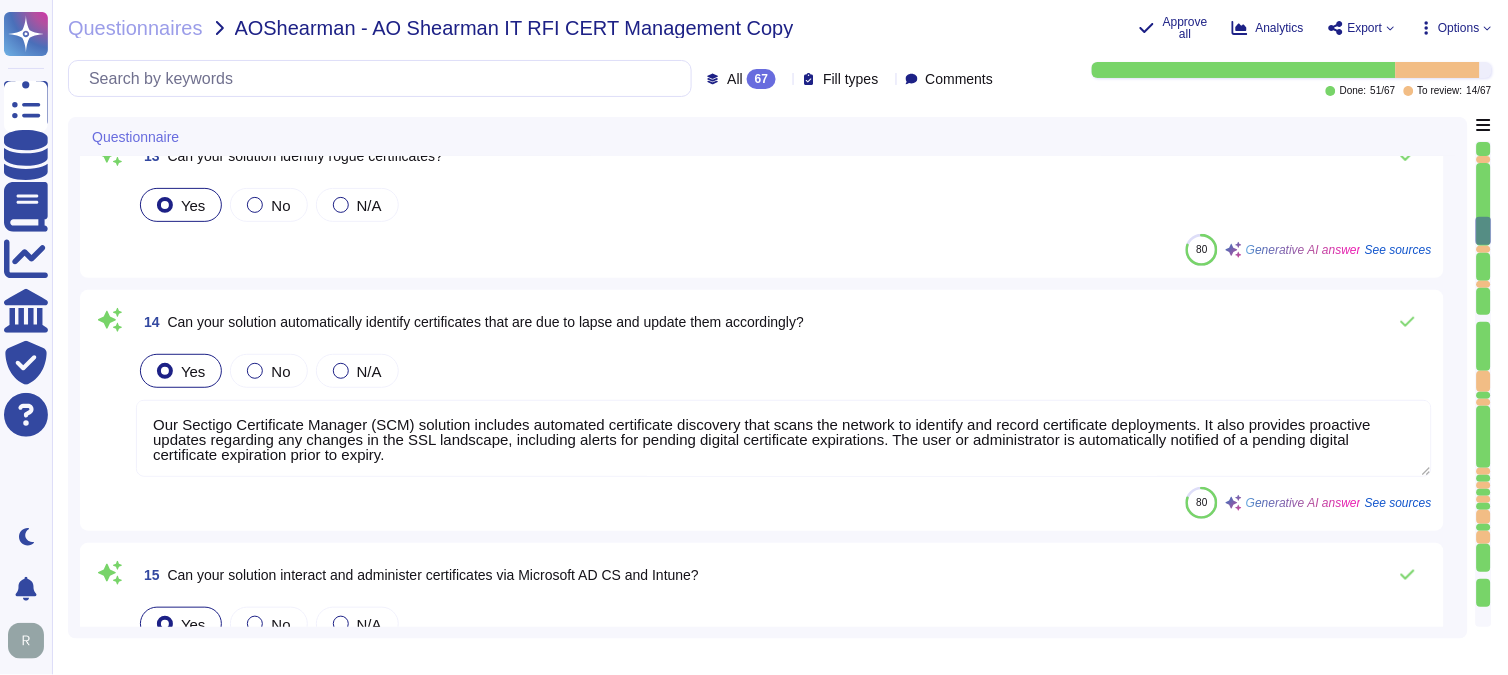 scroll, scrollTop: 2128, scrollLeft: 0, axis: vertical 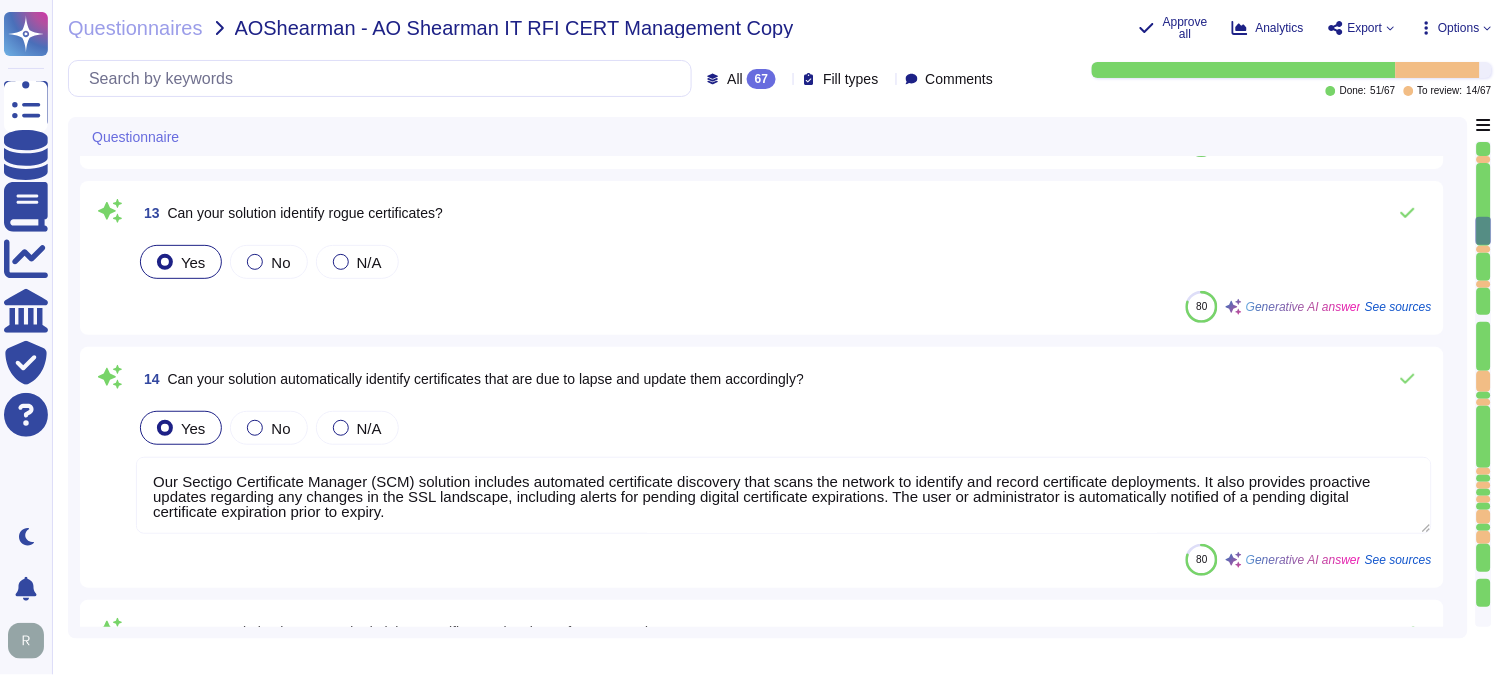 click at bounding box center (1484, 204) 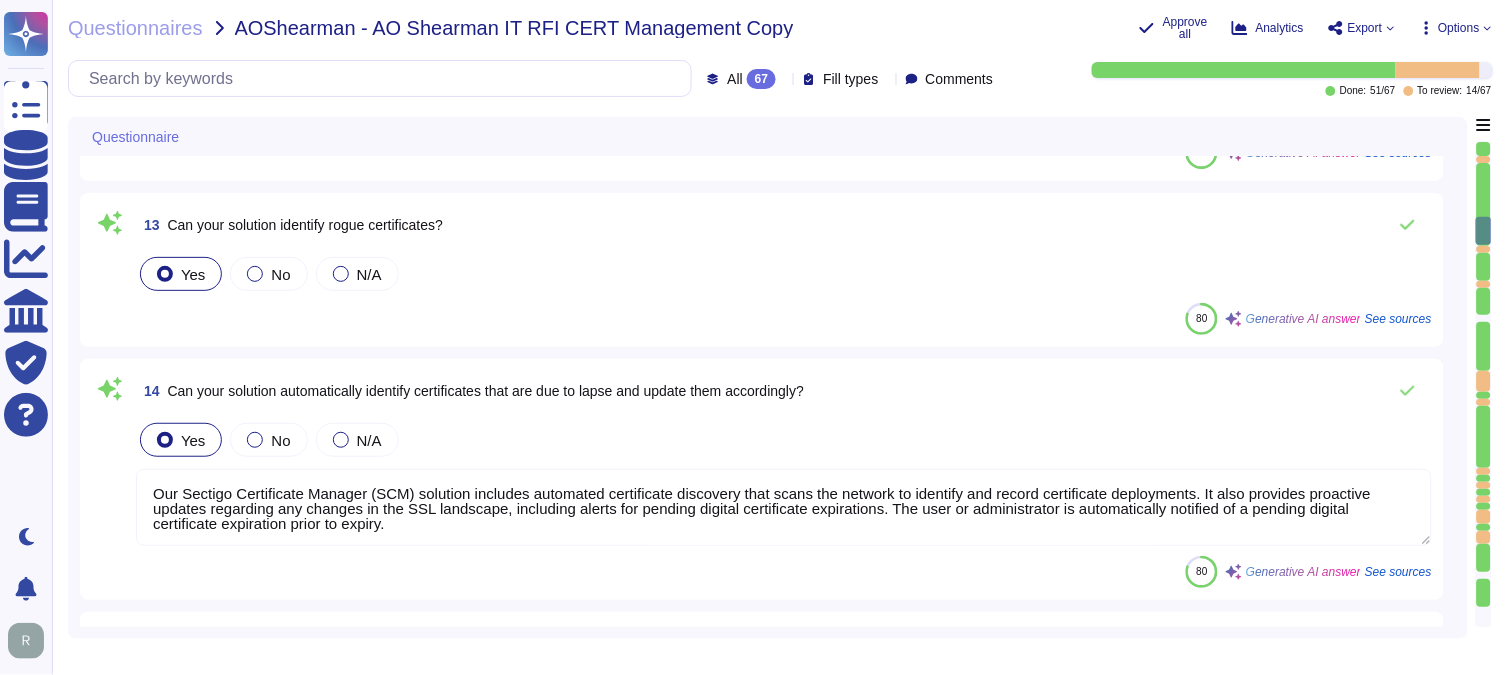 type on "Your enterprise sales representative will share the details." 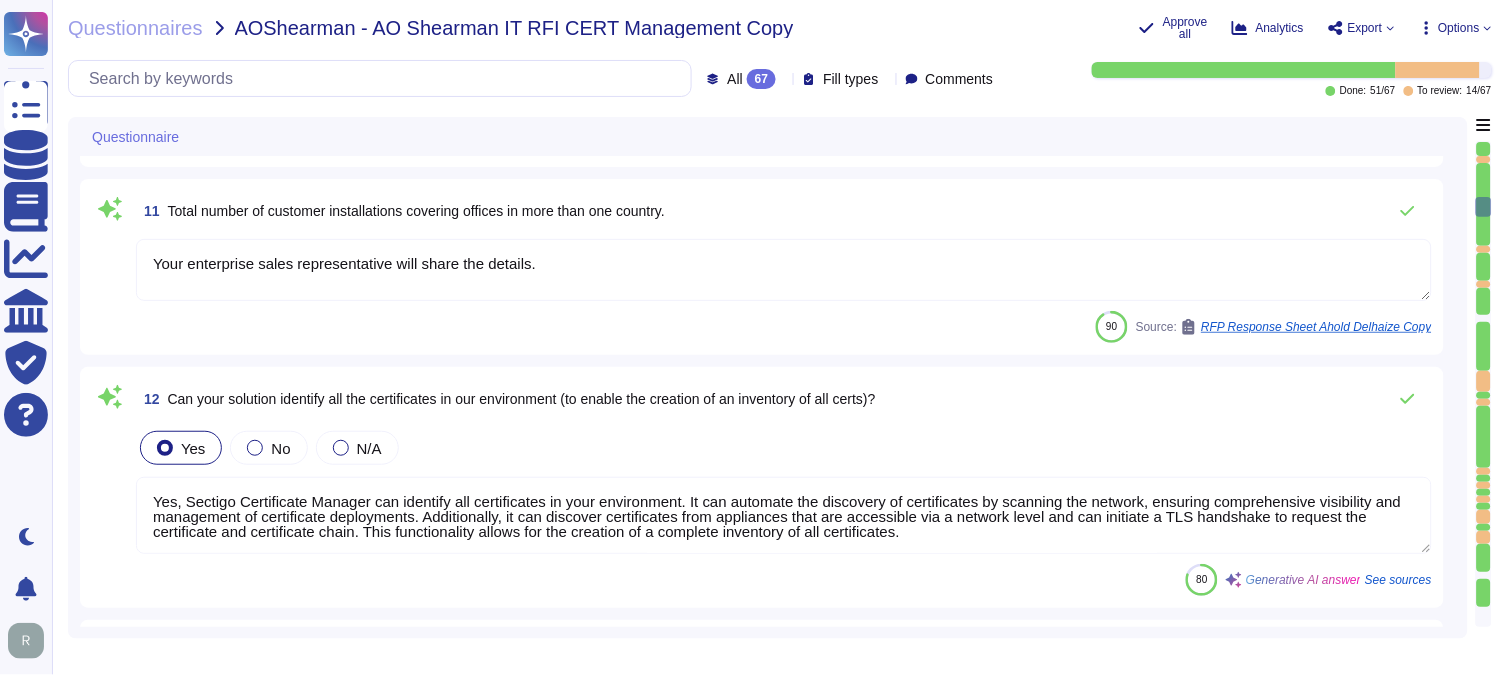 type on "The current version of the SaaS software is 22.9.1." 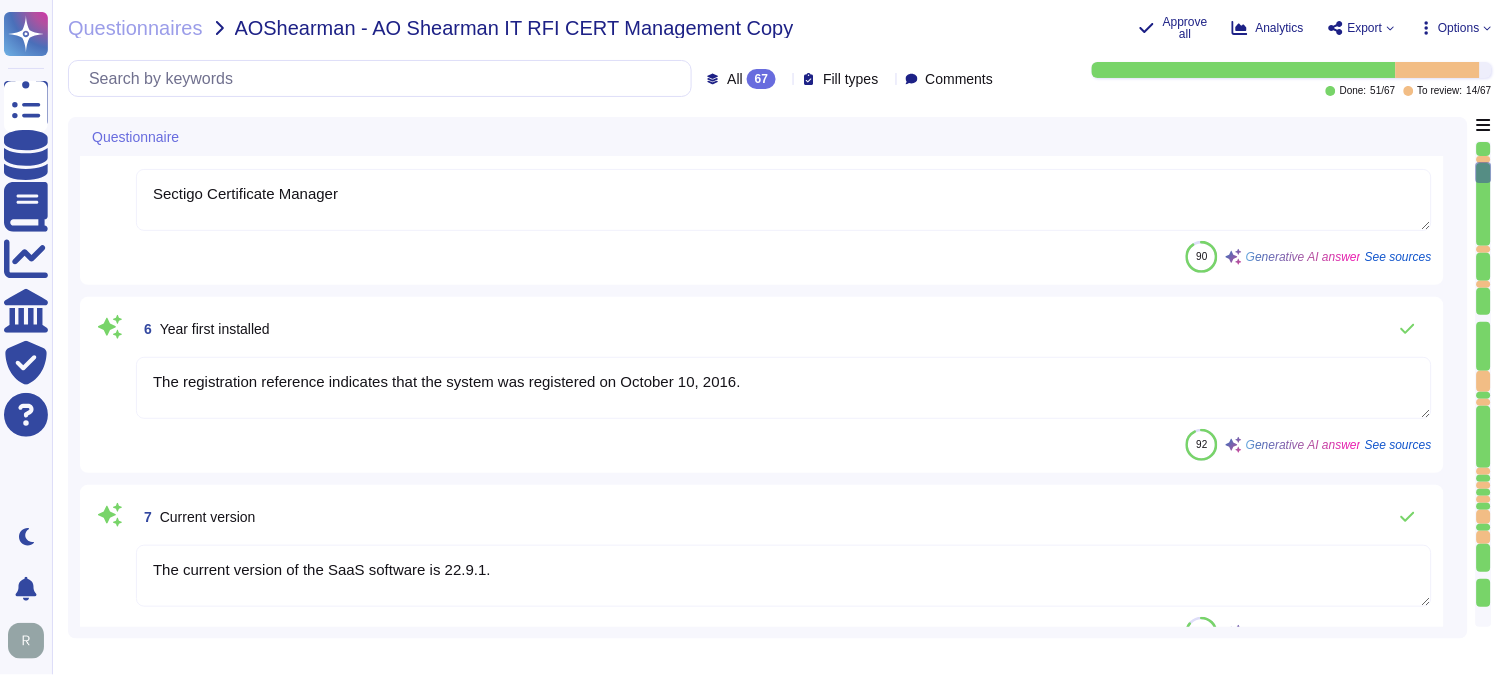 type on "Sectigo has been providing public certificate issuing services for more than 25 years." 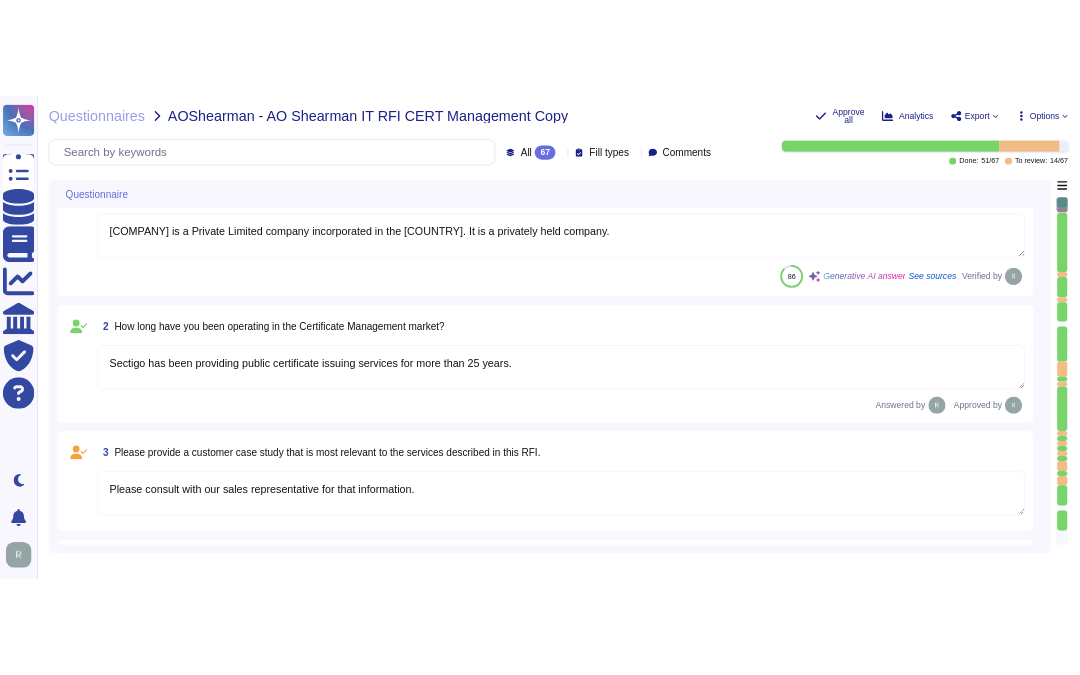 scroll, scrollTop: 0, scrollLeft: 0, axis: both 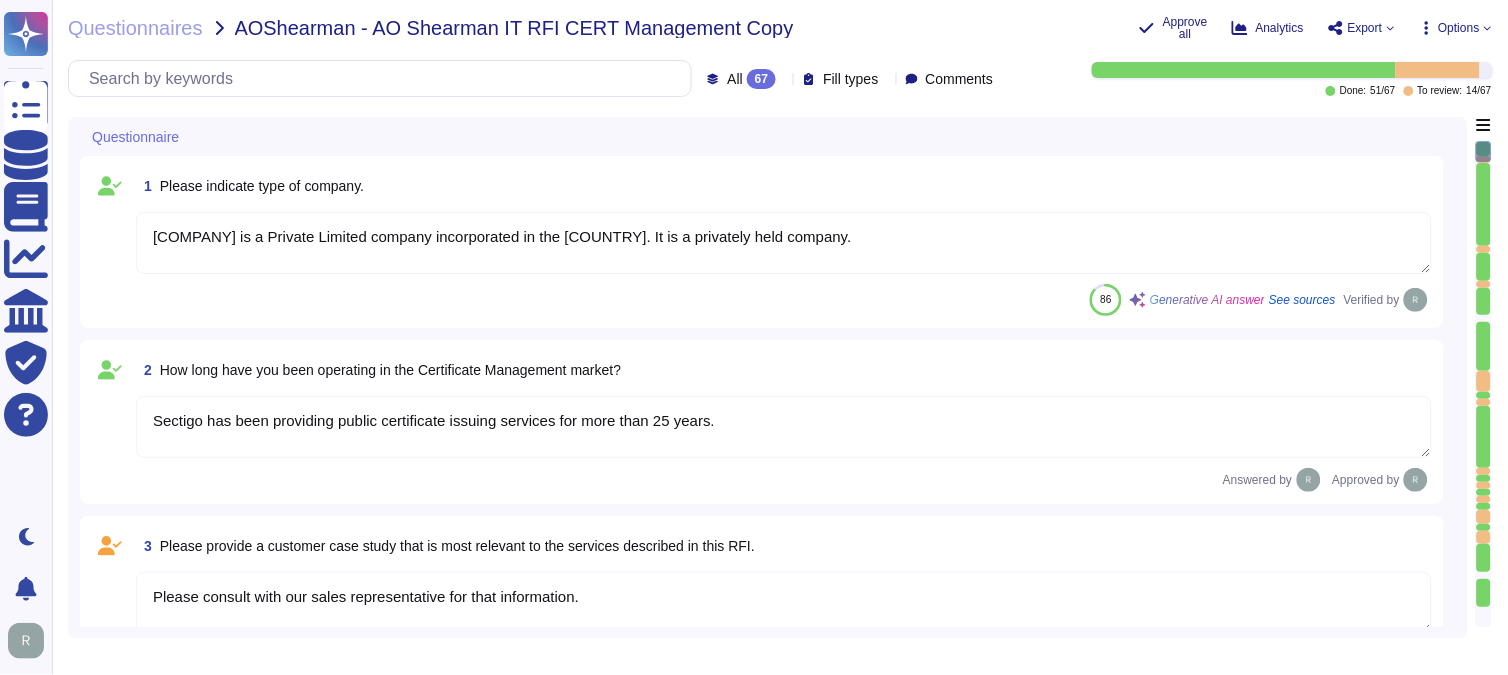 click on "1 Please indicate type of company." at bounding box center (784, 186) 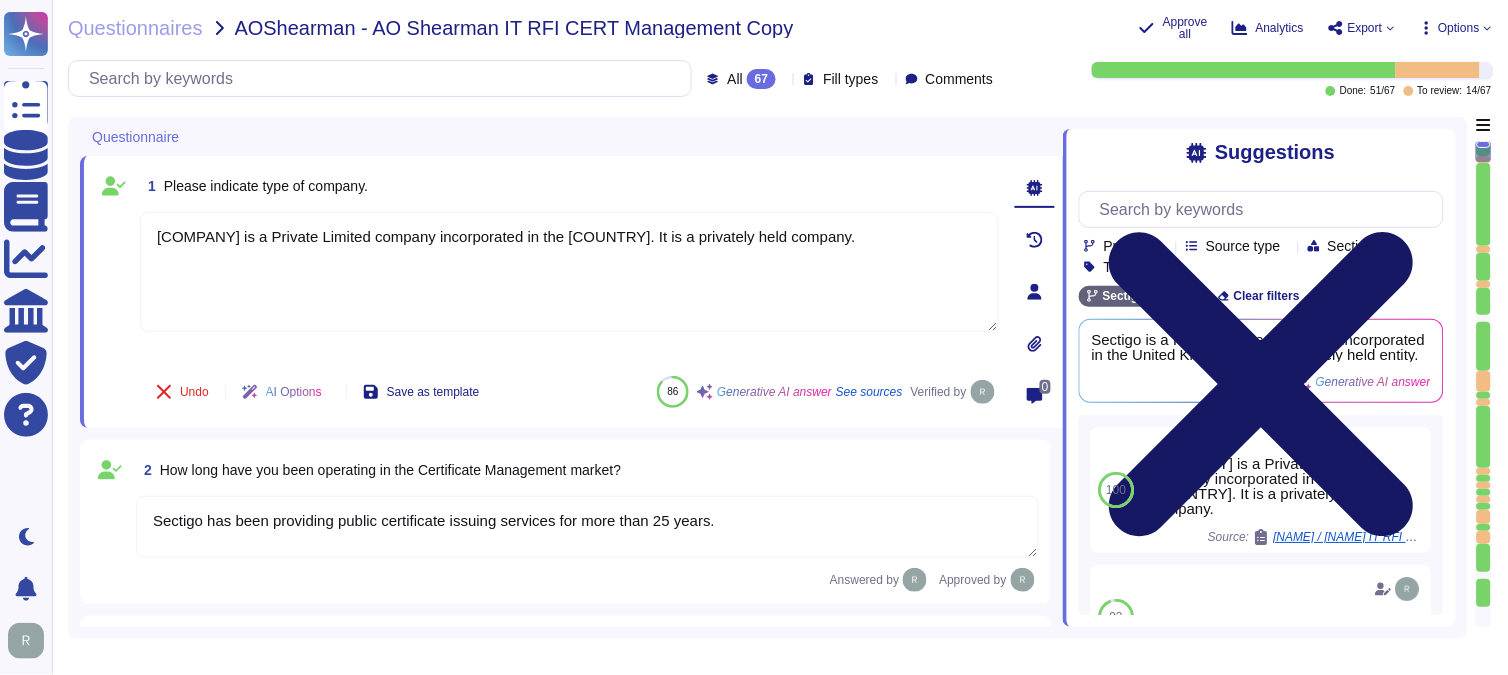 click 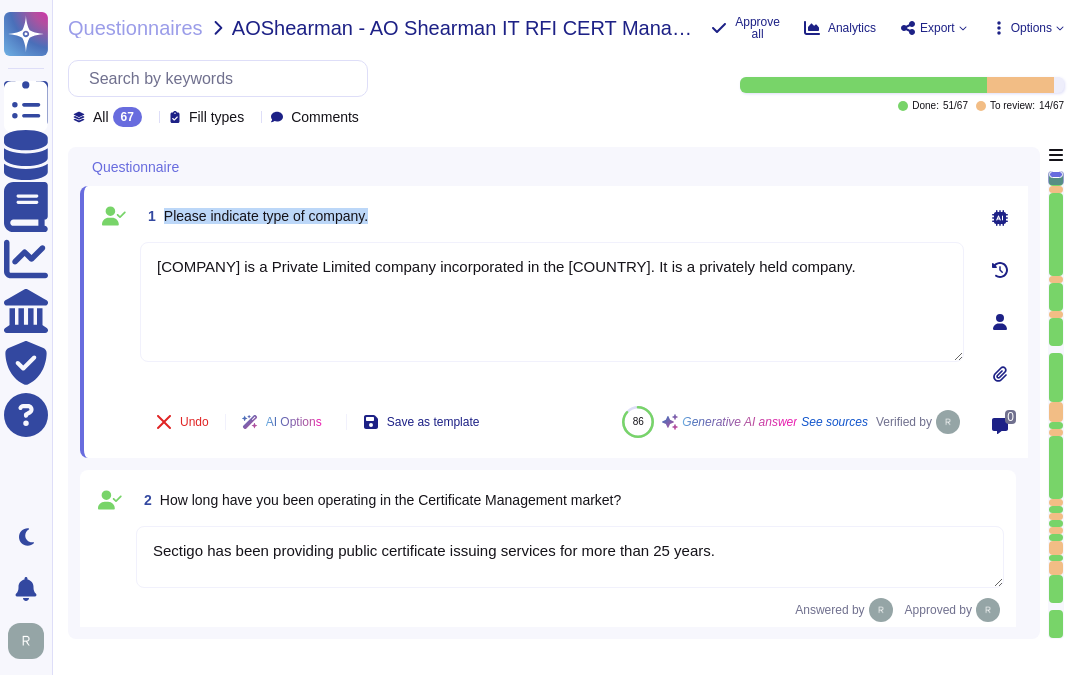 drag, startPoint x: 164, startPoint y: 211, endPoint x: 403, endPoint y: 213, distance: 239.00836 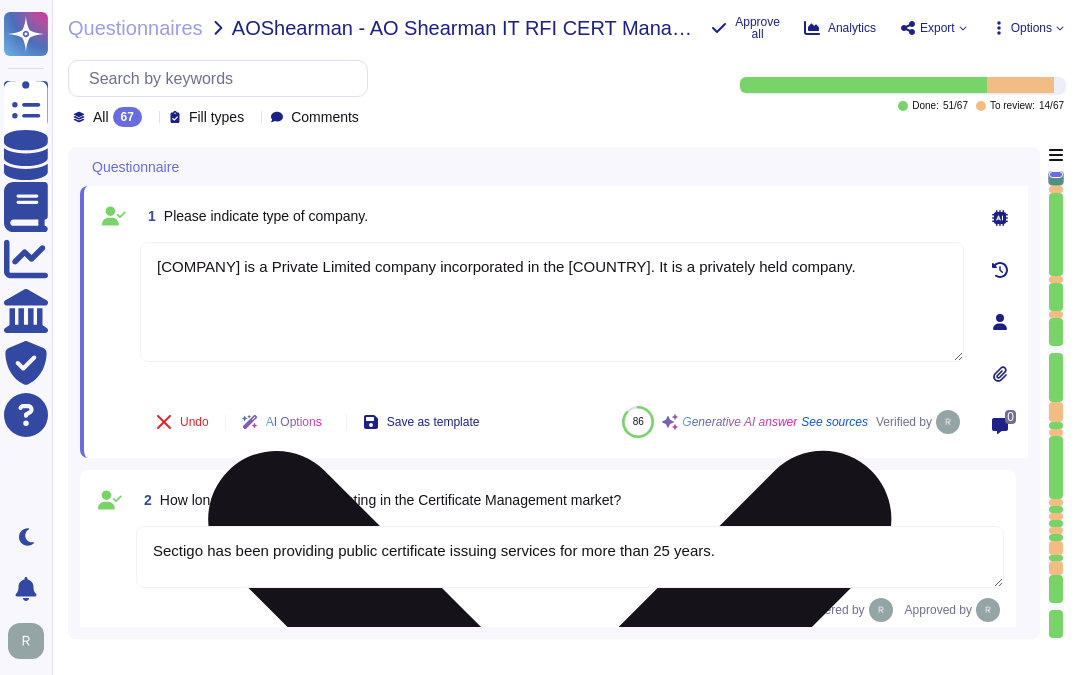drag, startPoint x: 646, startPoint y: 265, endPoint x: 867, endPoint y: 277, distance: 221.32555 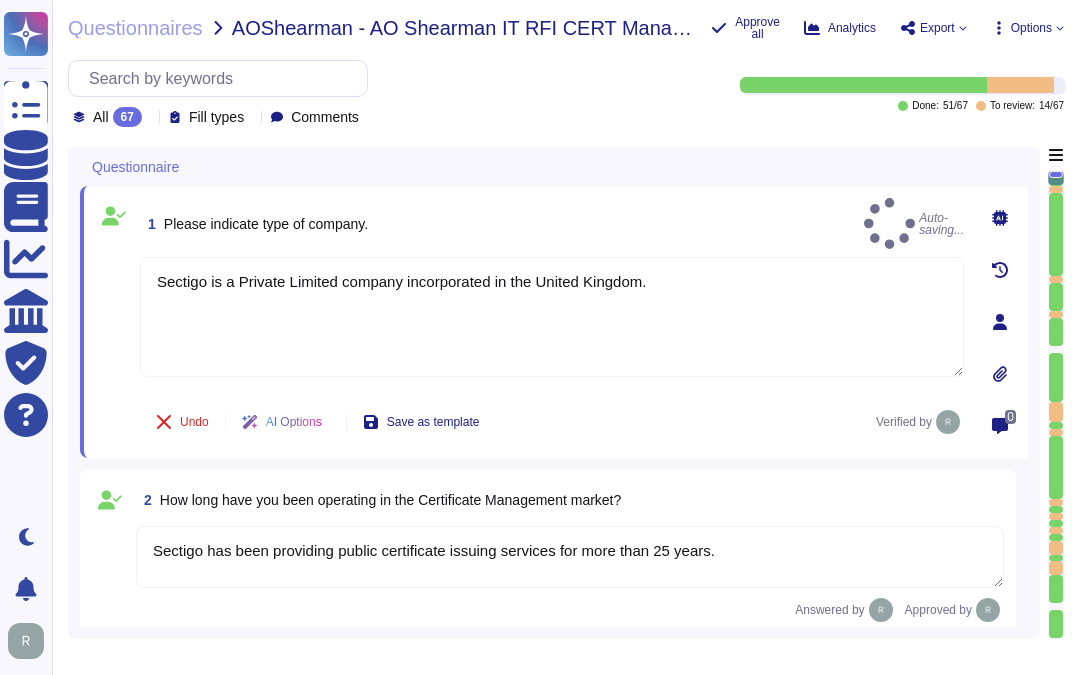 type on "Sectigo is a Private Limited company incorporated in the United Kingdom." 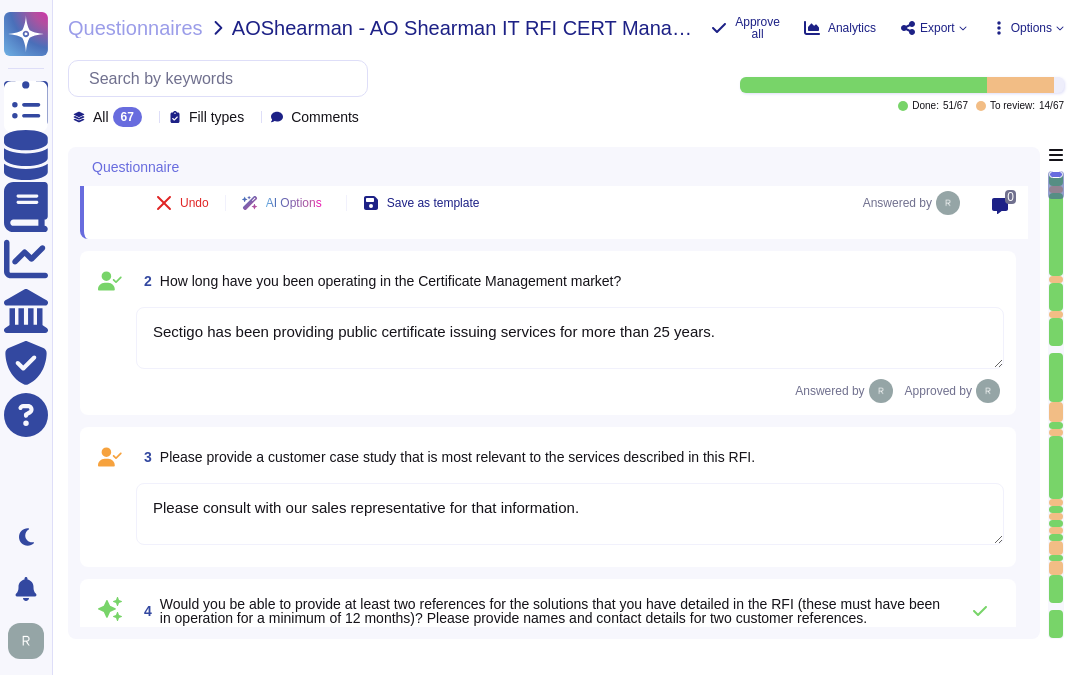 type on "The registration reference indicates that the system was registered on October 10, 2016." 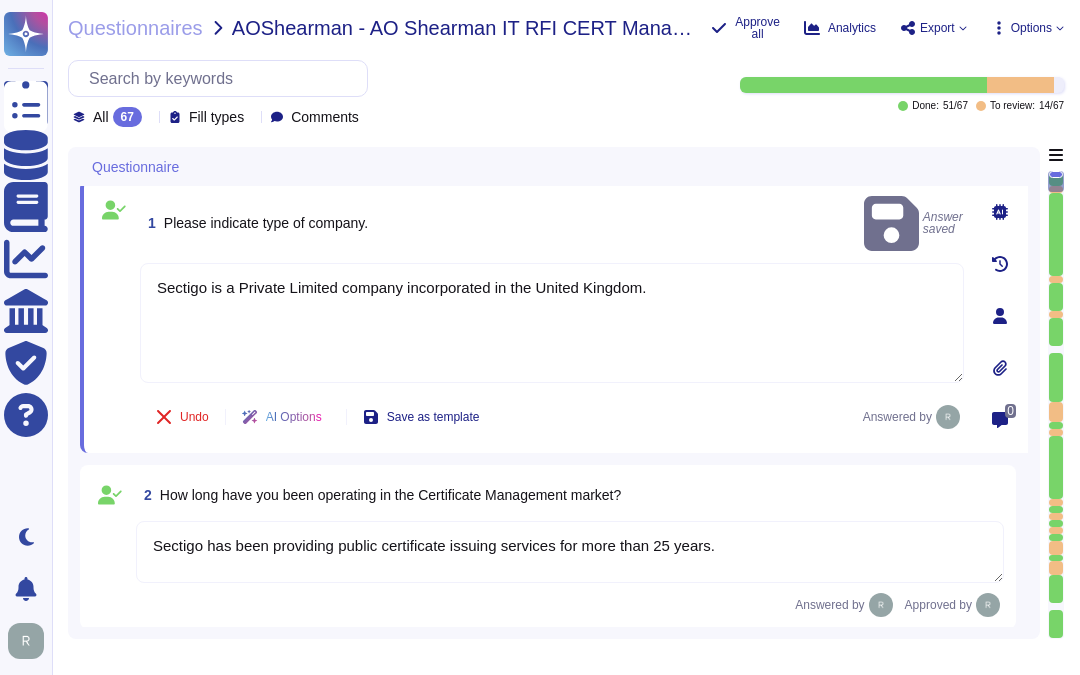 scroll, scrollTop: 0, scrollLeft: 0, axis: both 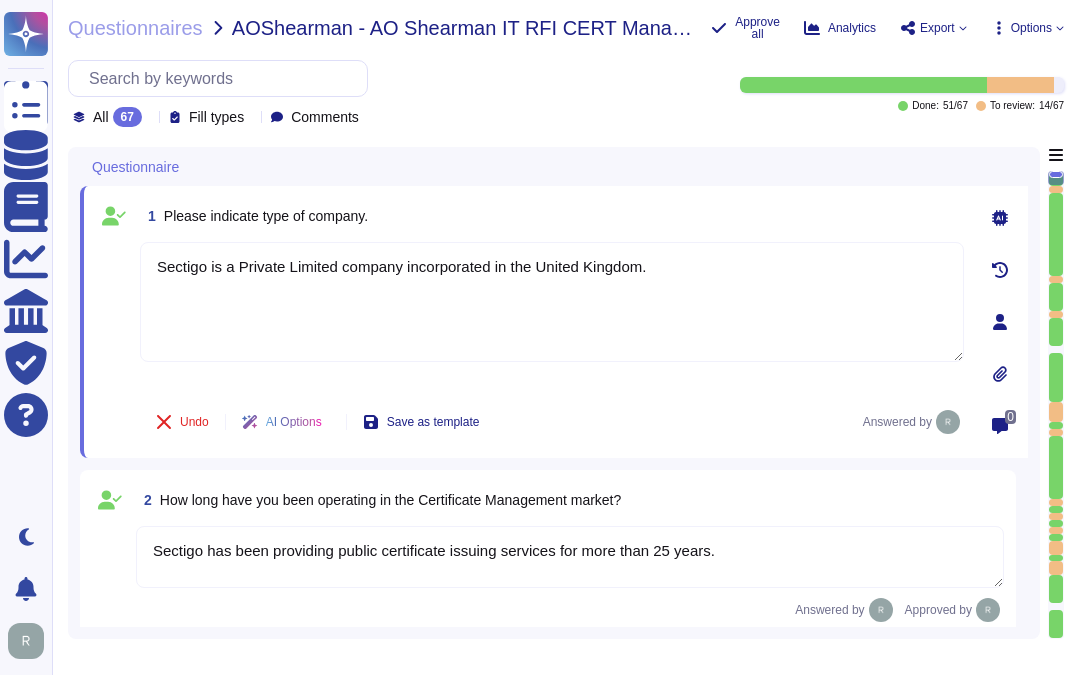 click on "1 Please indicate type of company." at bounding box center (552, 216) 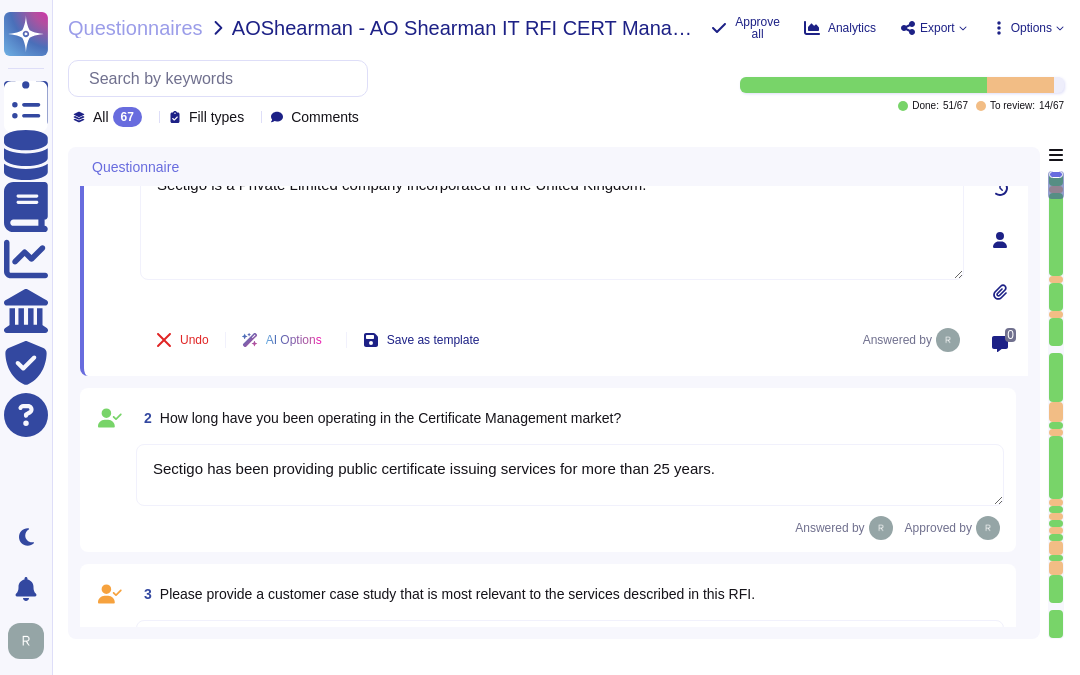 type on "The registration reference indicates that the system was registered on October 10, 2016." 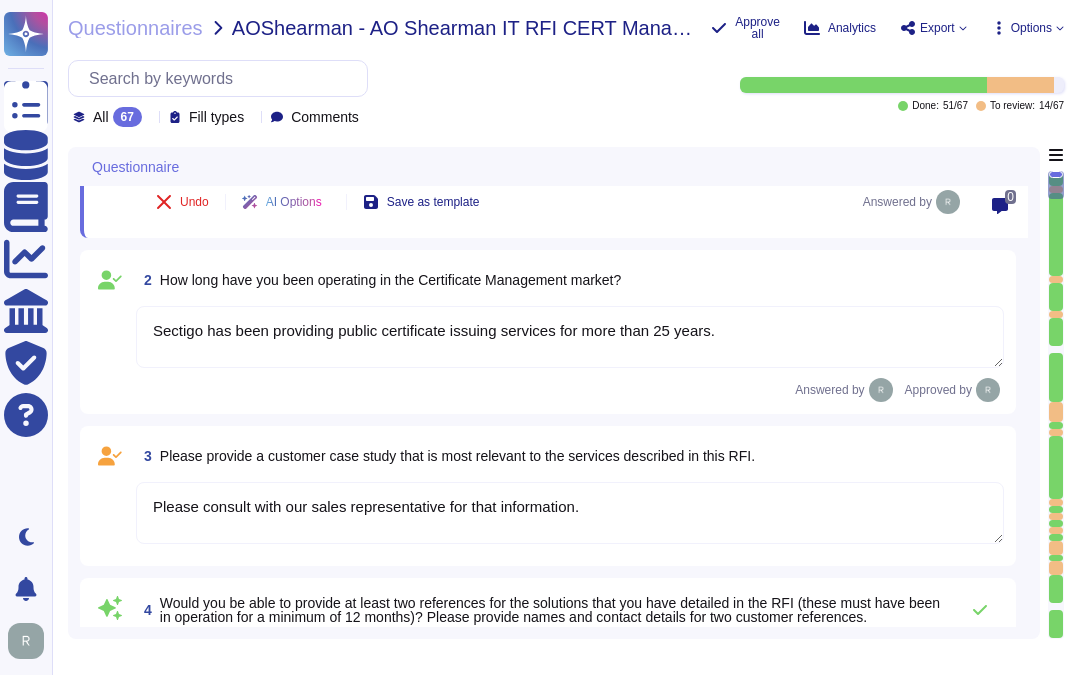 scroll, scrollTop: 222, scrollLeft: 0, axis: vertical 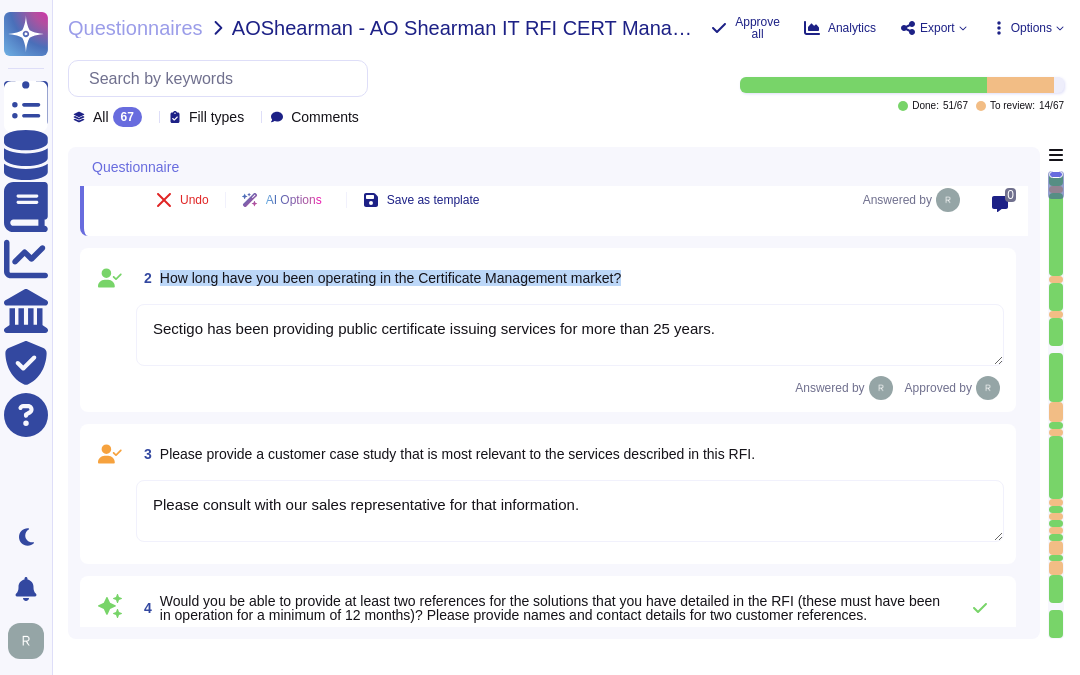drag, startPoint x: 162, startPoint y: 268, endPoint x: 718, endPoint y: 276, distance: 556.05756 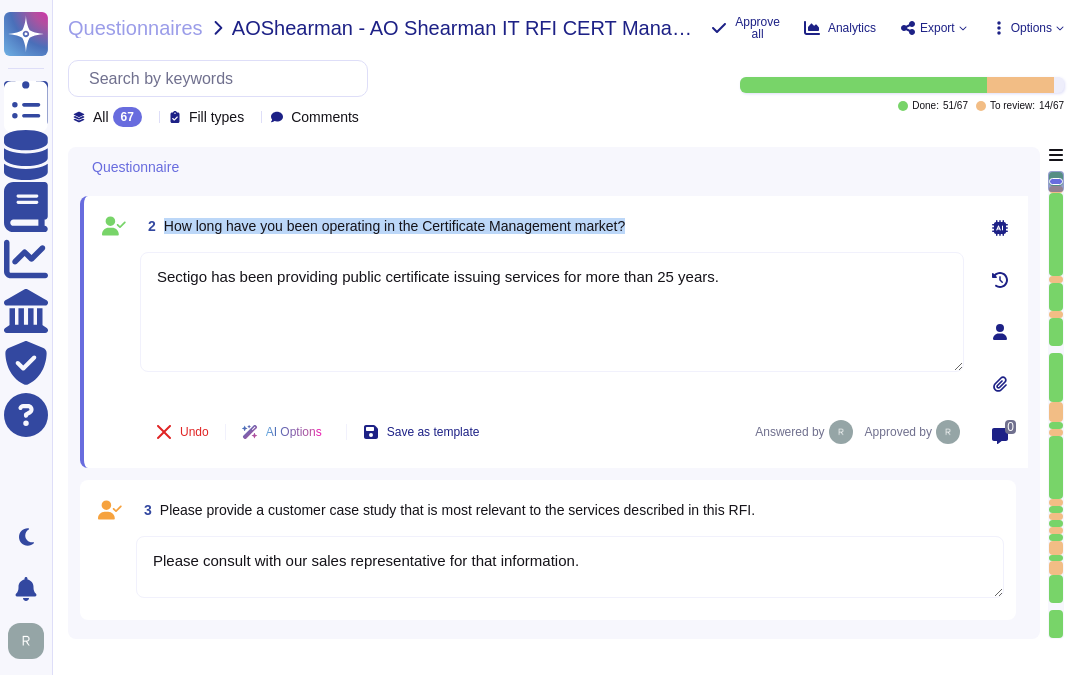 drag, startPoint x: 165, startPoint y: 221, endPoint x: 666, endPoint y: 222, distance: 501.001 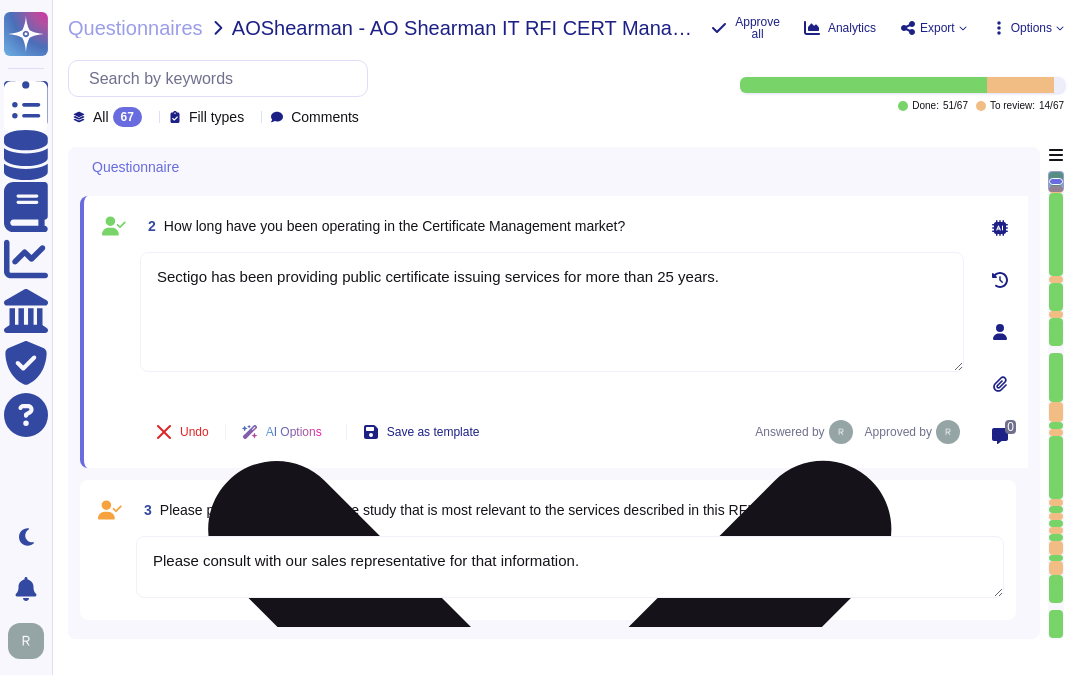 click on "Sectigo has been providing public certificate issuing services for more than 25 years." at bounding box center (552, 312) 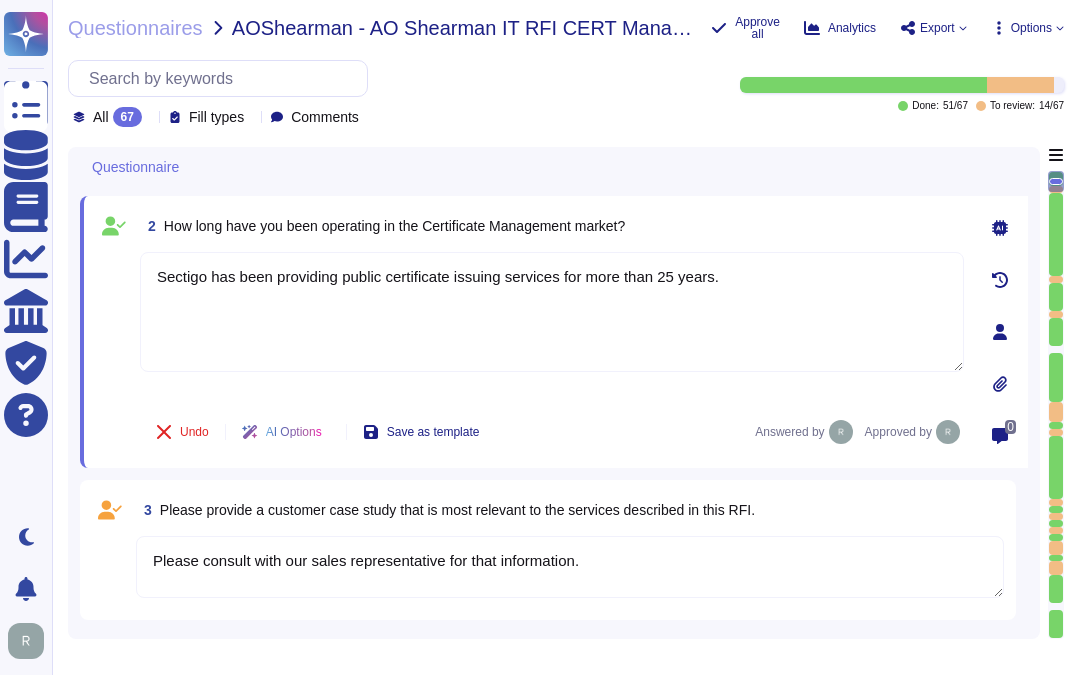 click on "2 How long have you been operating in the Certificate Management market?" at bounding box center [552, 226] 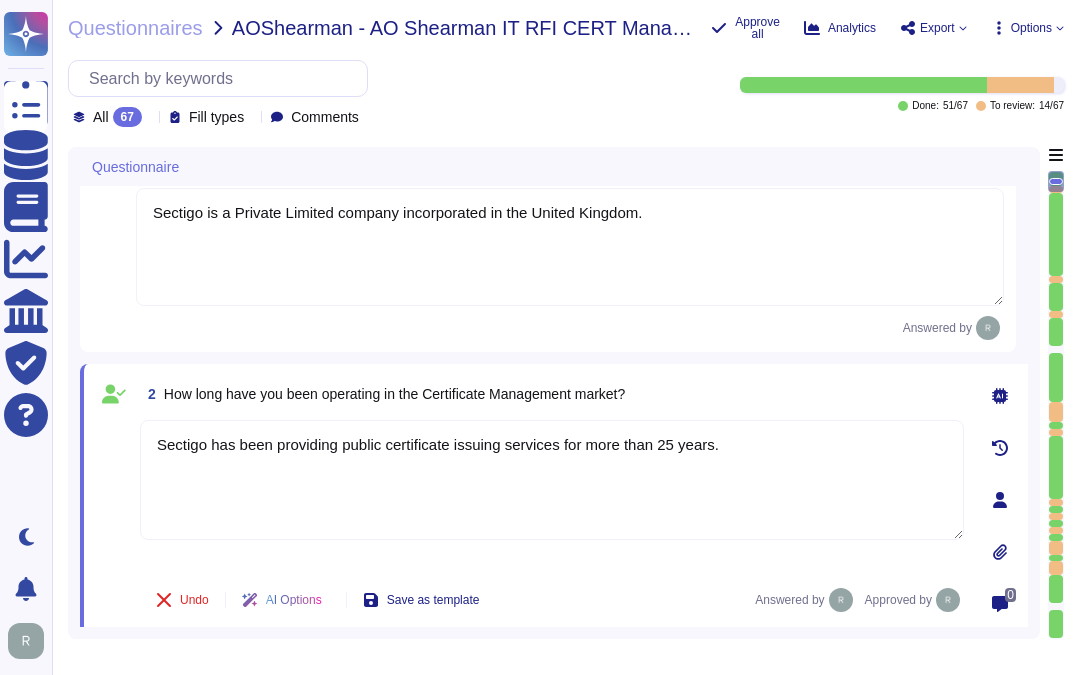 scroll, scrollTop: 0, scrollLeft: 0, axis: both 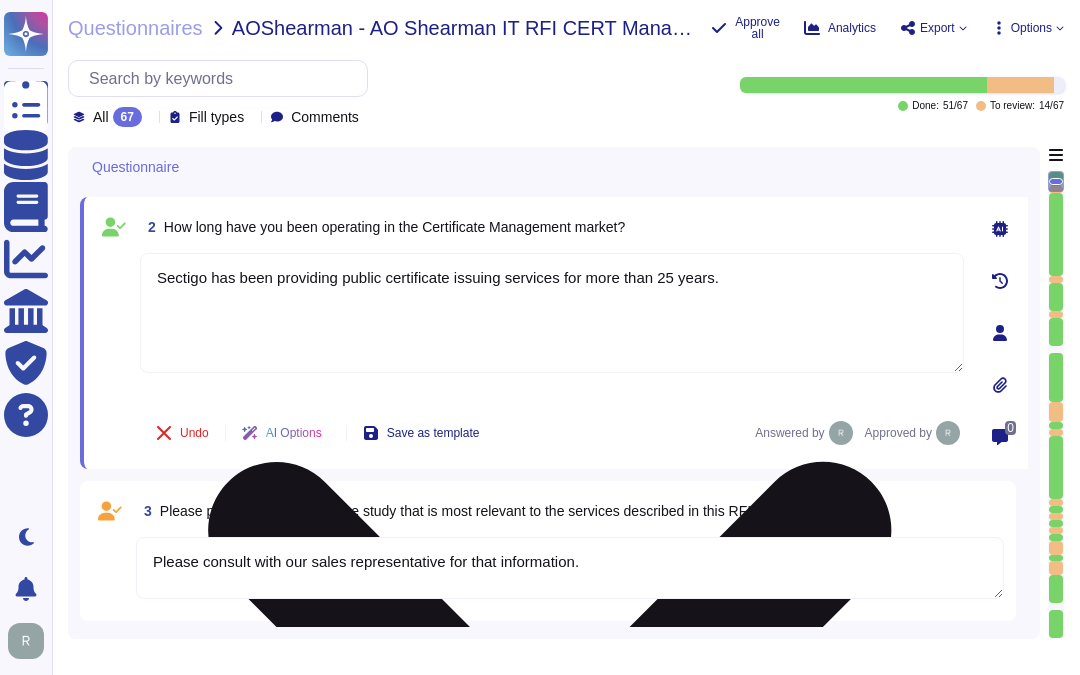 type on "The registration reference indicates that the system was registered on October 10, 2016." 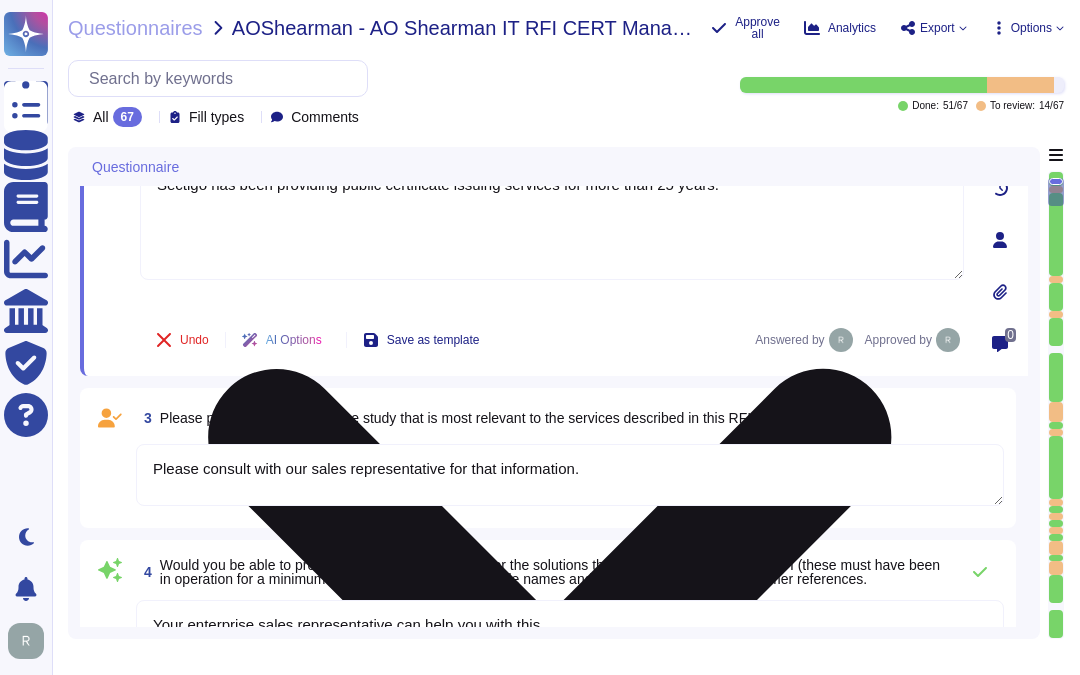 scroll, scrollTop: 444, scrollLeft: 0, axis: vertical 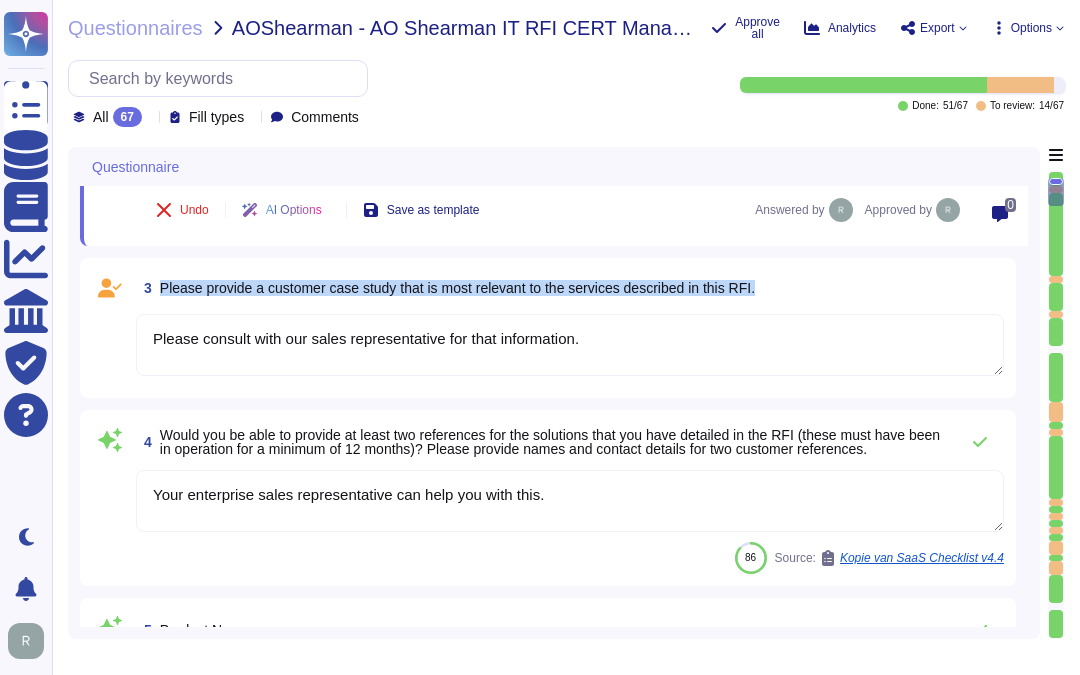 drag, startPoint x: 161, startPoint y: 282, endPoint x: 810, endPoint y: 288, distance: 649.0277 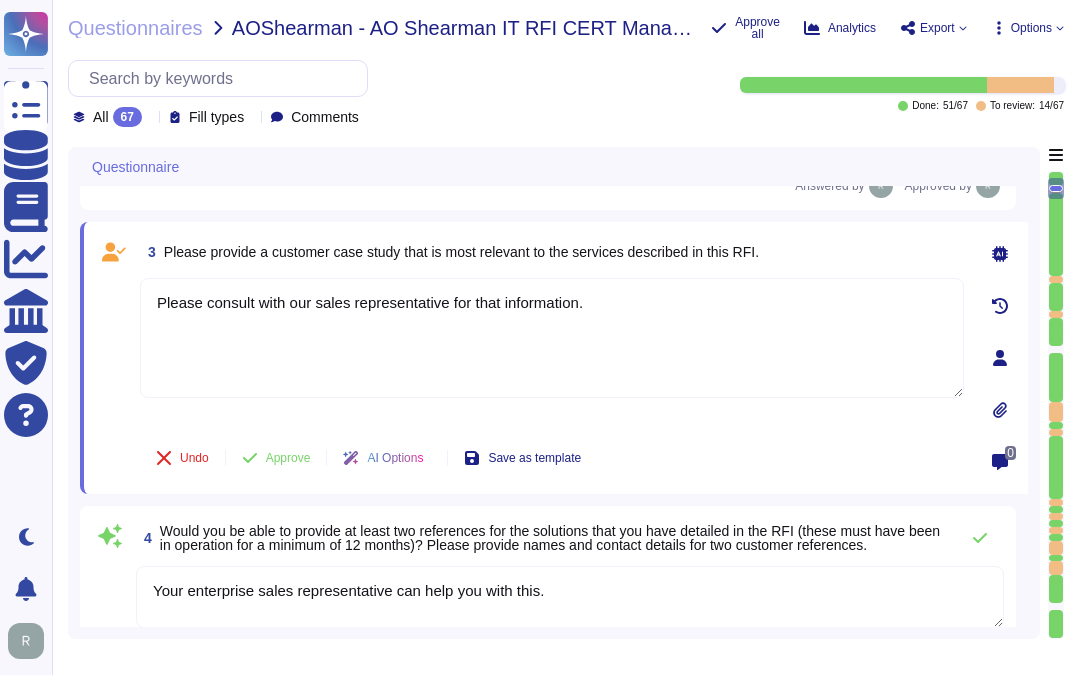 scroll, scrollTop: 333, scrollLeft: 0, axis: vertical 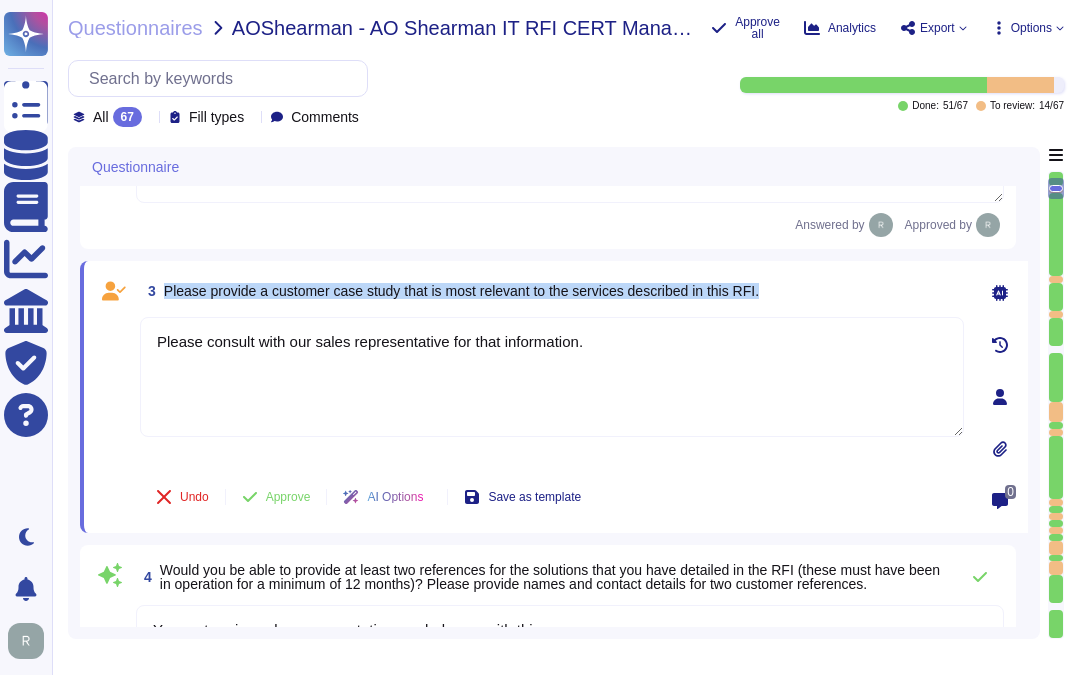 drag, startPoint x: 162, startPoint y: 296, endPoint x: 776, endPoint y: 294, distance: 614.00323 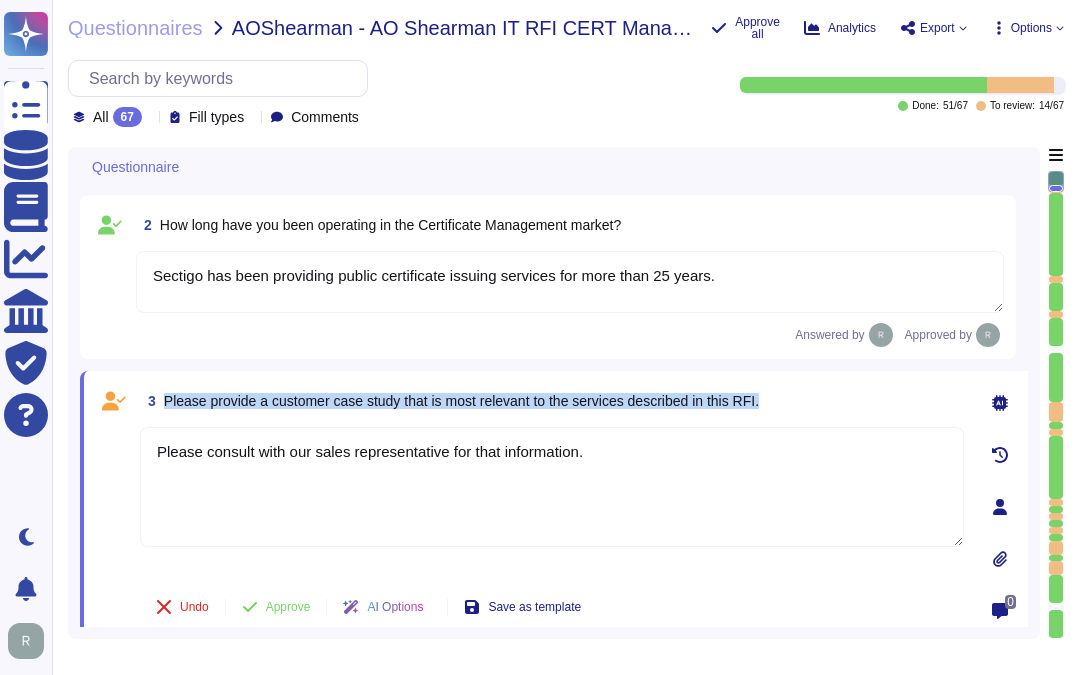 scroll, scrollTop: 222, scrollLeft: 0, axis: vertical 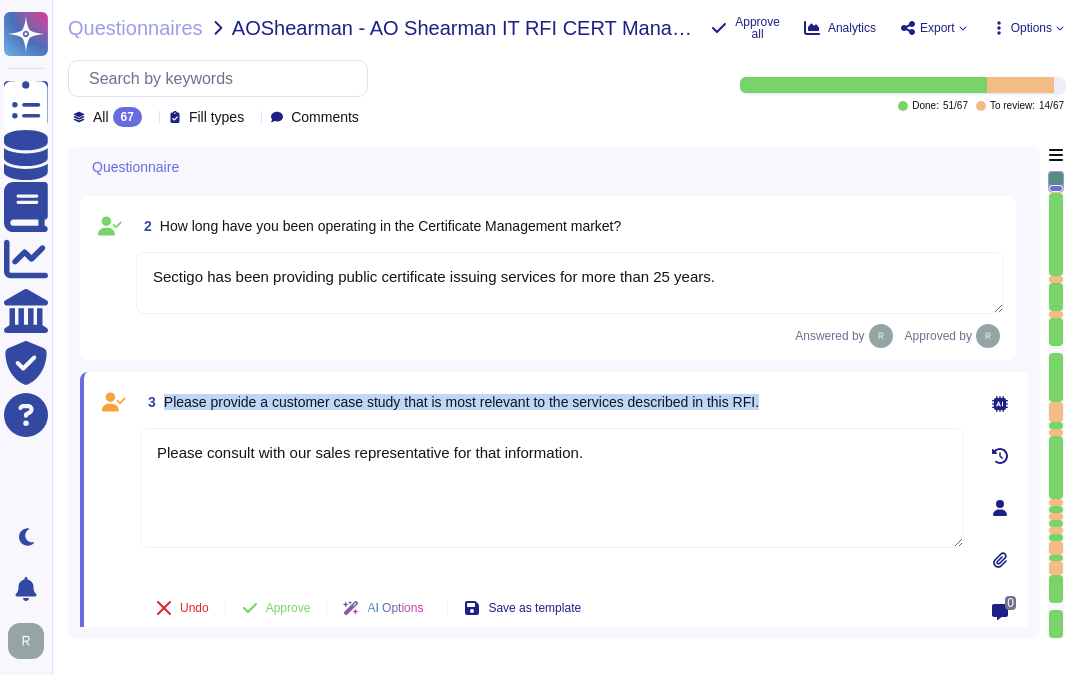 click on "Please provide a customer case study that is most relevant to the services described in this RFI." at bounding box center [461, 402] 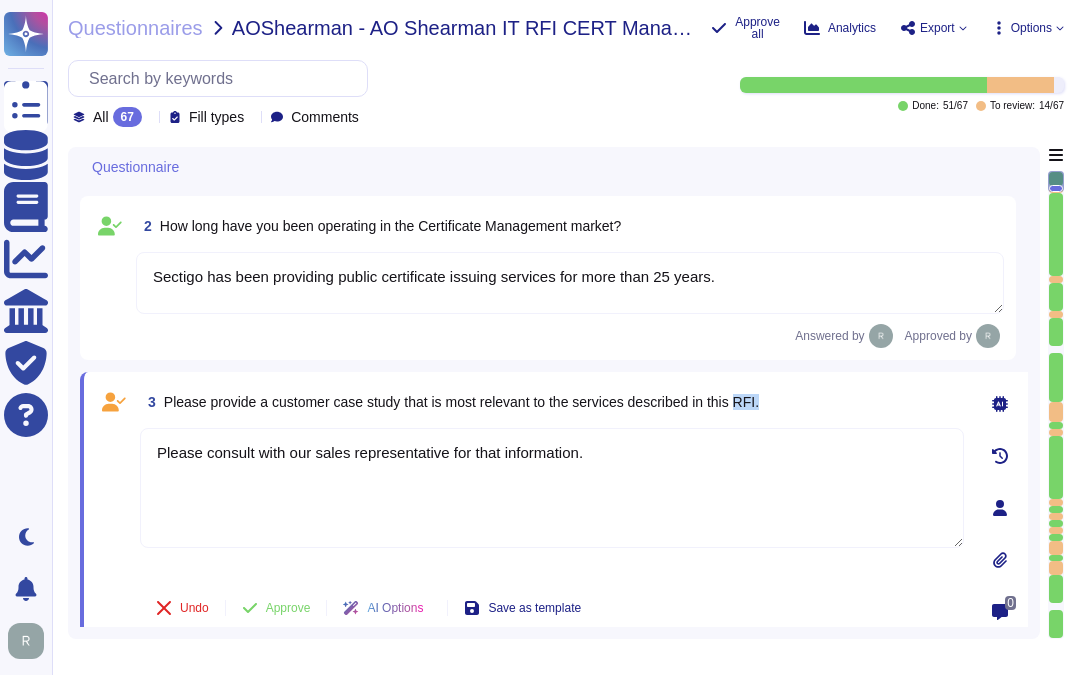 drag, startPoint x: 742, startPoint y: 407, endPoint x: 796, endPoint y: 405, distance: 54.037025 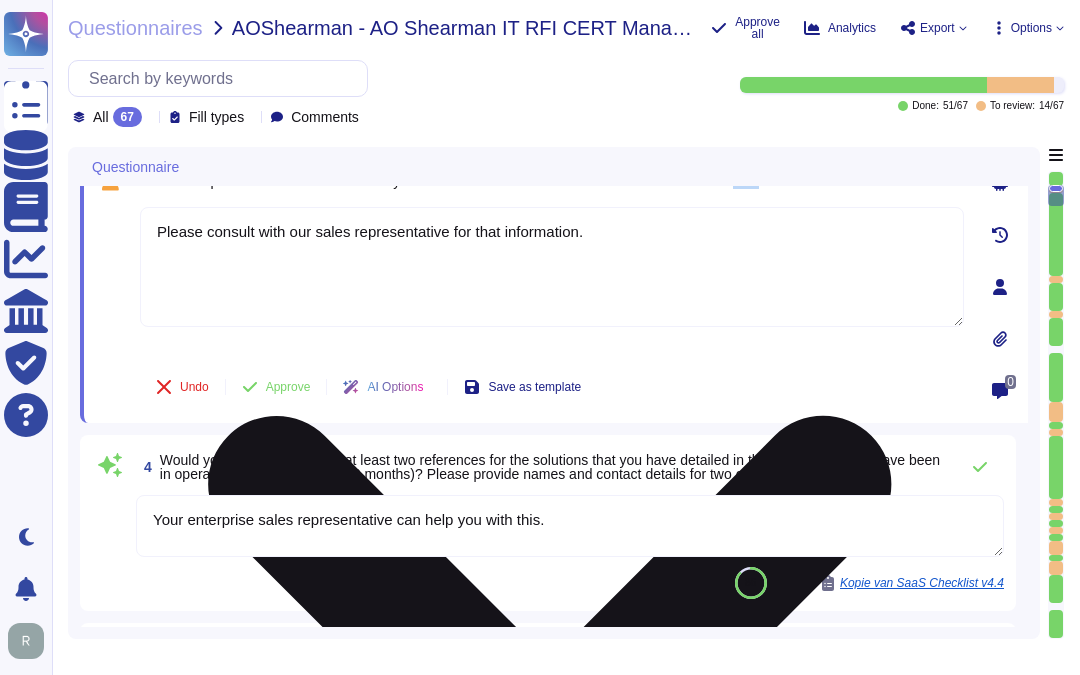 type on "The current version of the SaaS software is 22.9.1." 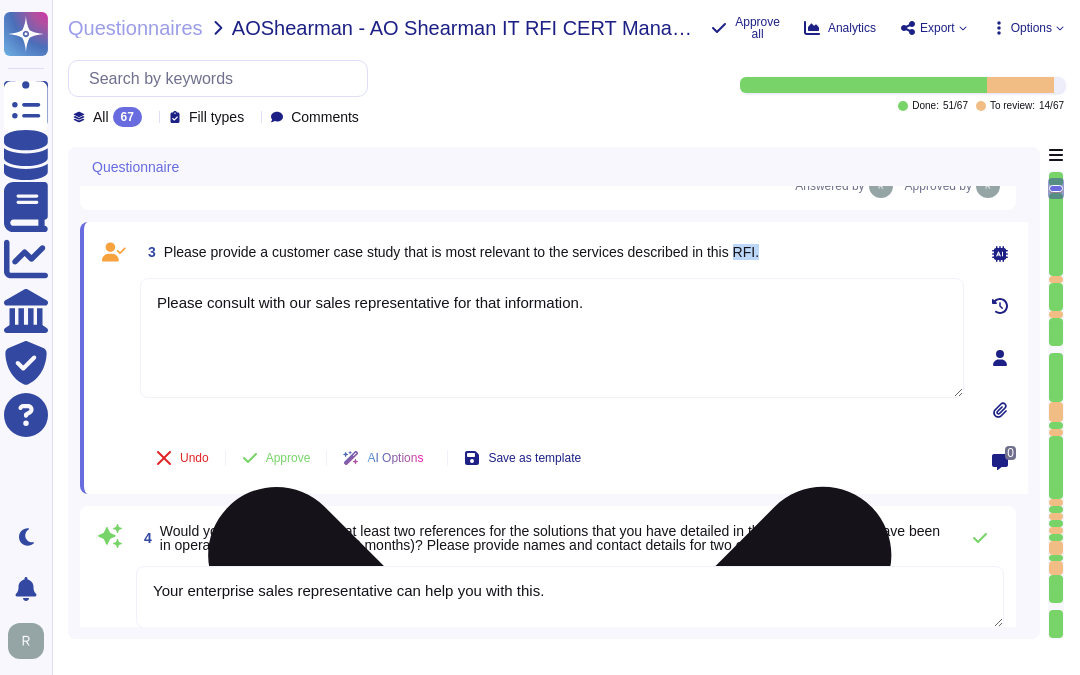 scroll, scrollTop: 333, scrollLeft: 0, axis: vertical 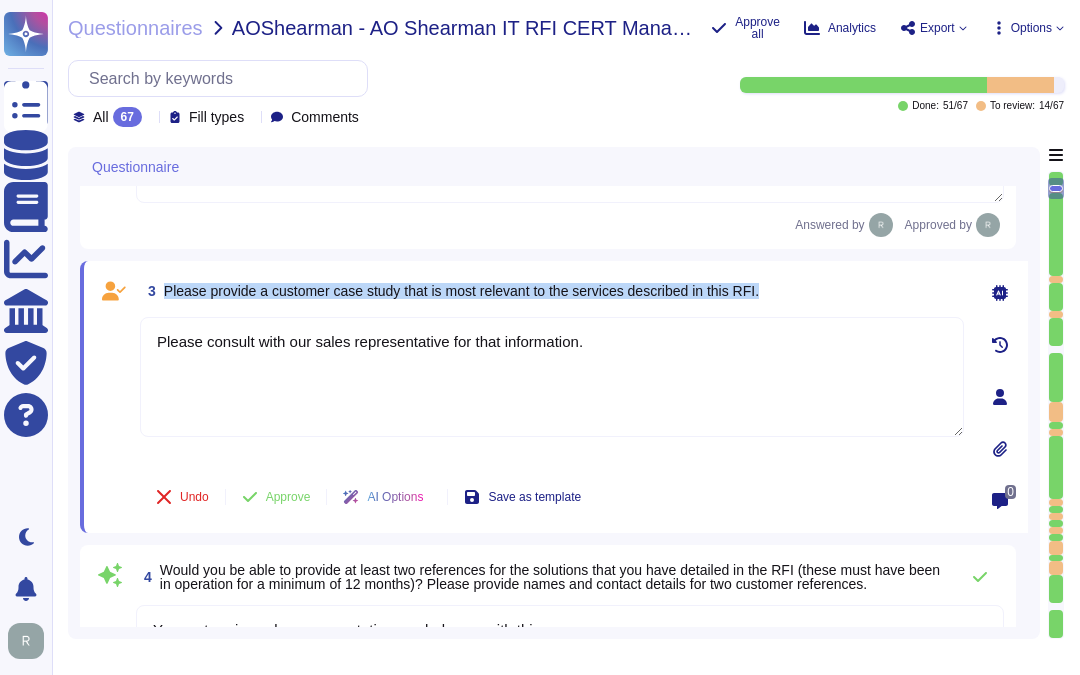 drag, startPoint x: 165, startPoint y: 294, endPoint x: 778, endPoint y: 287, distance: 613.04 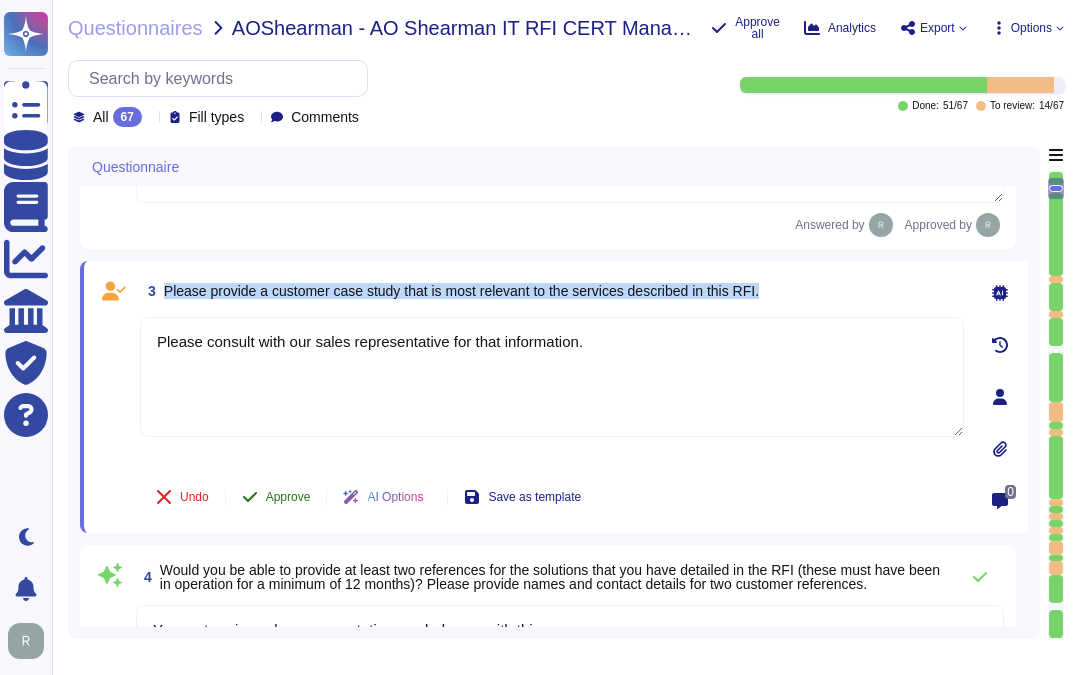 click on "Approve" at bounding box center [288, 497] 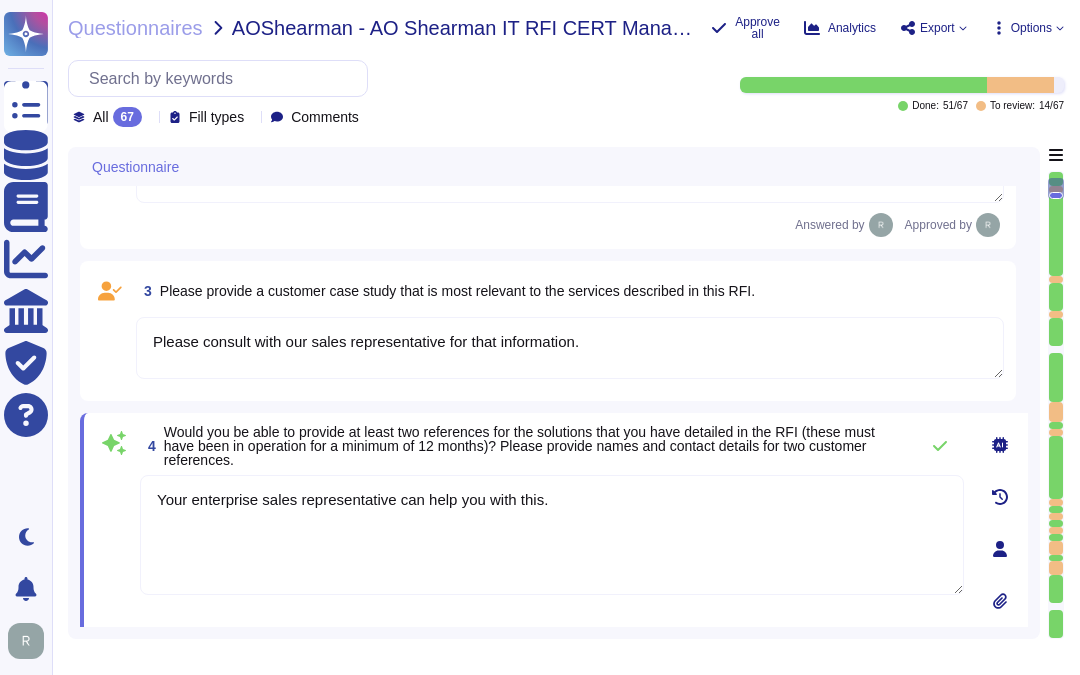 type on "The current version of the SaaS software is 22.9.1." 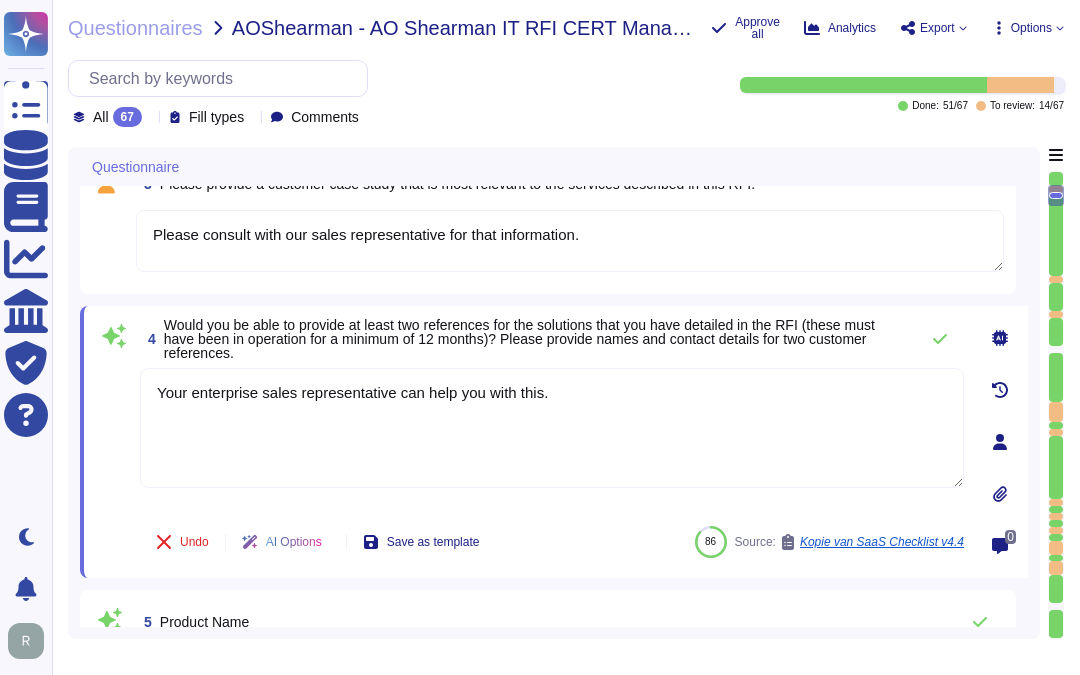 type on "2025-06-02" 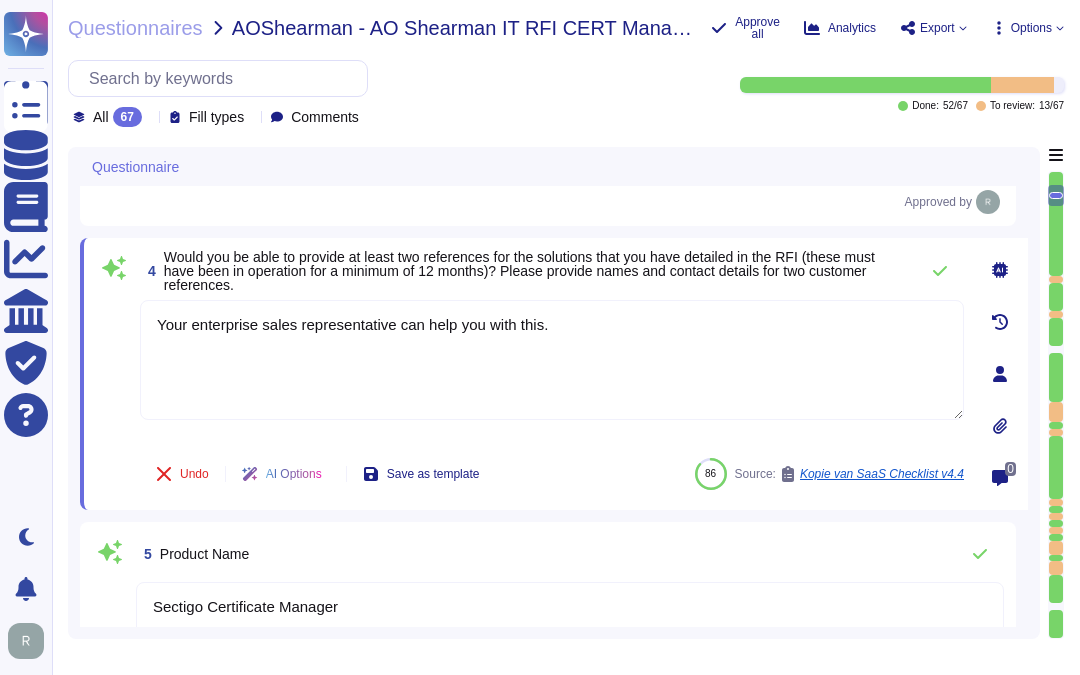 click 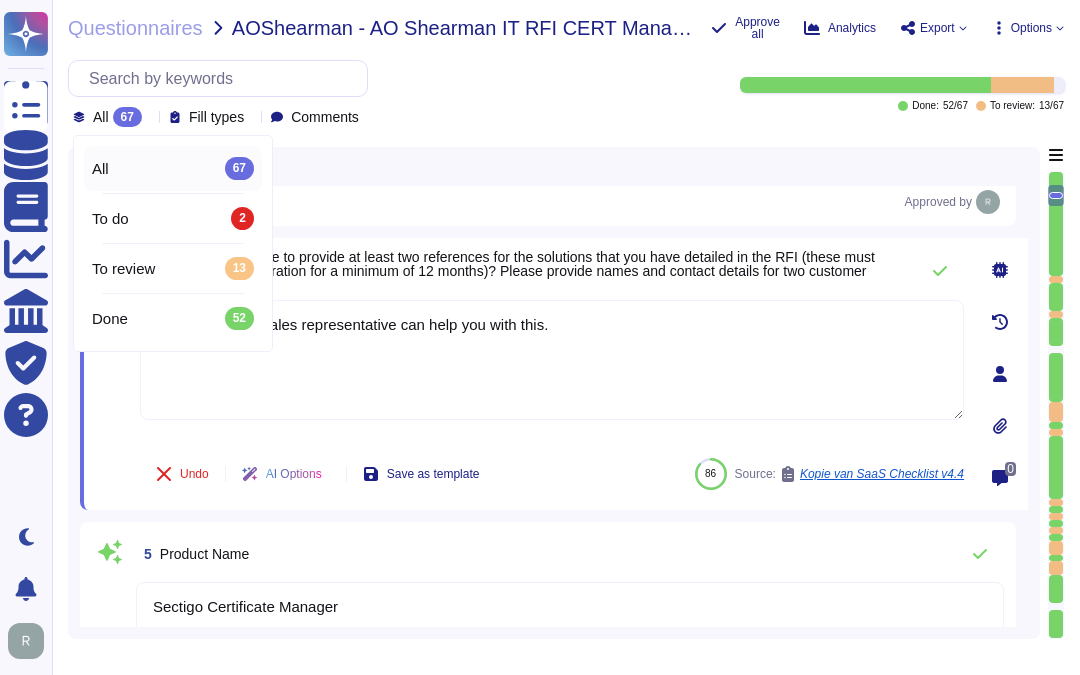 scroll, scrollTop: 560, scrollLeft: 0, axis: vertical 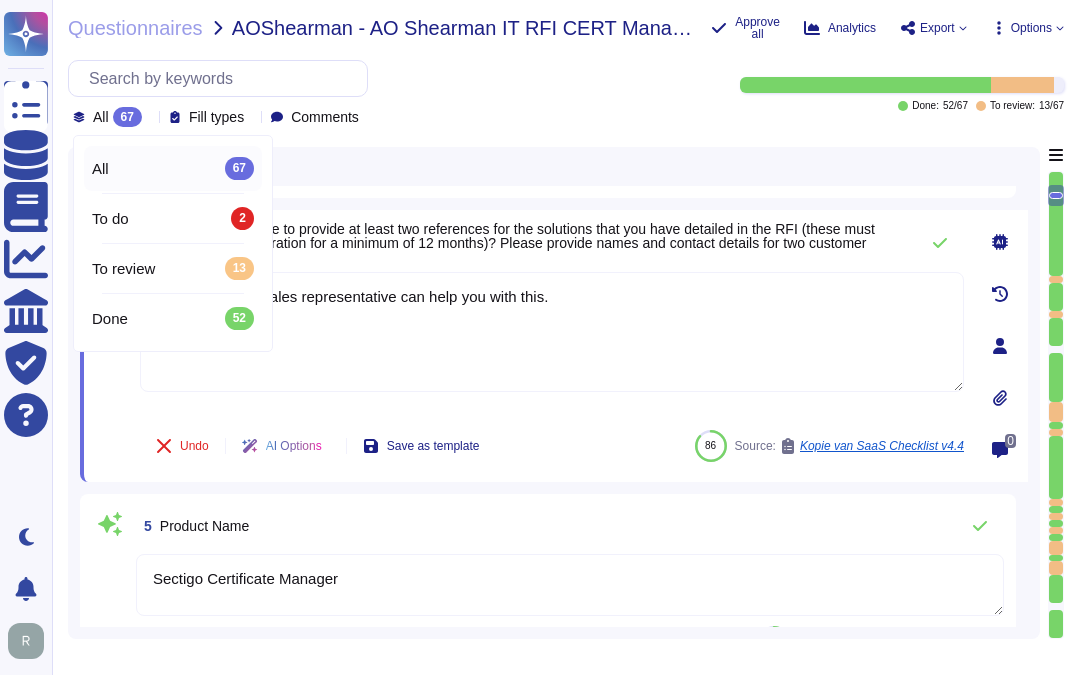 click 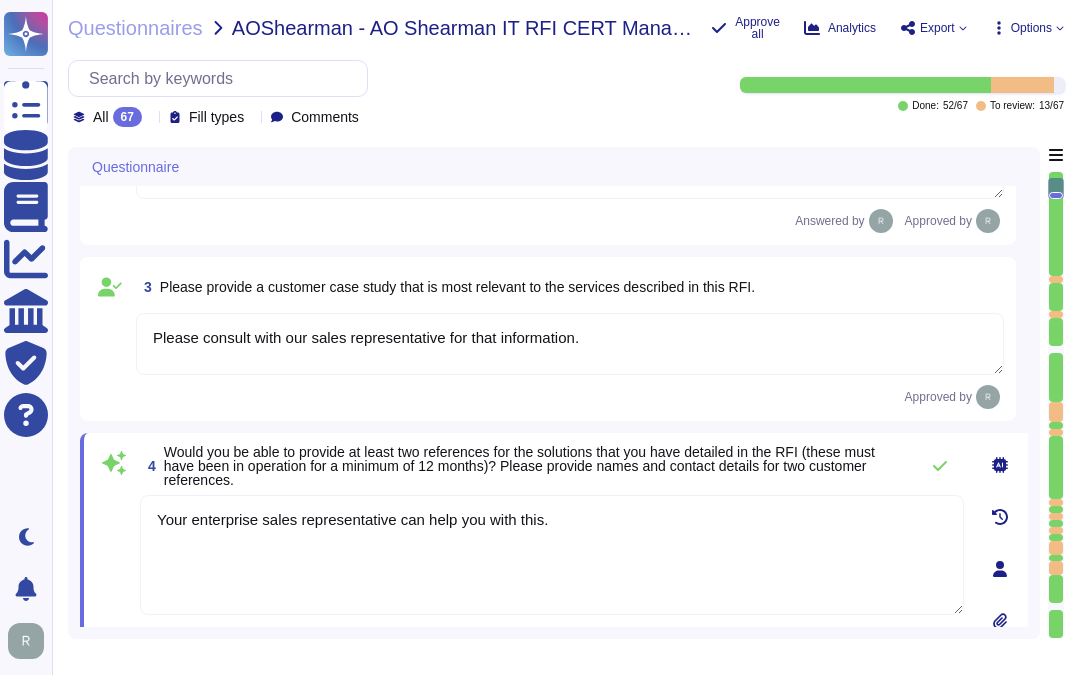 type on "The current version of the SaaS software is 22.9.1." 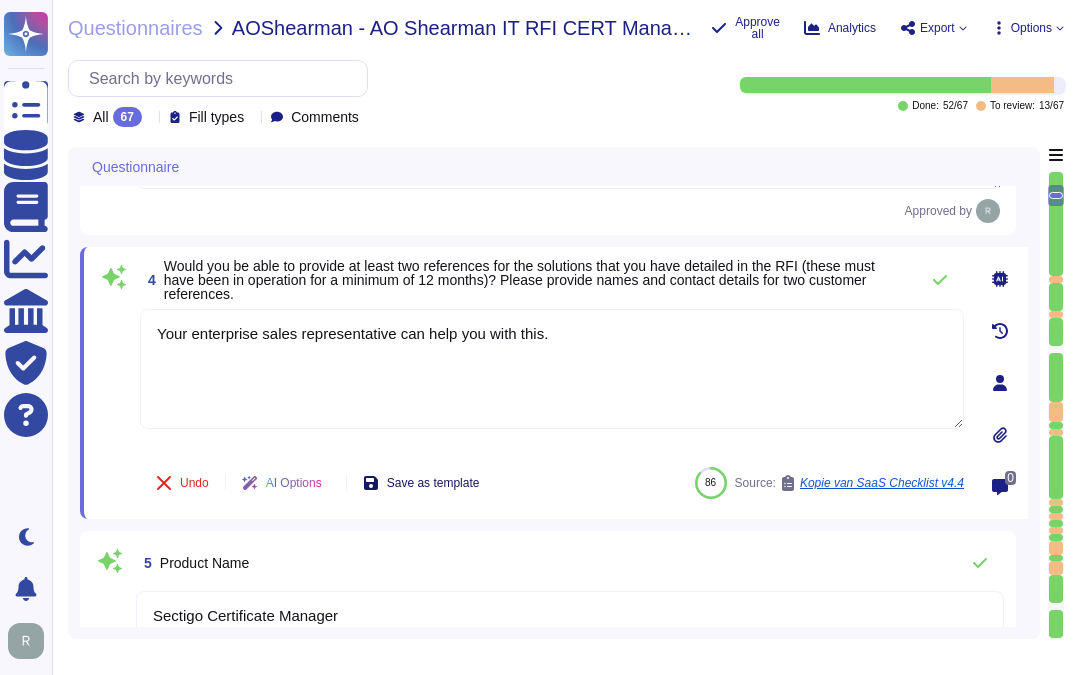 scroll, scrollTop: 560, scrollLeft: 0, axis: vertical 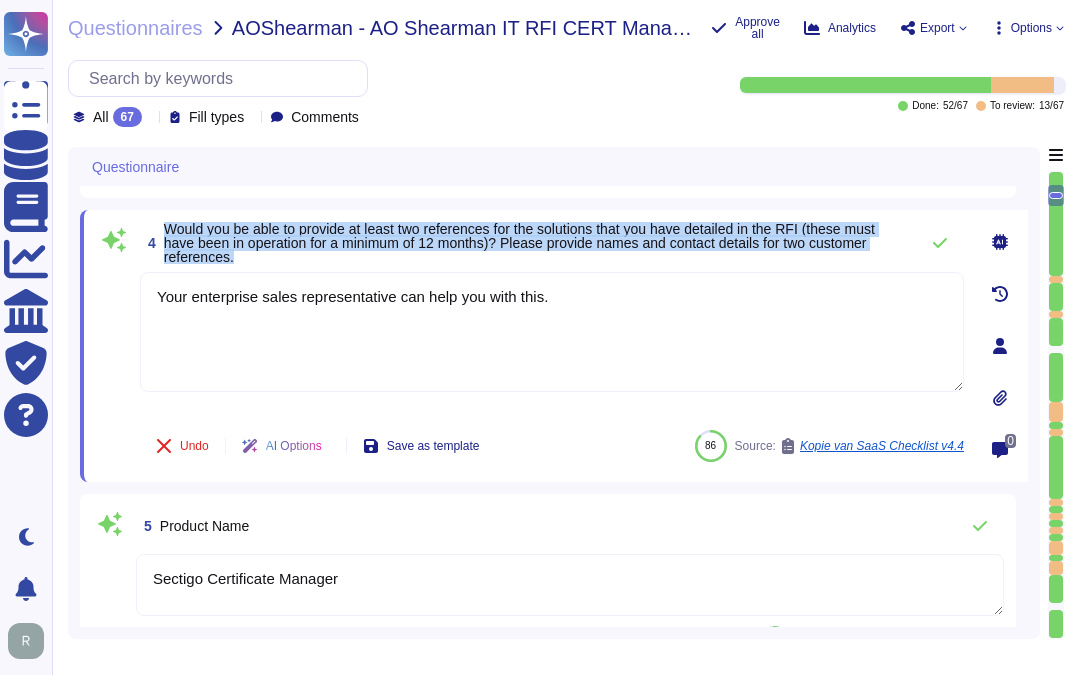 drag, startPoint x: 164, startPoint y: 237, endPoint x: 275, endPoint y: 264, distance: 114.236595 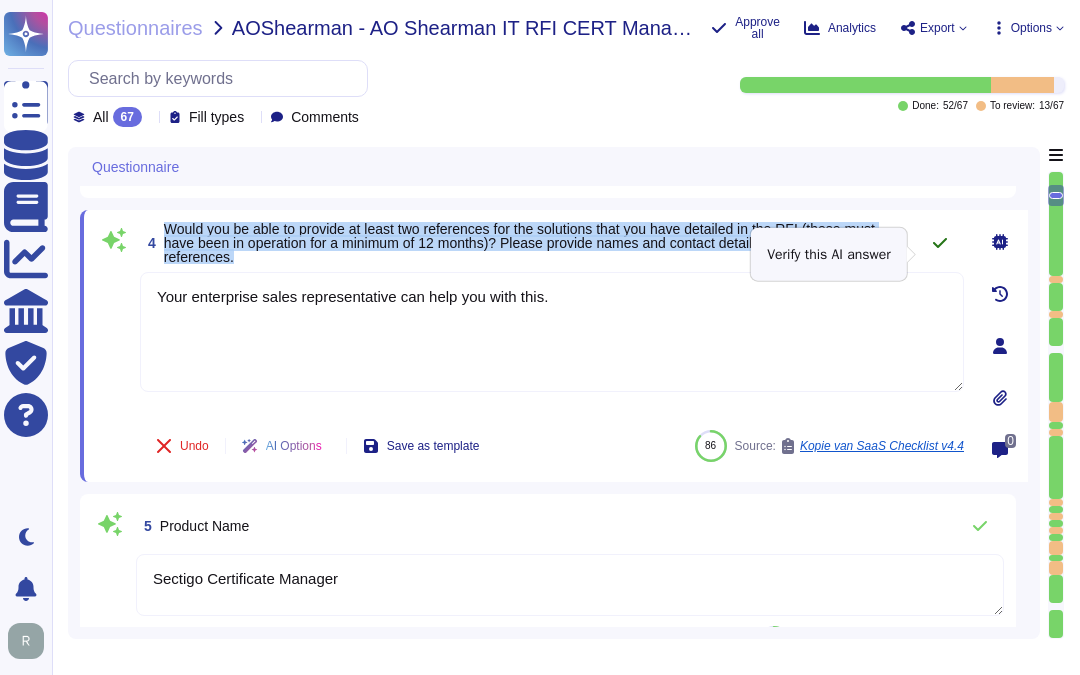 click 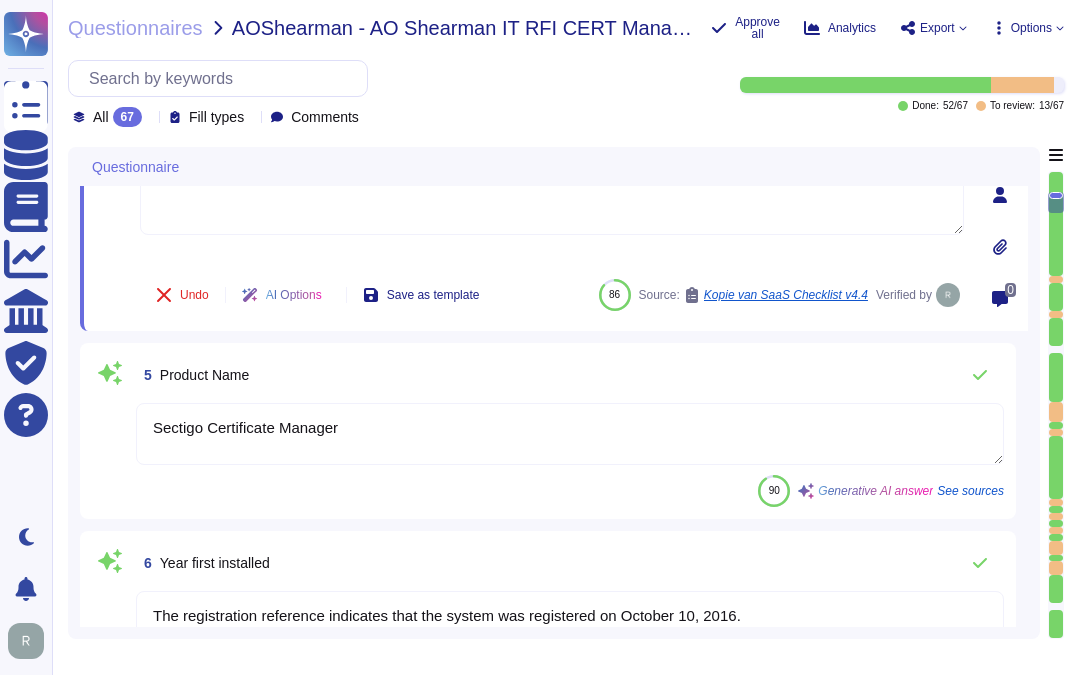 scroll, scrollTop: 782, scrollLeft: 0, axis: vertical 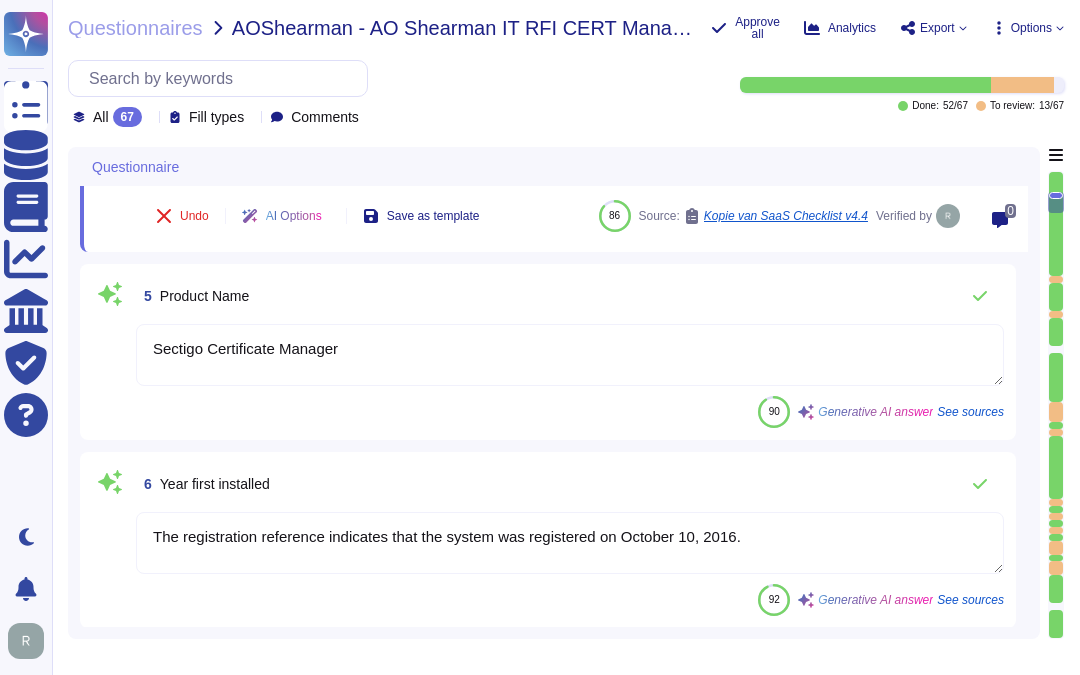 type on "Your enterprise sales representative will share the details." 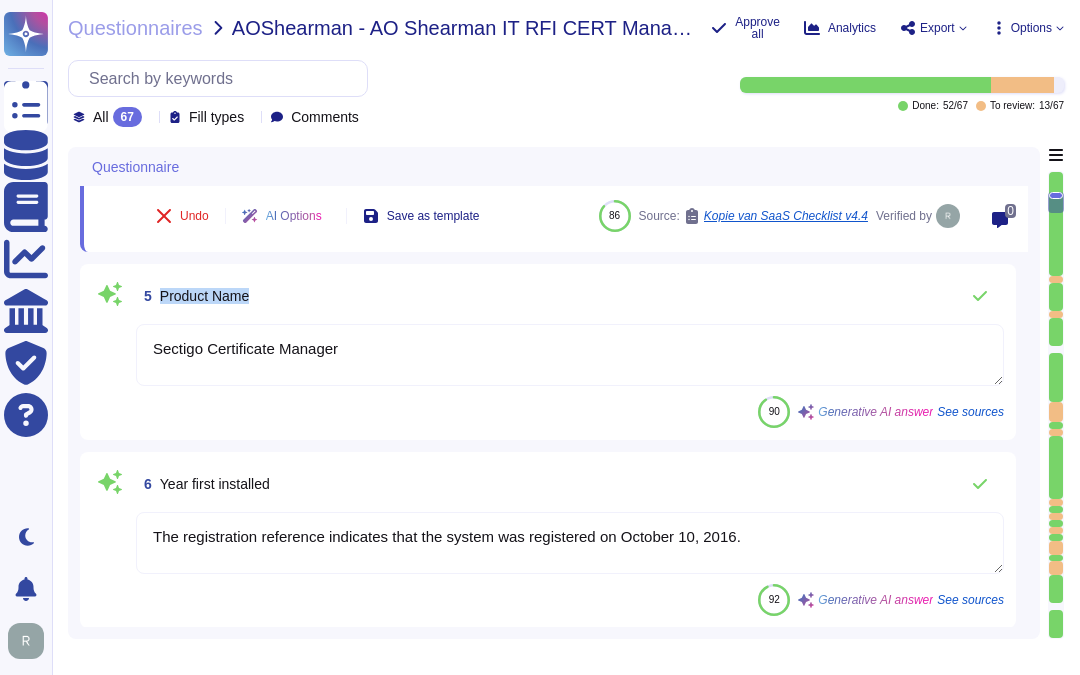 drag, startPoint x: 162, startPoint y: 295, endPoint x: 306, endPoint y: 303, distance: 144.22205 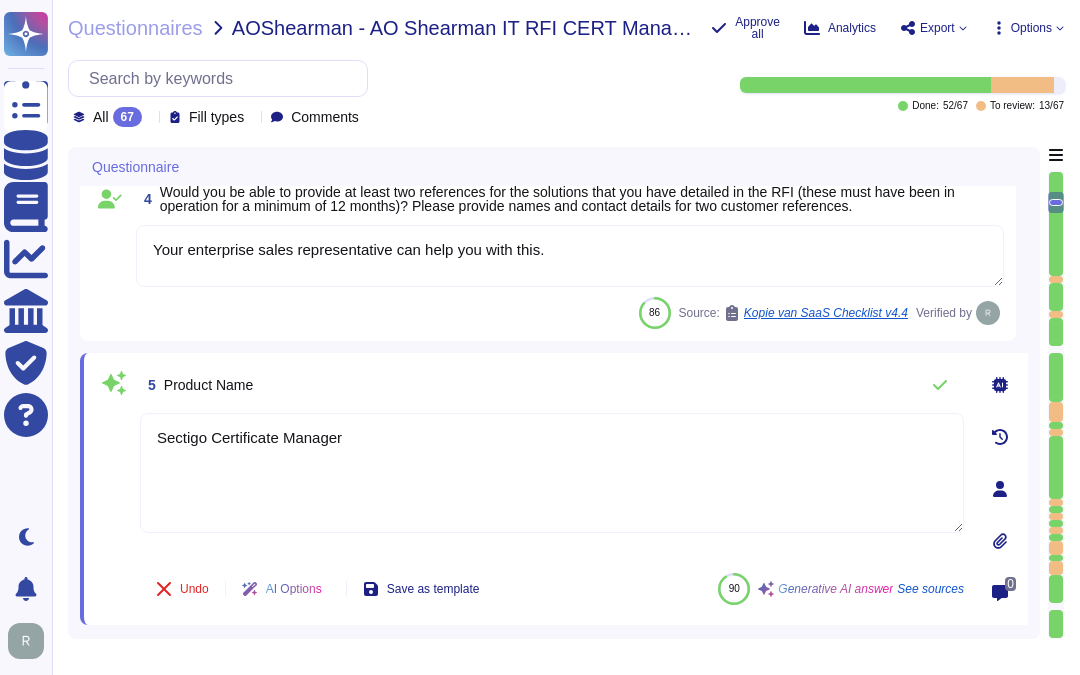scroll, scrollTop: 503, scrollLeft: 0, axis: vertical 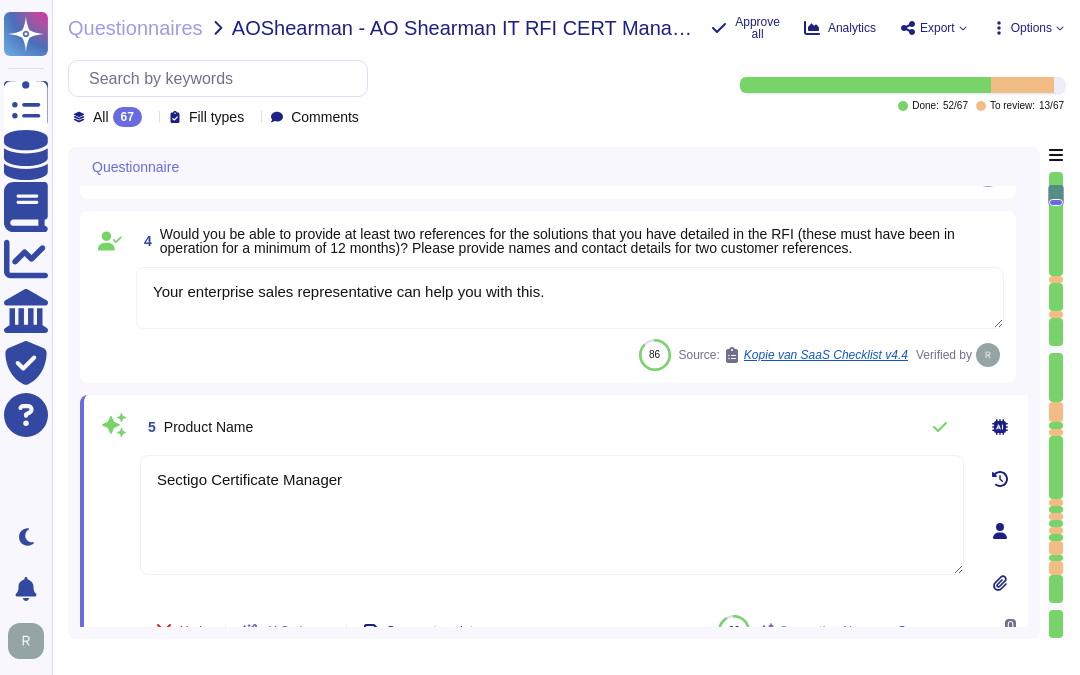 type on "Sectigo is a Private Limited company incorporated in the United Kingdom." 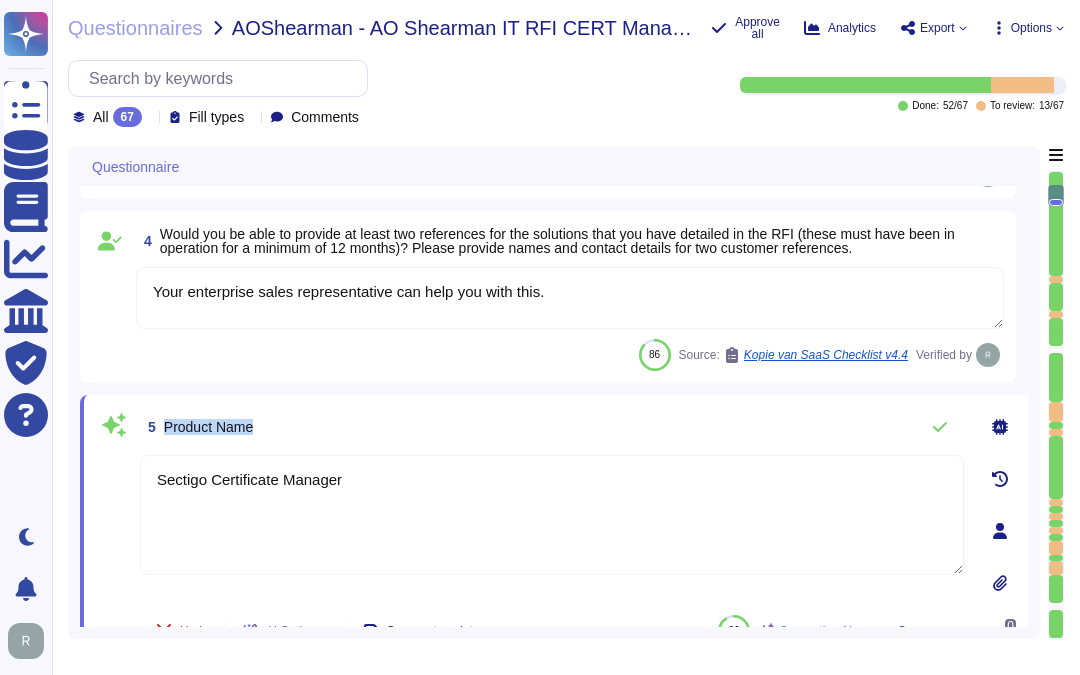 drag, startPoint x: 164, startPoint y: 434, endPoint x: 347, endPoint y: 431, distance: 183.02458 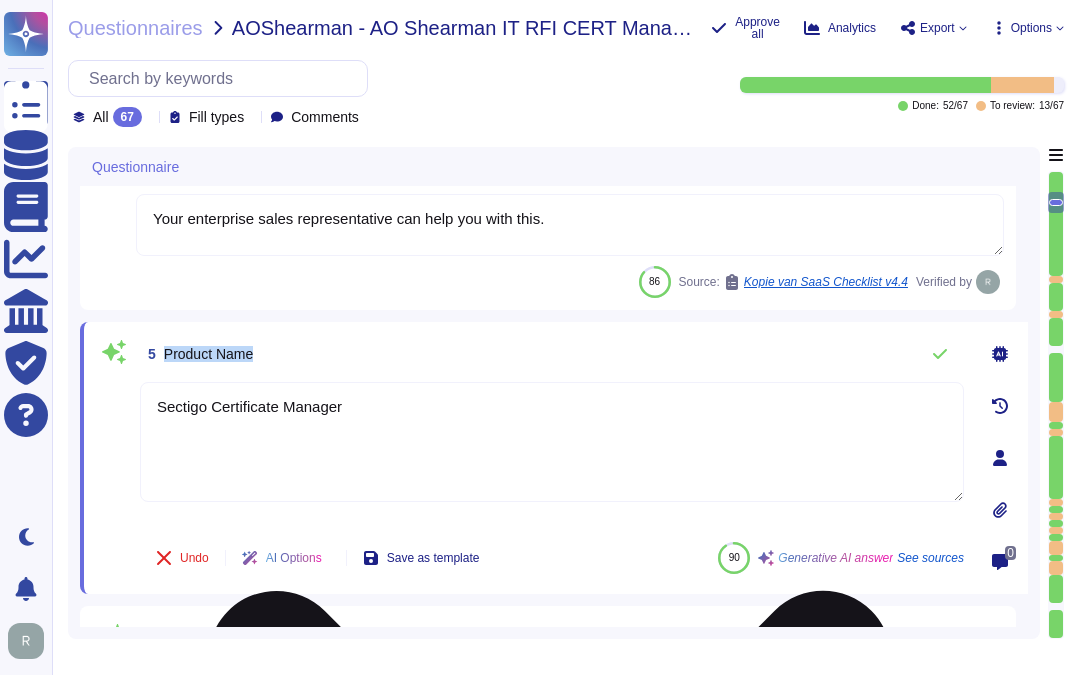 scroll, scrollTop: 614, scrollLeft: 0, axis: vertical 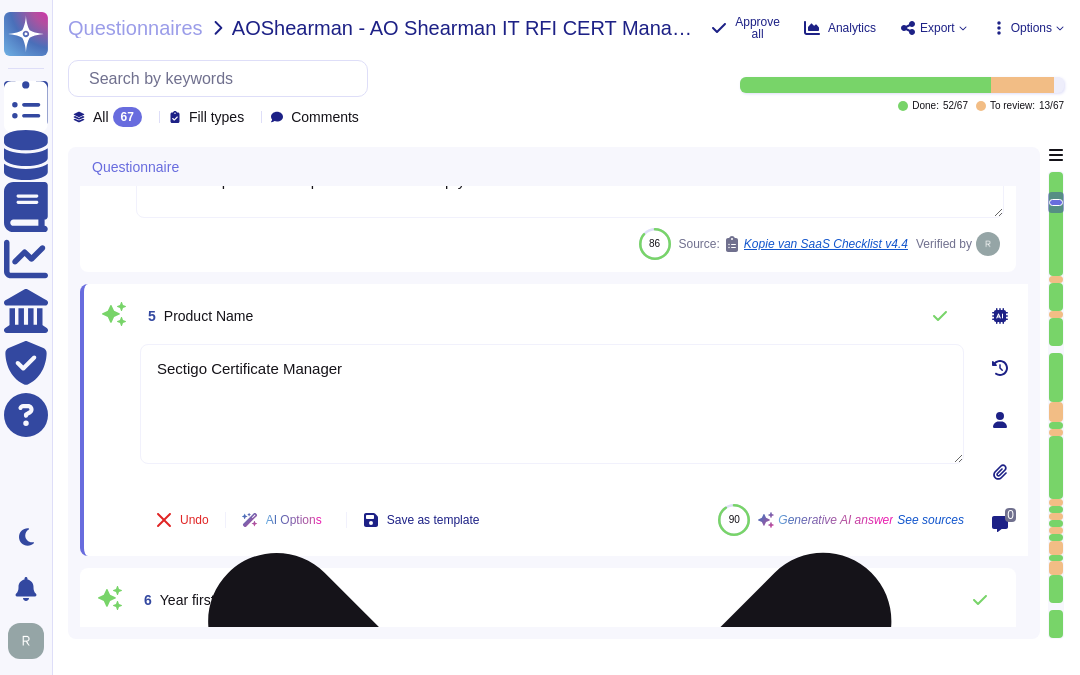 click on "Sectigo Certificate Manager" at bounding box center (552, 404) 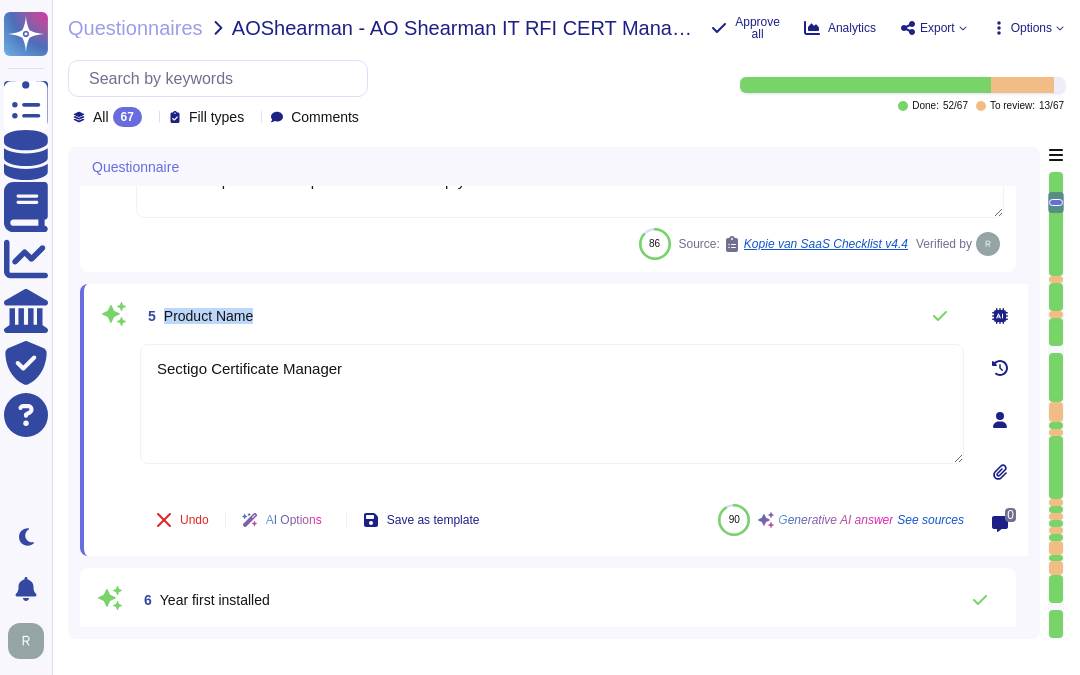 drag, startPoint x: 163, startPoint y: 321, endPoint x: 336, endPoint y: 324, distance: 173.02602 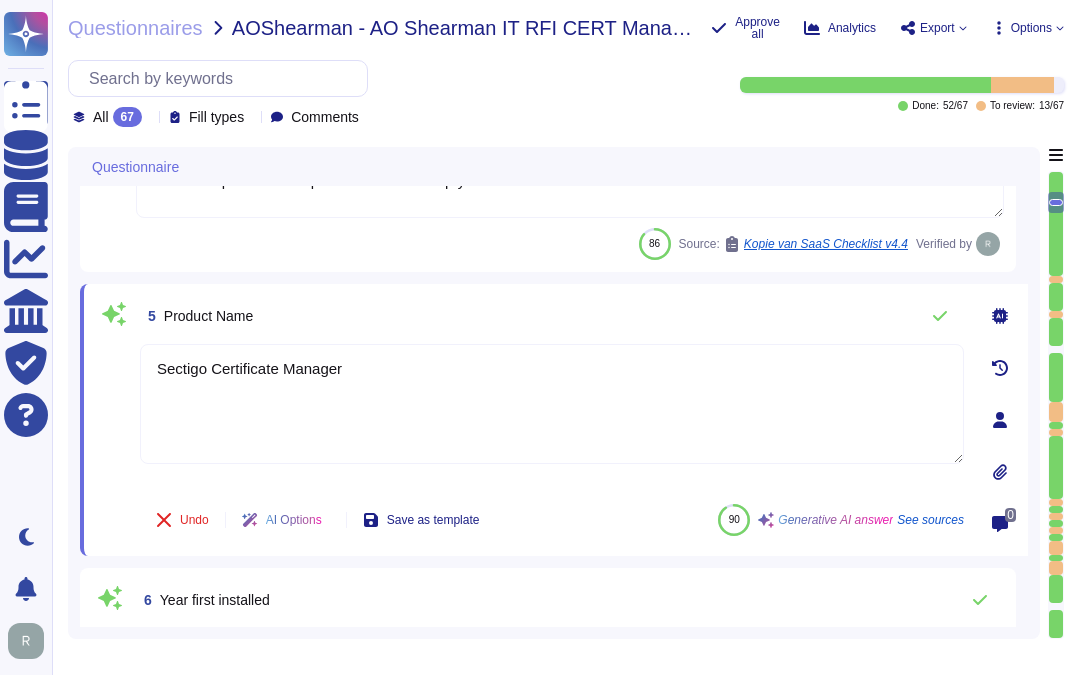 drag, startPoint x: 370, startPoint y: 391, endPoint x: 27, endPoint y: 337, distance: 347.2247 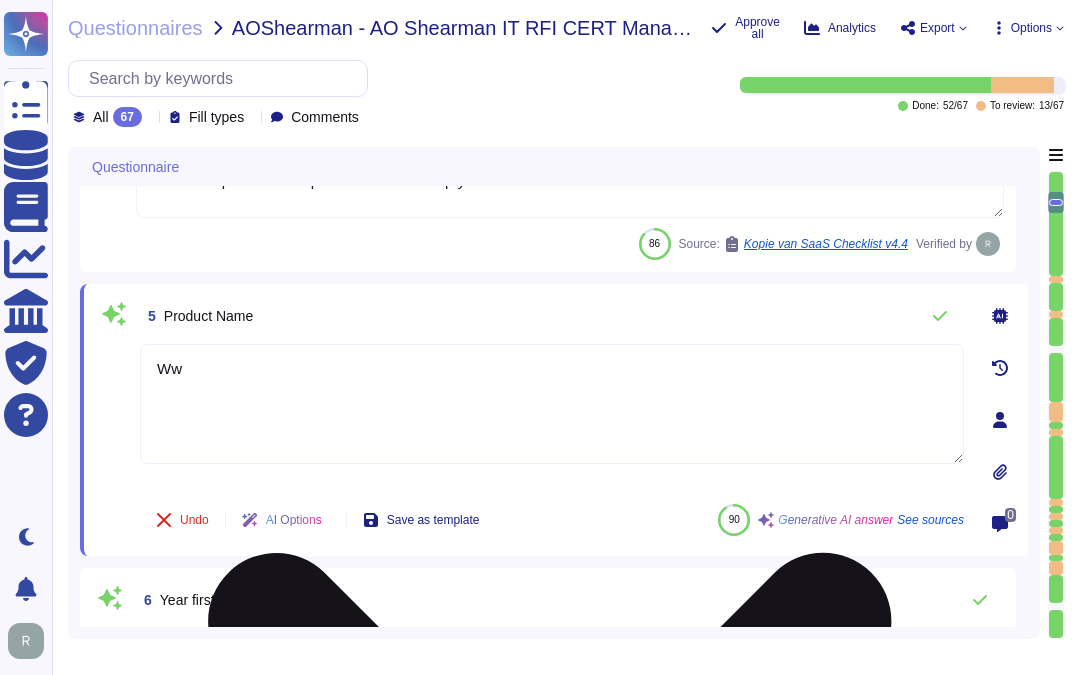 type on "W" 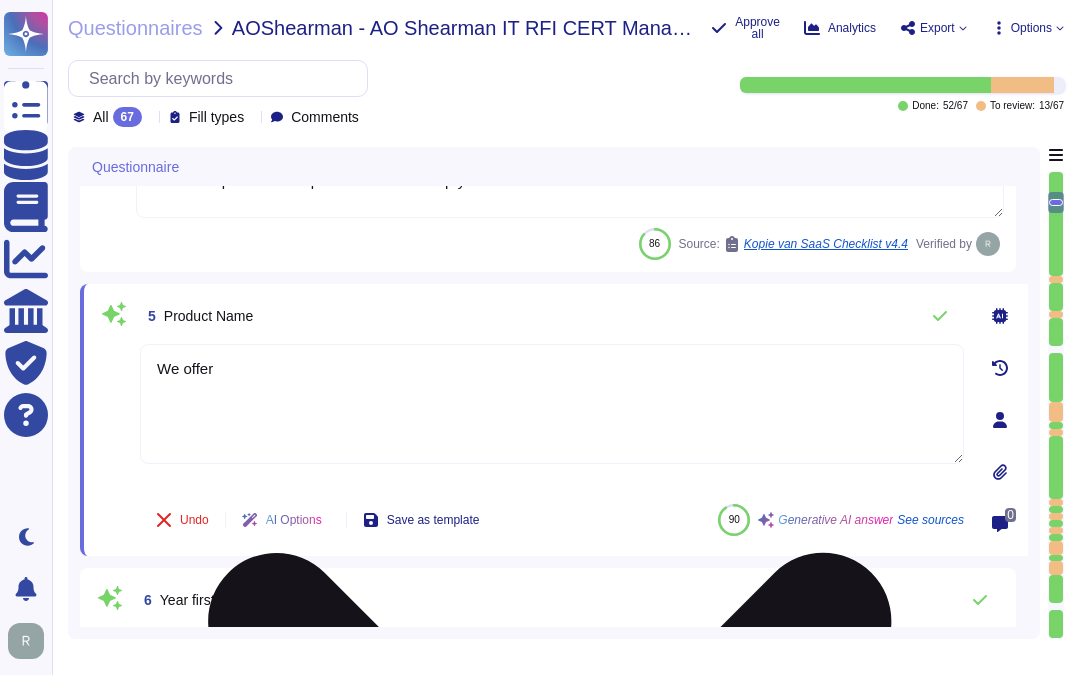 click on "We offer" at bounding box center [552, 404] 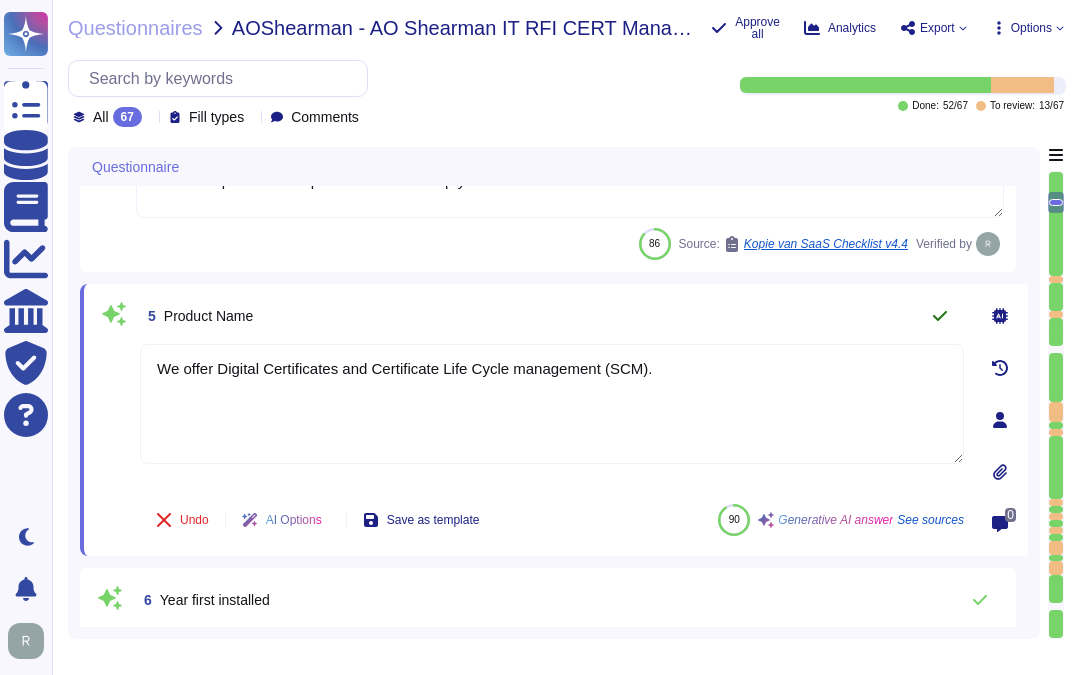 click 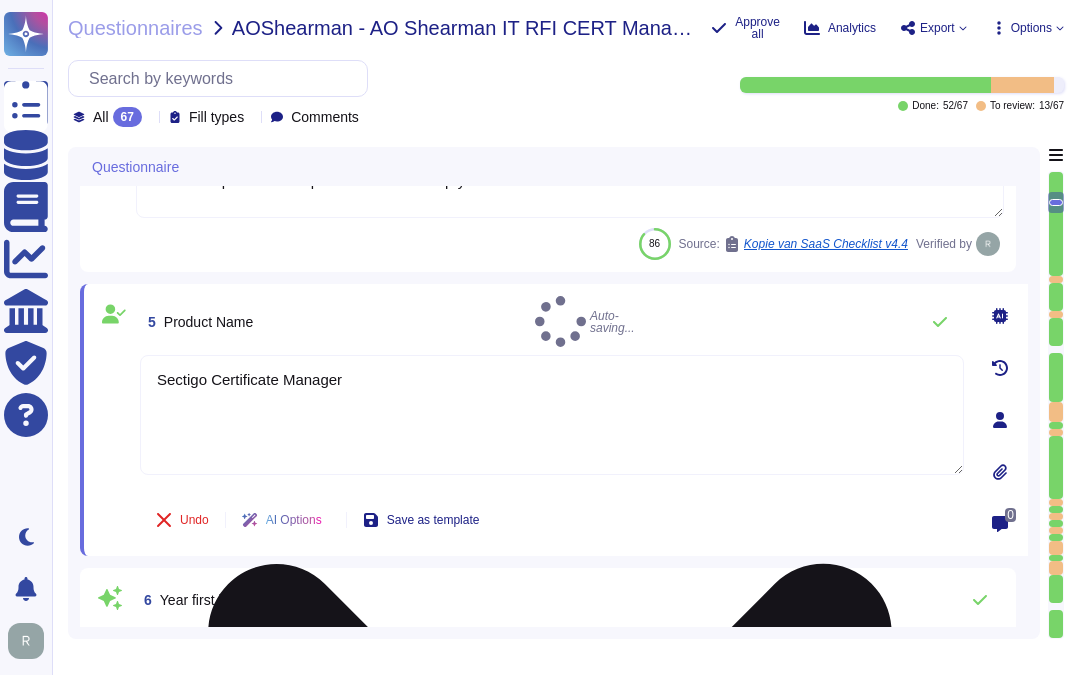 type on "We offer Digital Certificates and Certificate Life Cycle management (SCM)." 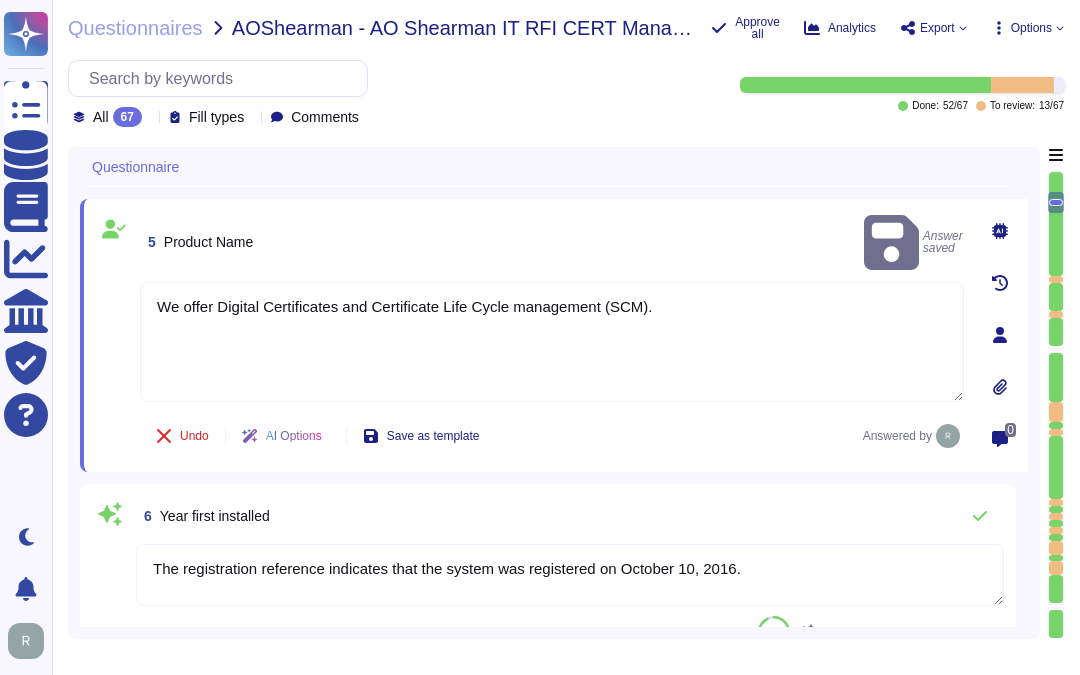type on "Your enterprise sales representative will share the details." 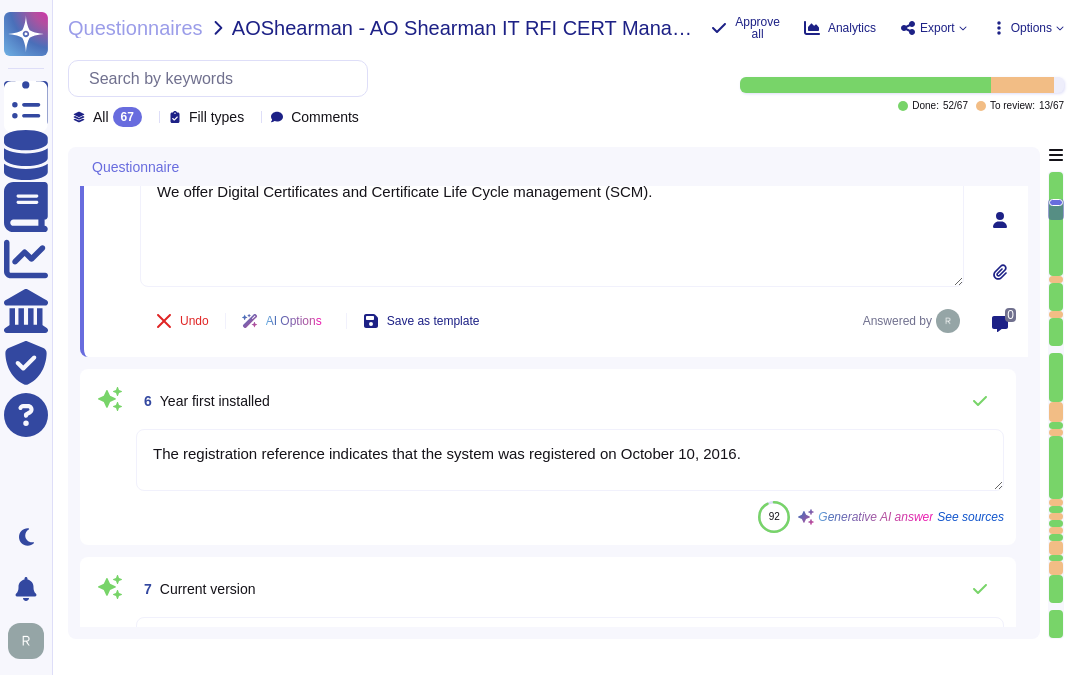 scroll, scrollTop: 836, scrollLeft: 0, axis: vertical 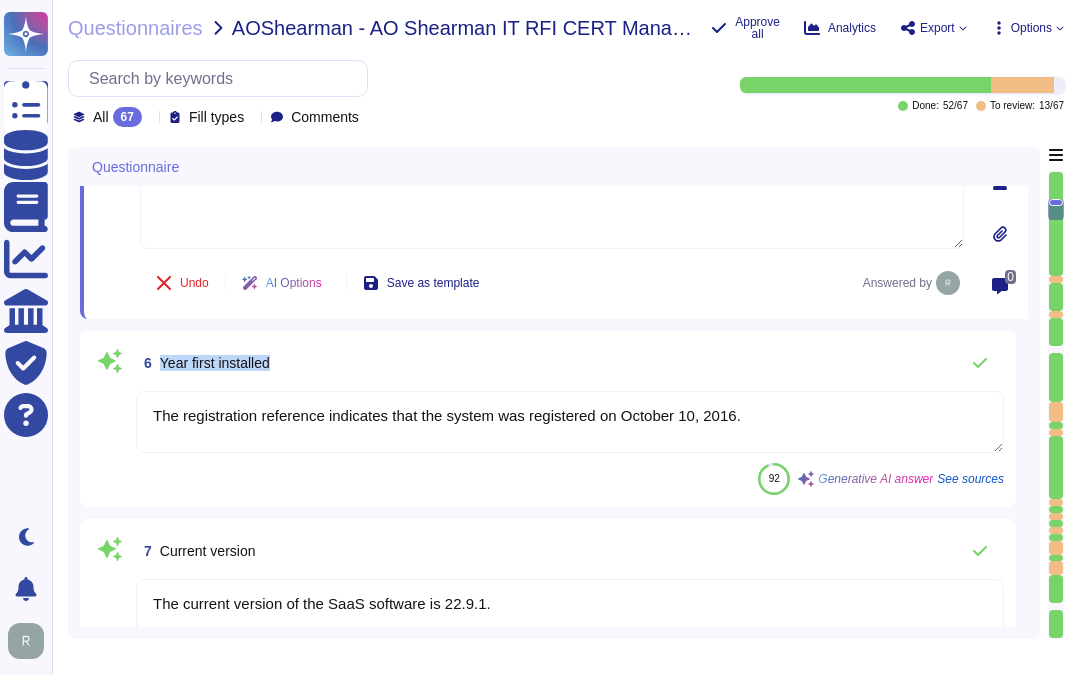 drag, startPoint x: 161, startPoint y: 357, endPoint x: 317, endPoint y: 362, distance: 156.08011 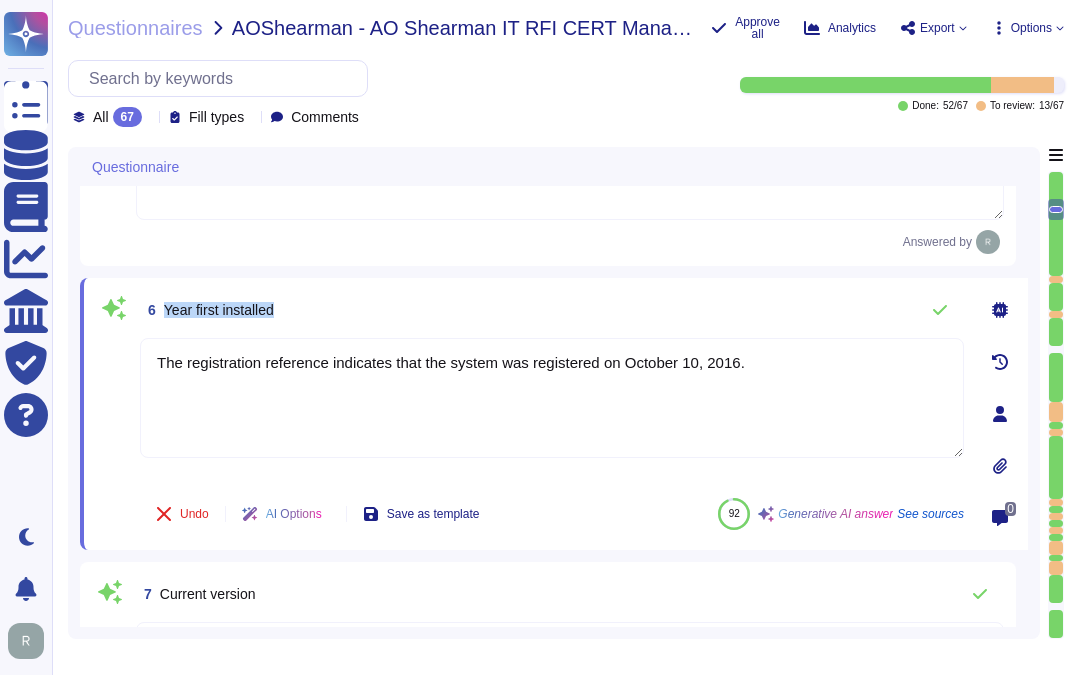 drag, startPoint x: 164, startPoint y: 314, endPoint x: 351, endPoint y: 313, distance: 187.00267 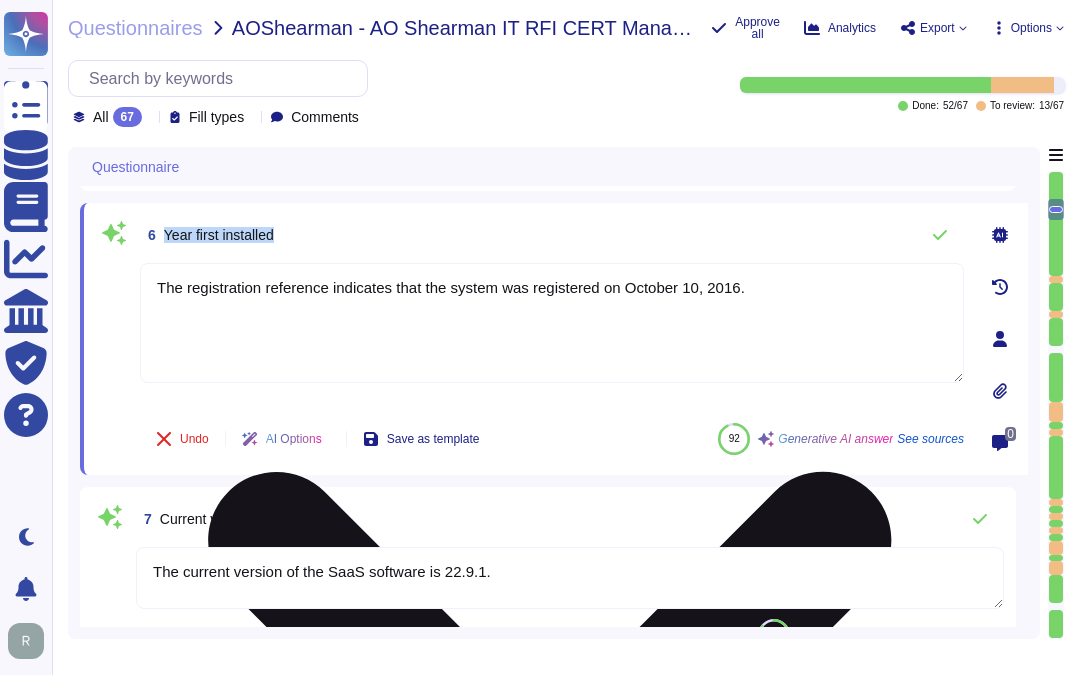 scroll, scrollTop: 947, scrollLeft: 0, axis: vertical 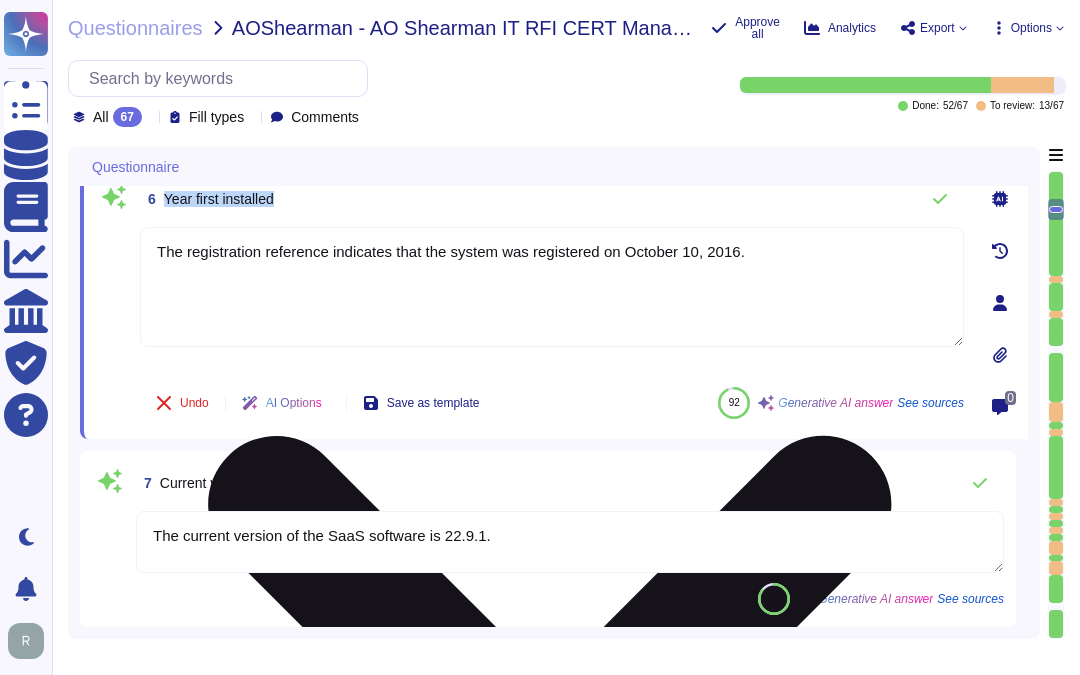 type on "Your enterprise sales representative will share the details." 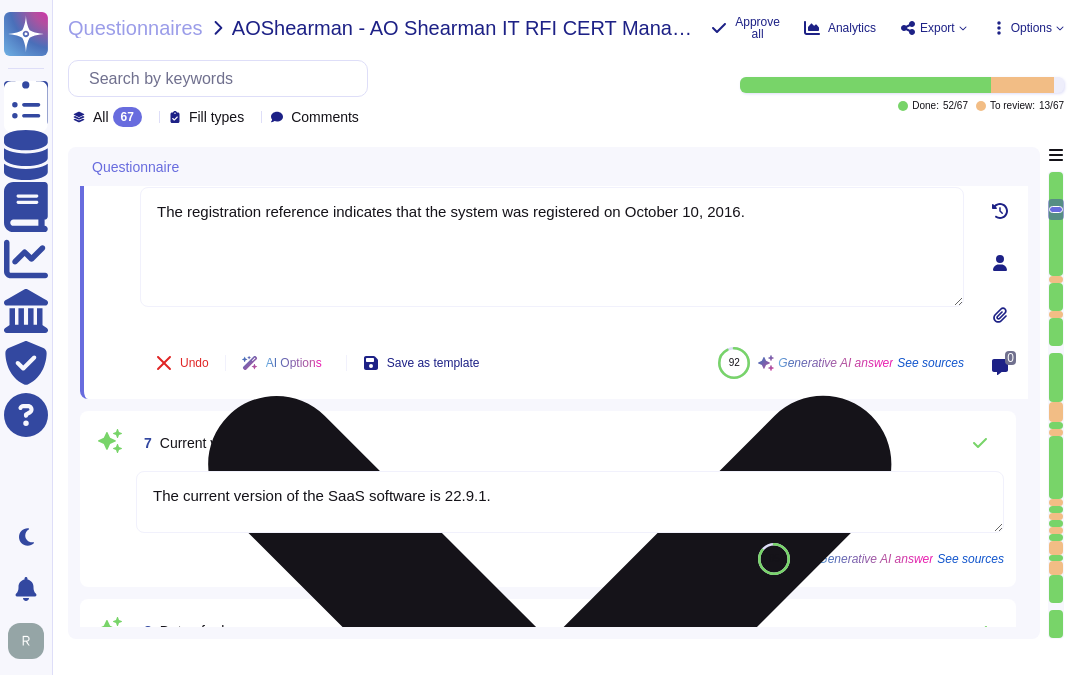 scroll, scrollTop: 1058, scrollLeft: 0, axis: vertical 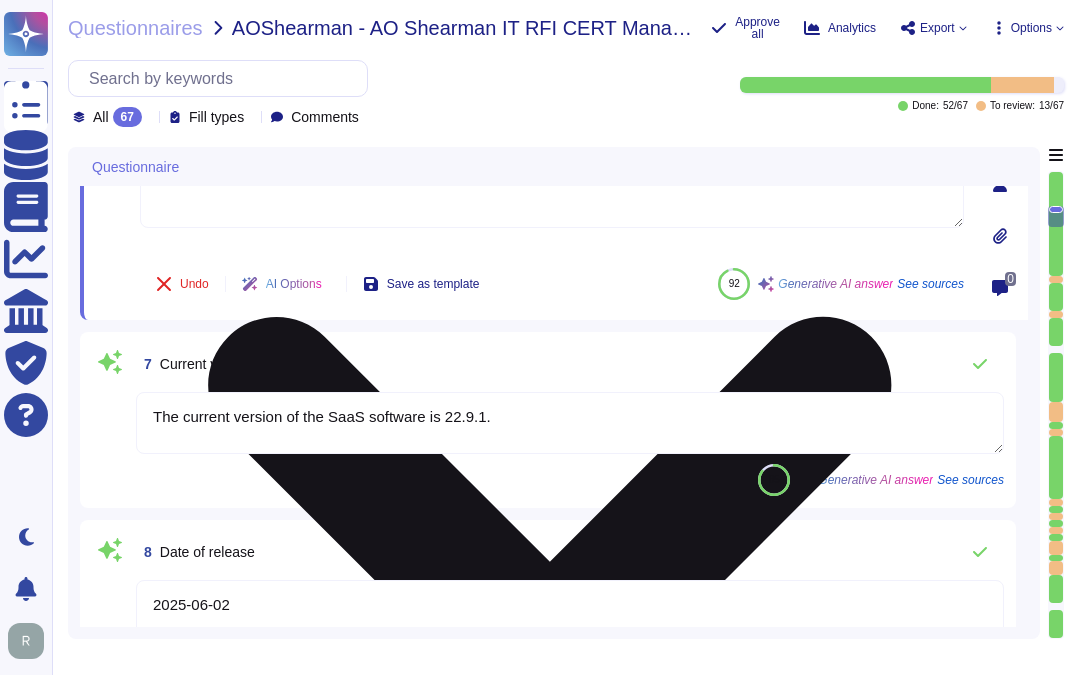 type on "Your enterprise sales representative will share the details." 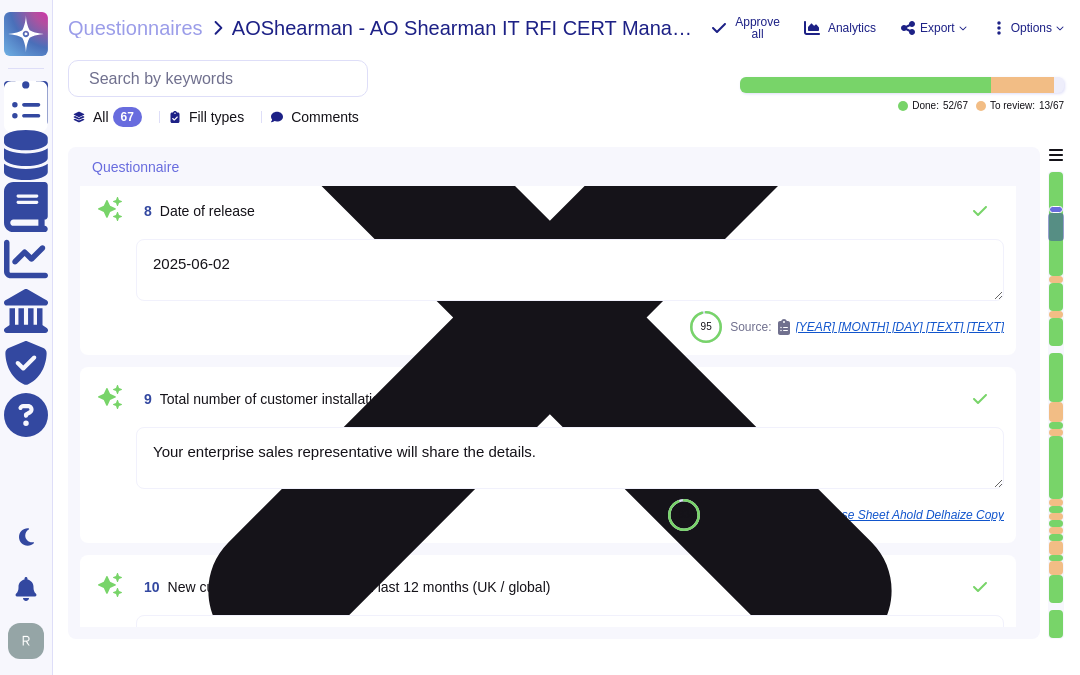 scroll, scrollTop: 1392, scrollLeft: 0, axis: vertical 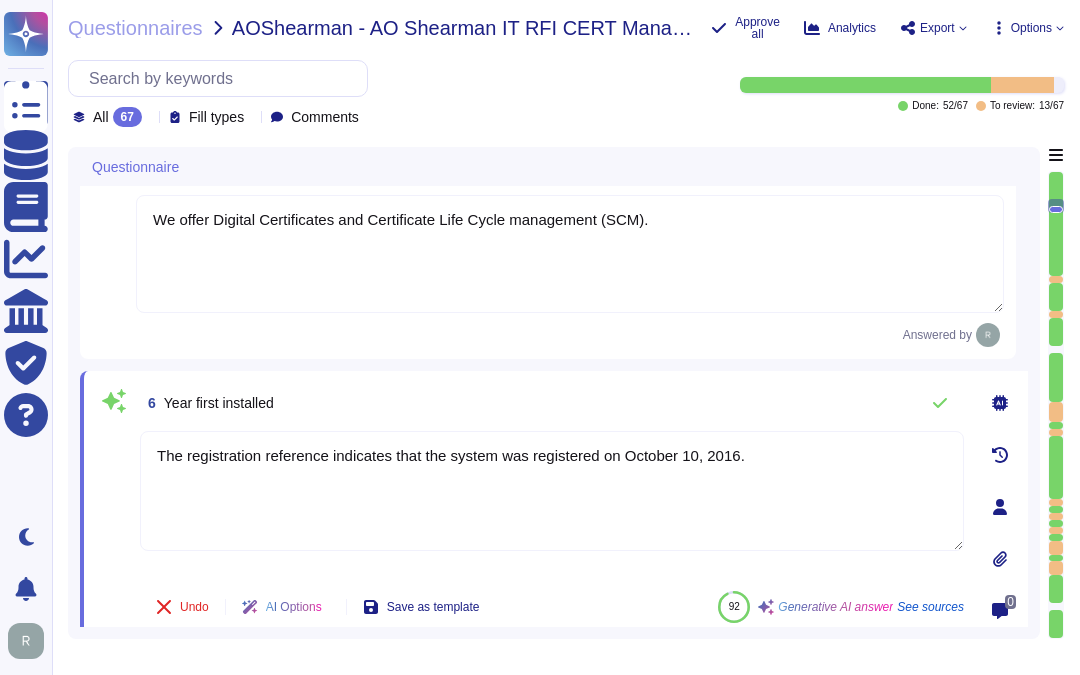 type on "Please consult with our sales representative for that information." 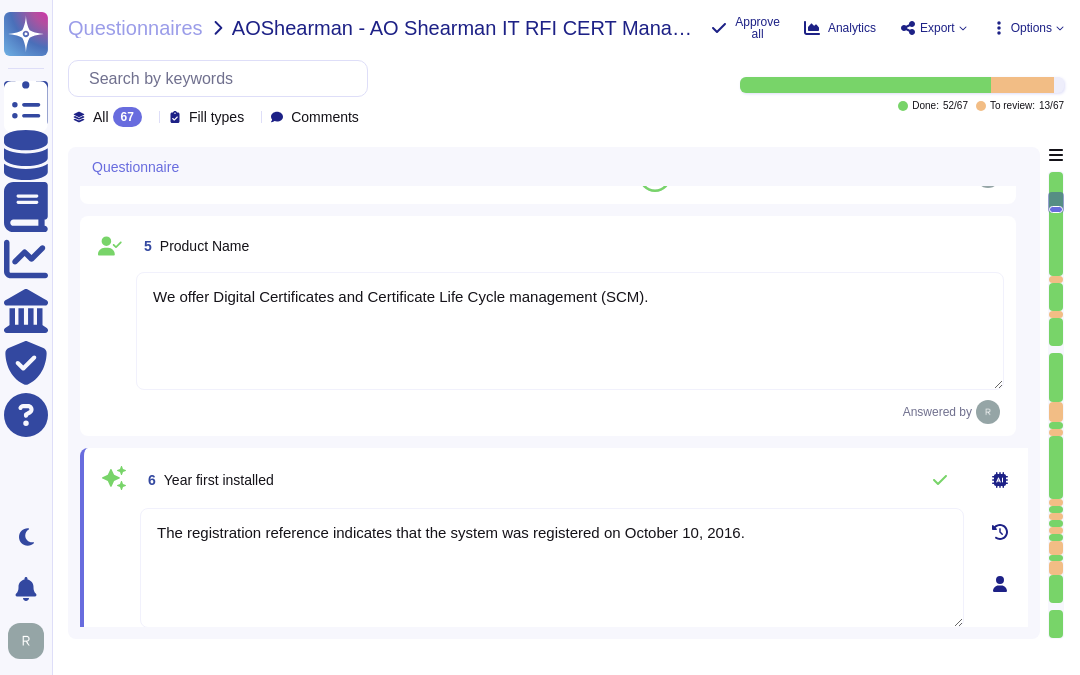 type on "Sectigo has been providing public certificate issuing services for more than 25 years." 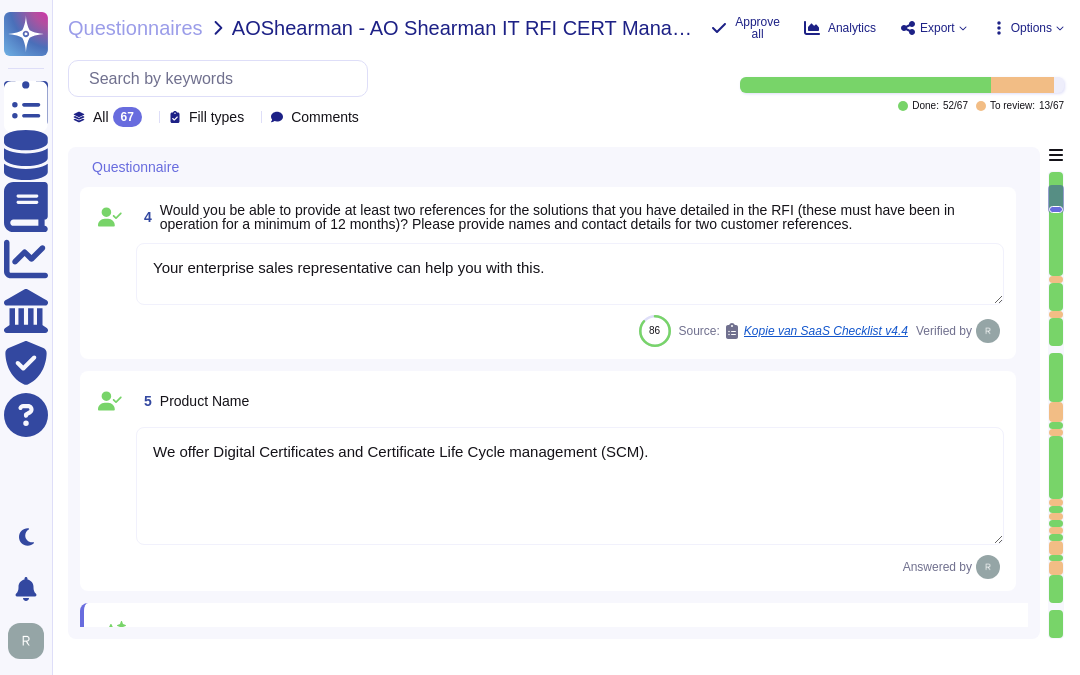 type on "Sectigo is a Private Limited company incorporated in the United Kingdom." 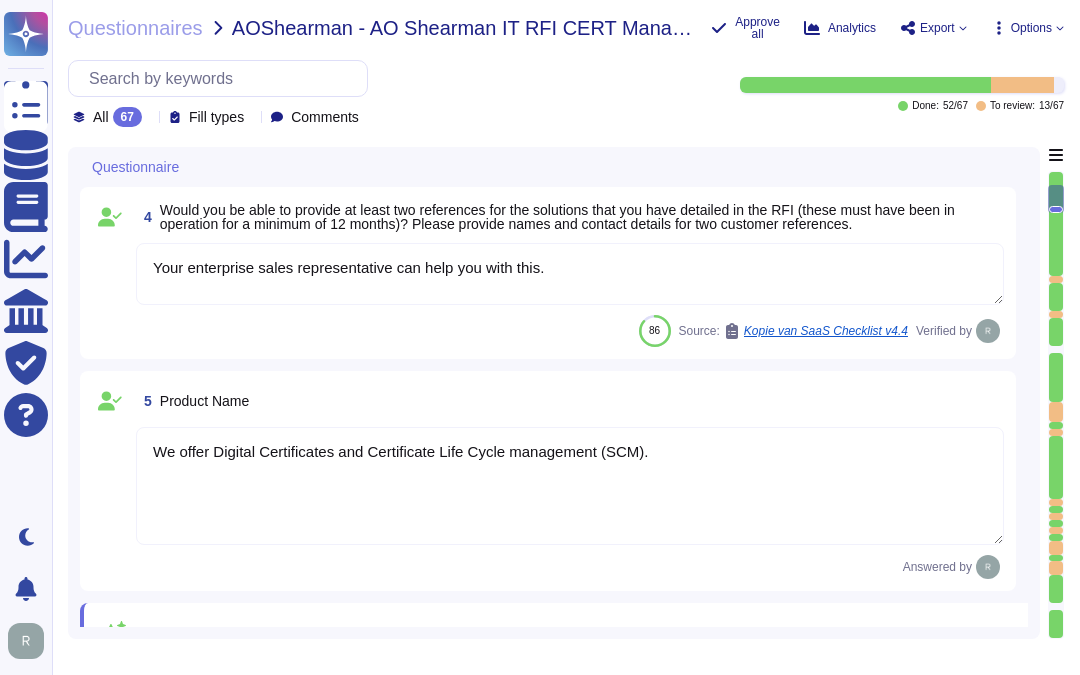 scroll, scrollTop: 416, scrollLeft: 0, axis: vertical 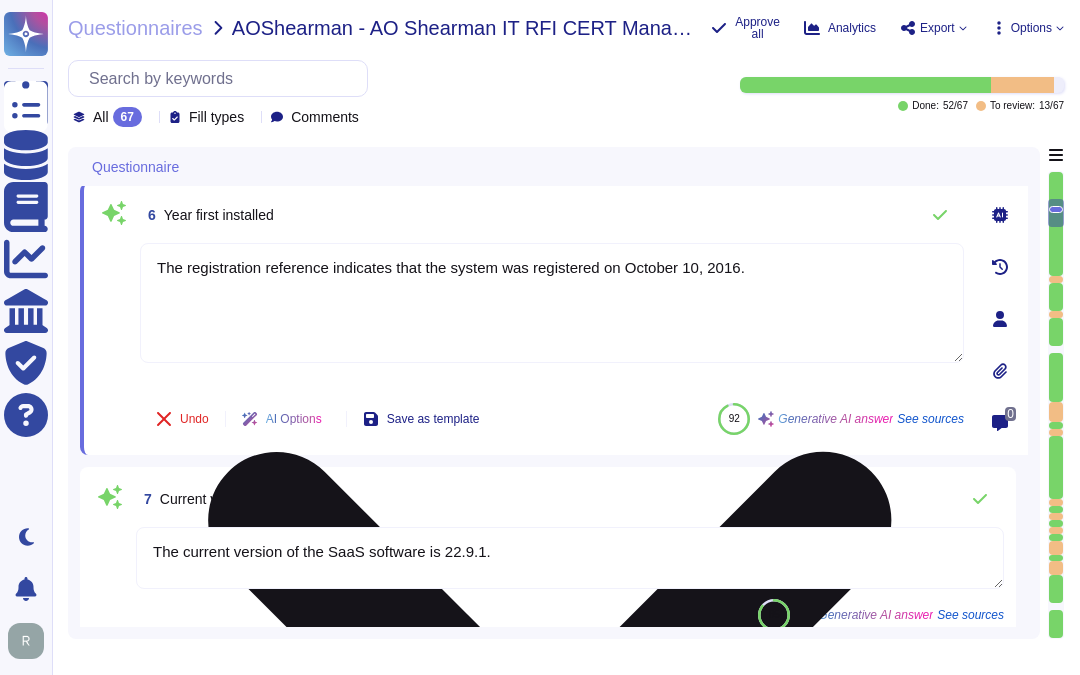 type on "Your enterprise sales representative will share the details." 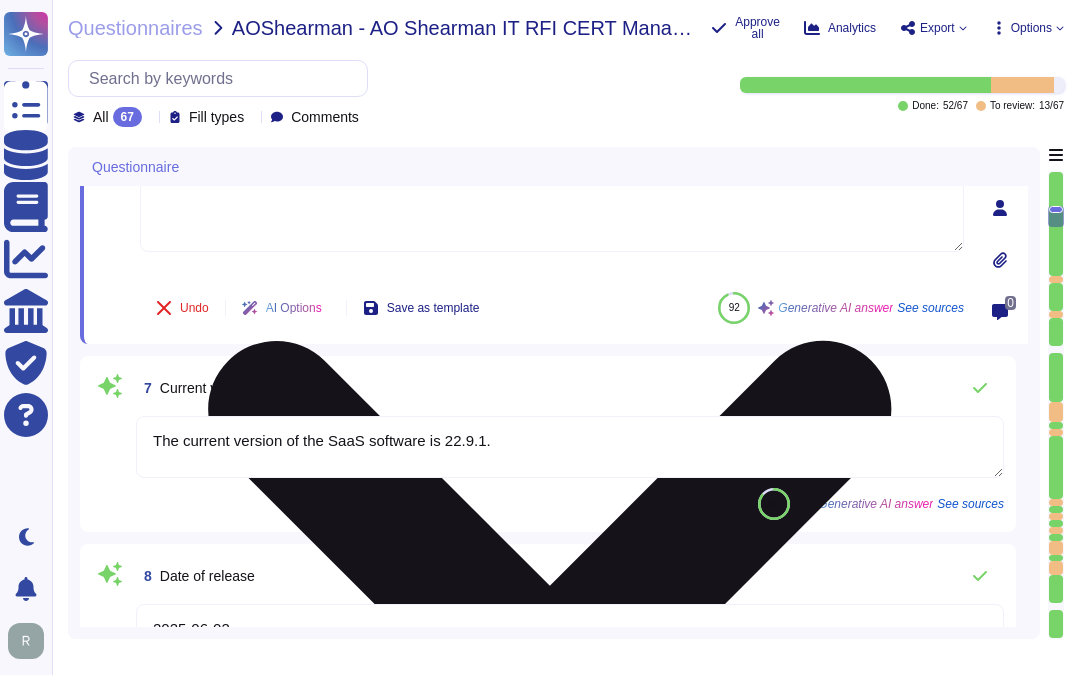 type on "Your enterprise sales representative will share the details." 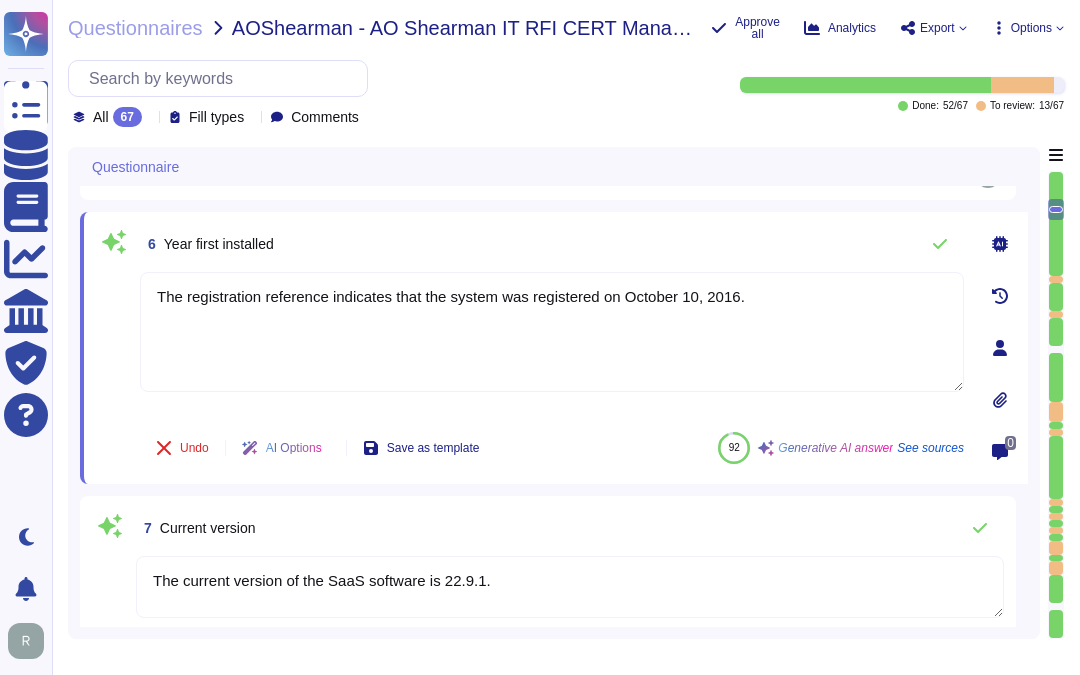 type on "Please consult with our sales representative for that information." 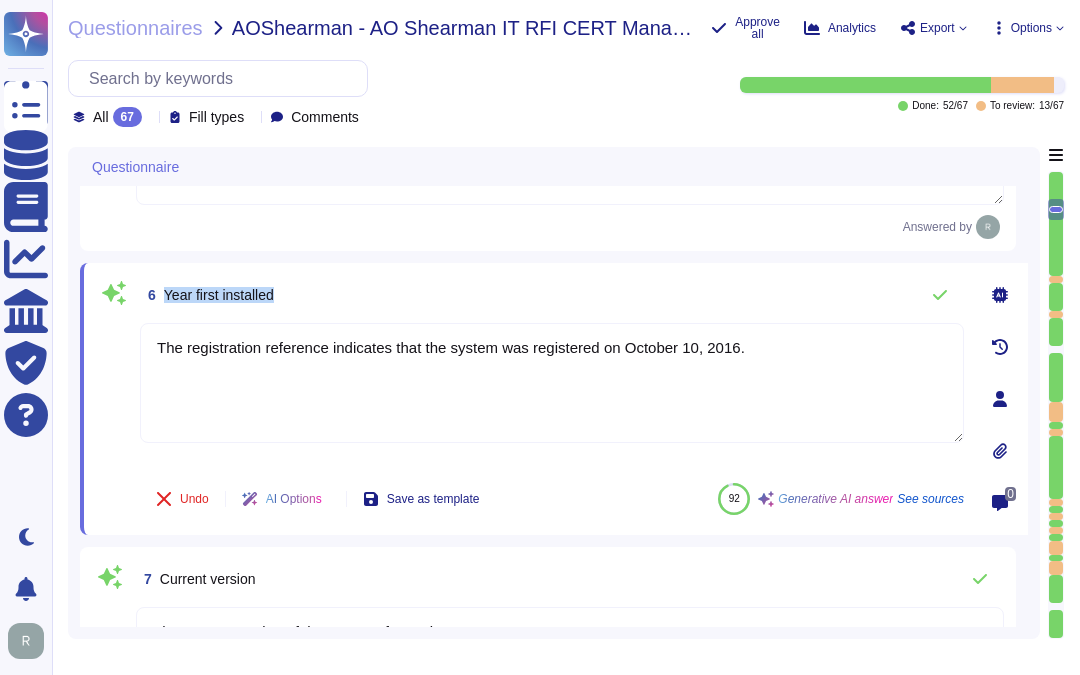 drag, startPoint x: 163, startPoint y: 298, endPoint x: 352, endPoint y: 311, distance: 189.44656 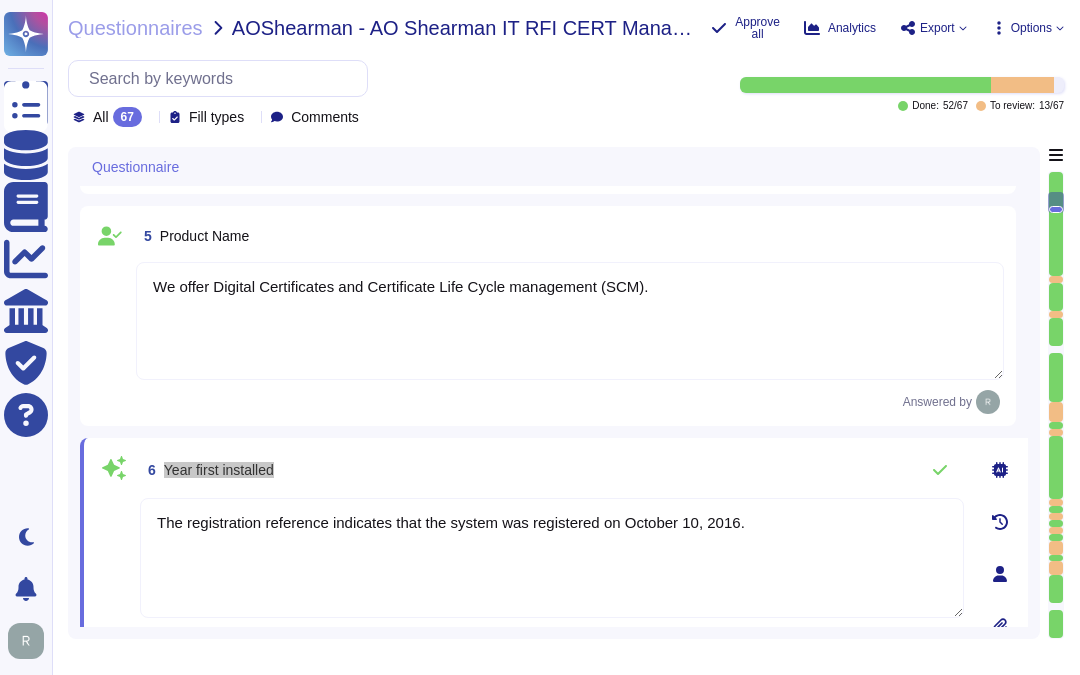 type on "Sectigo has been providing public certificate issuing services for more than 25 years." 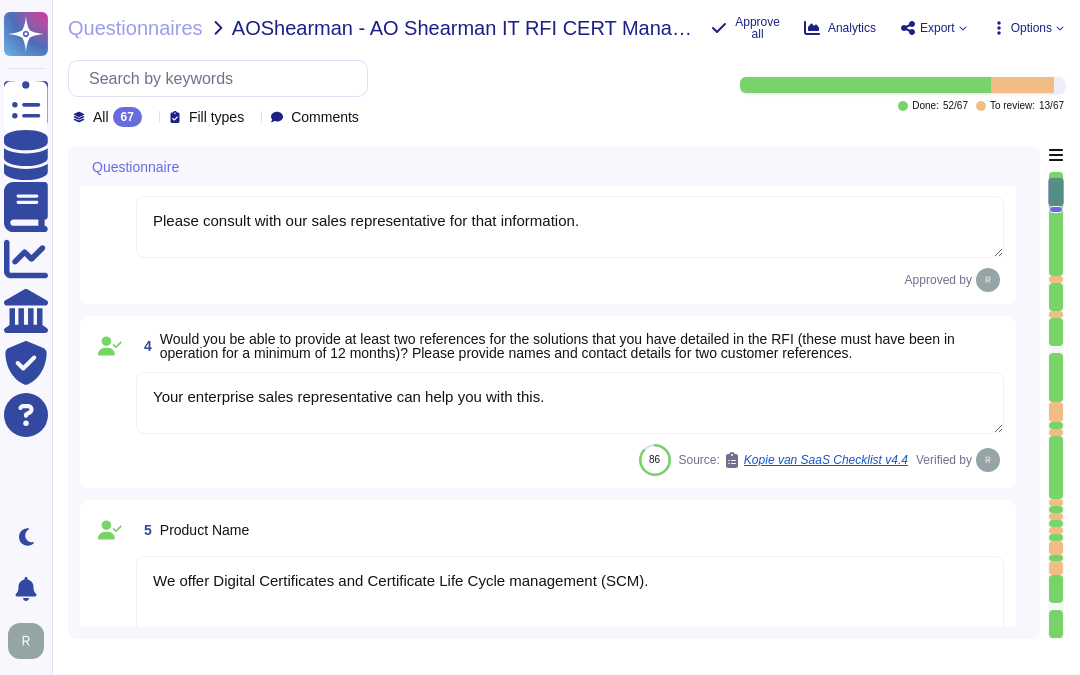 type on "Sectigo is a Private Limited company incorporated in the United Kingdom." 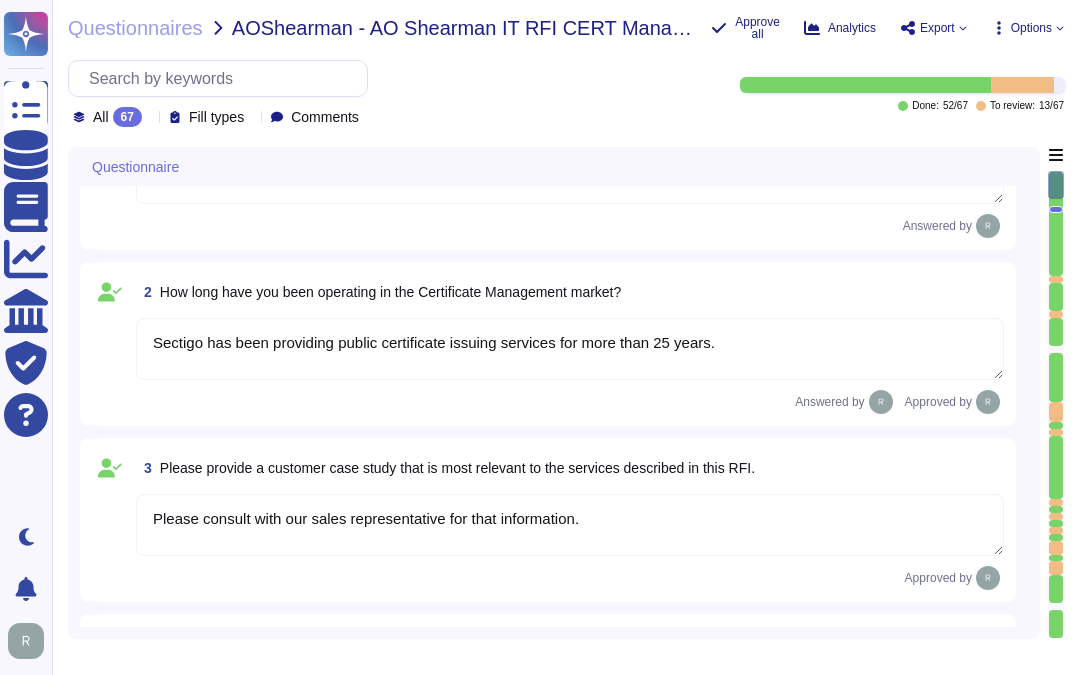 scroll, scrollTop: 0, scrollLeft: 0, axis: both 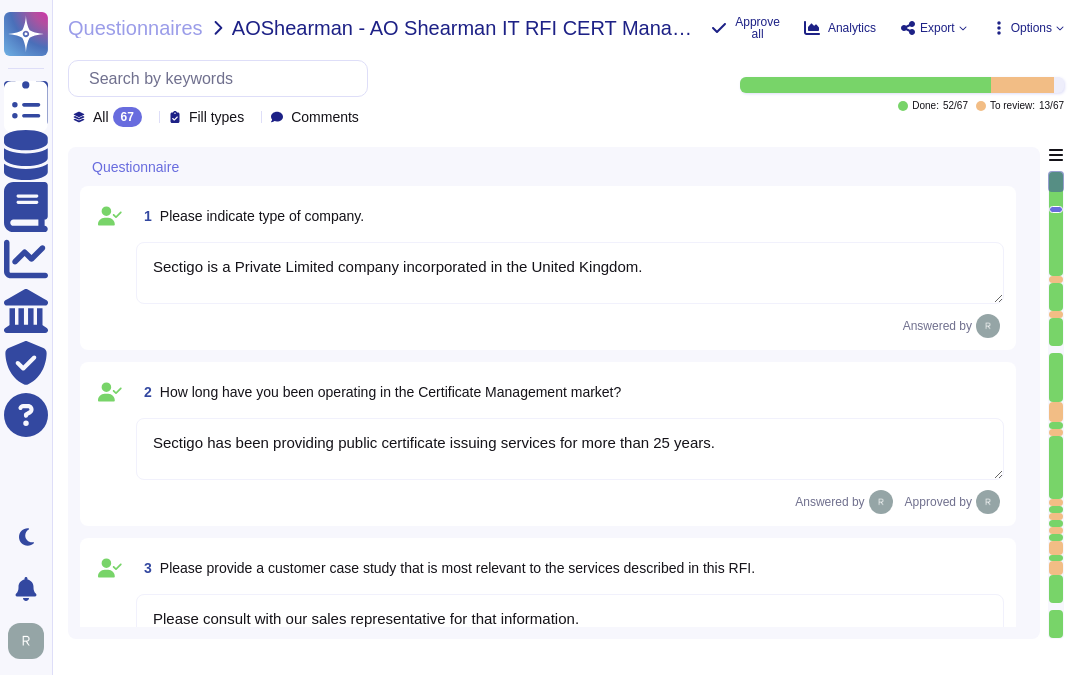 type on "The registration reference indicates that the system was registered on October 10, 2016." 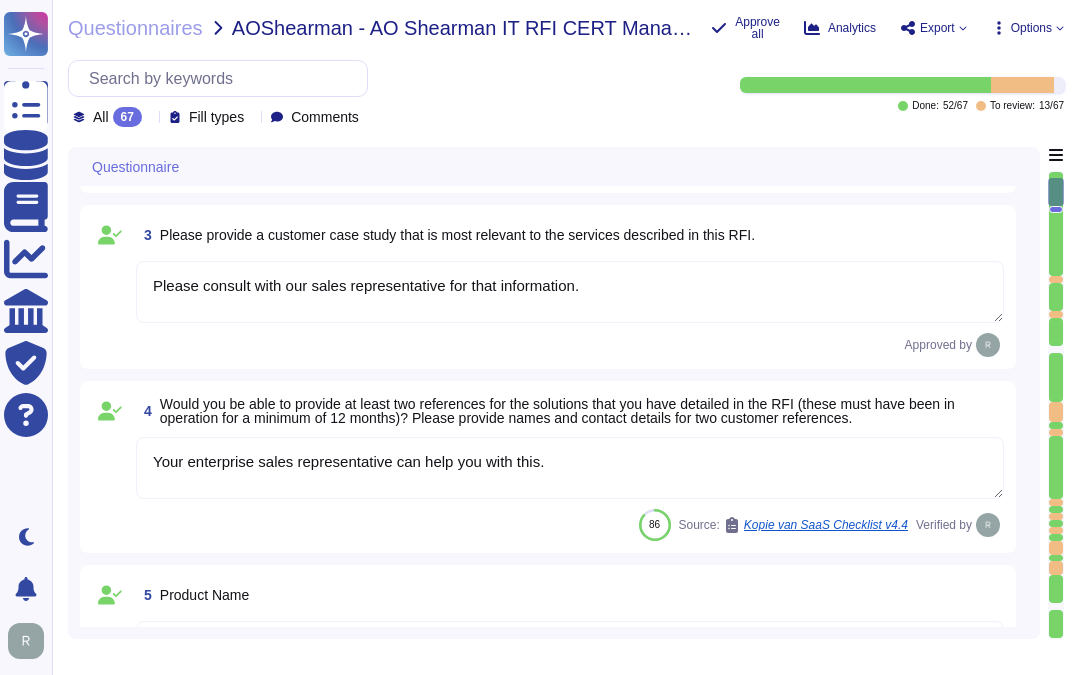 type on "The current version of the SaaS software is 22.9.1." 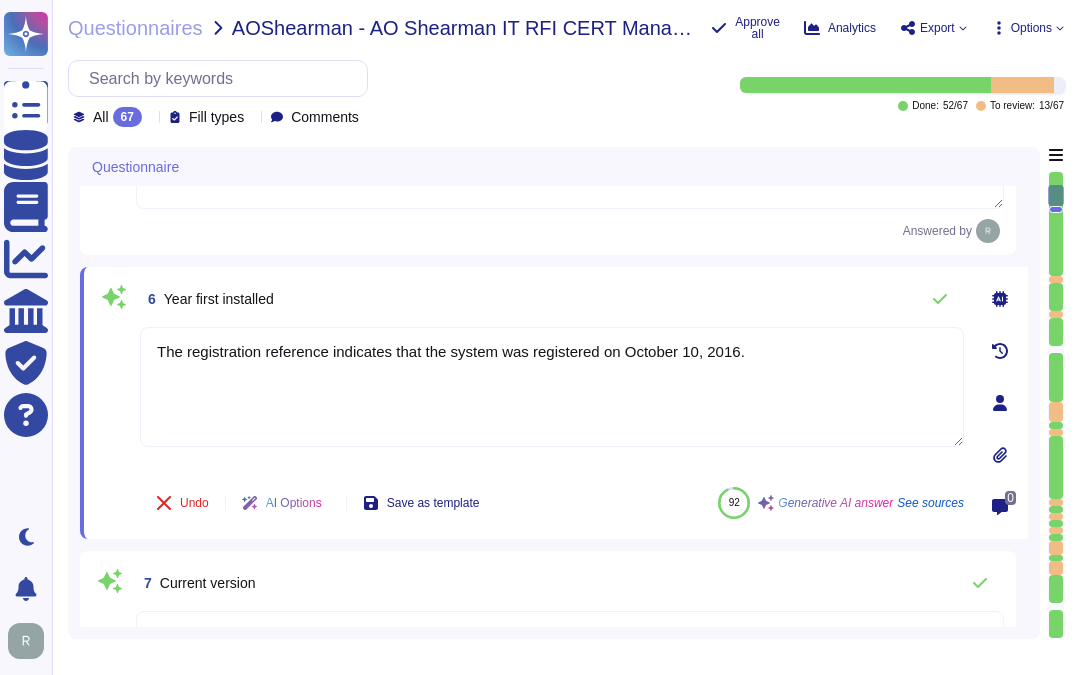 scroll, scrollTop: 868, scrollLeft: 0, axis: vertical 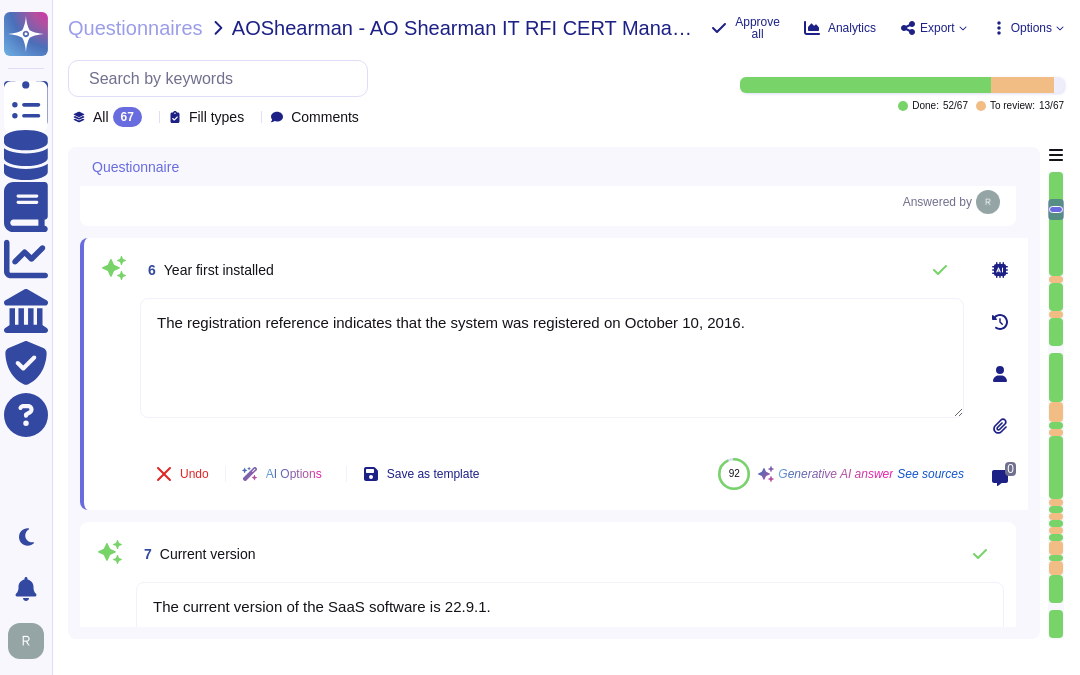 type on "2025-06-02" 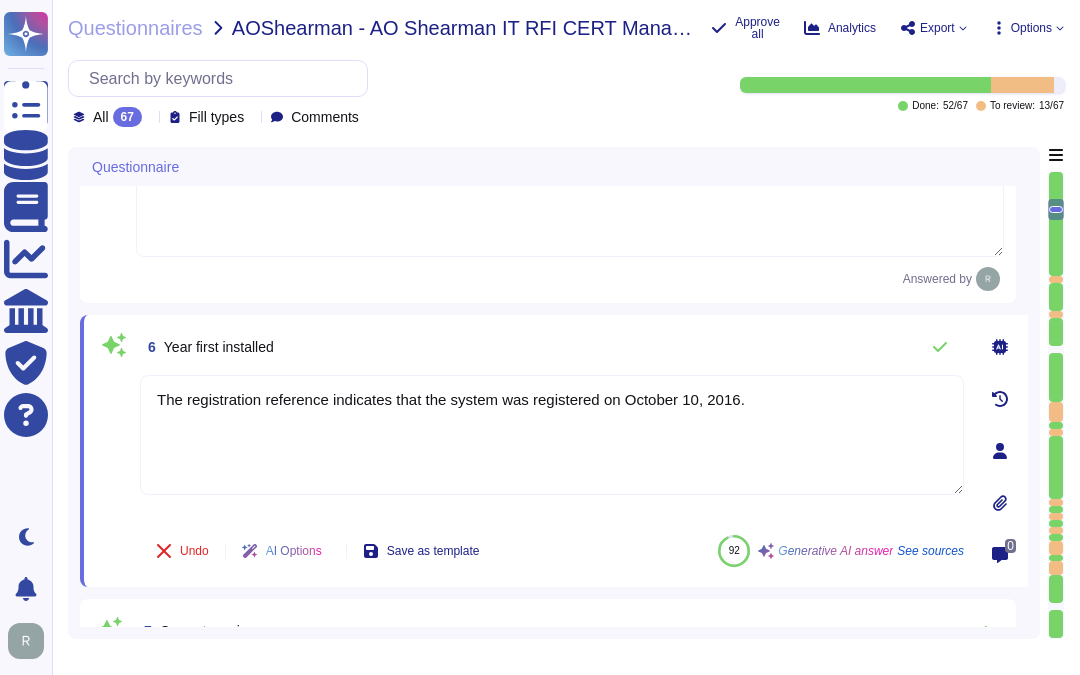 scroll, scrollTop: 757, scrollLeft: 0, axis: vertical 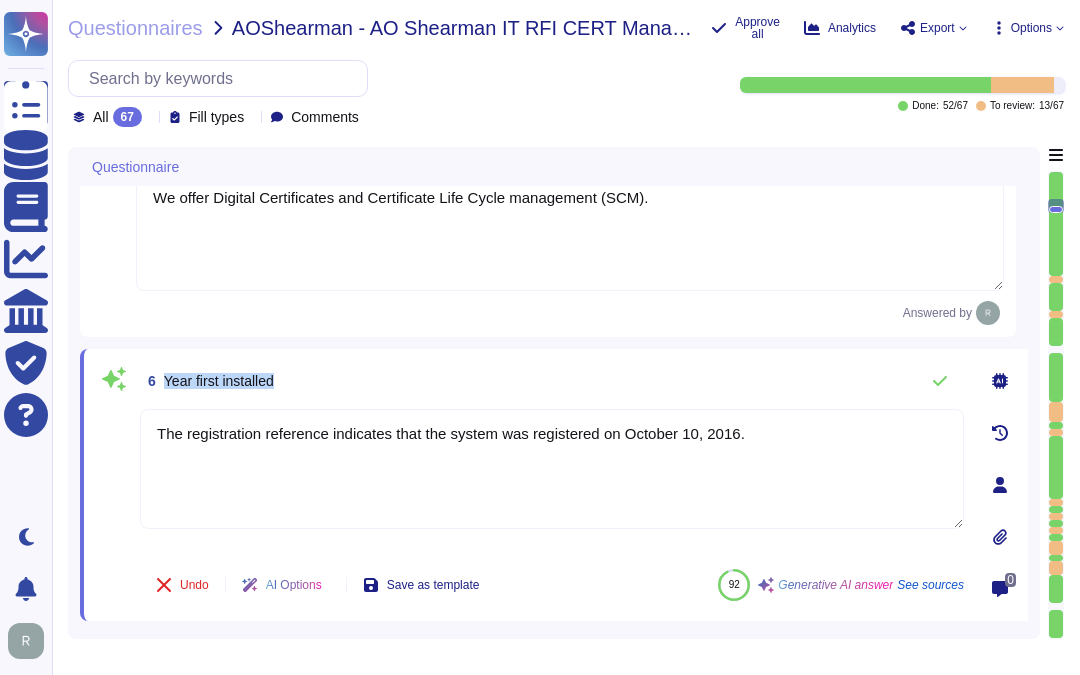 drag, startPoint x: 163, startPoint y: 386, endPoint x: 338, endPoint y: 392, distance: 175.10283 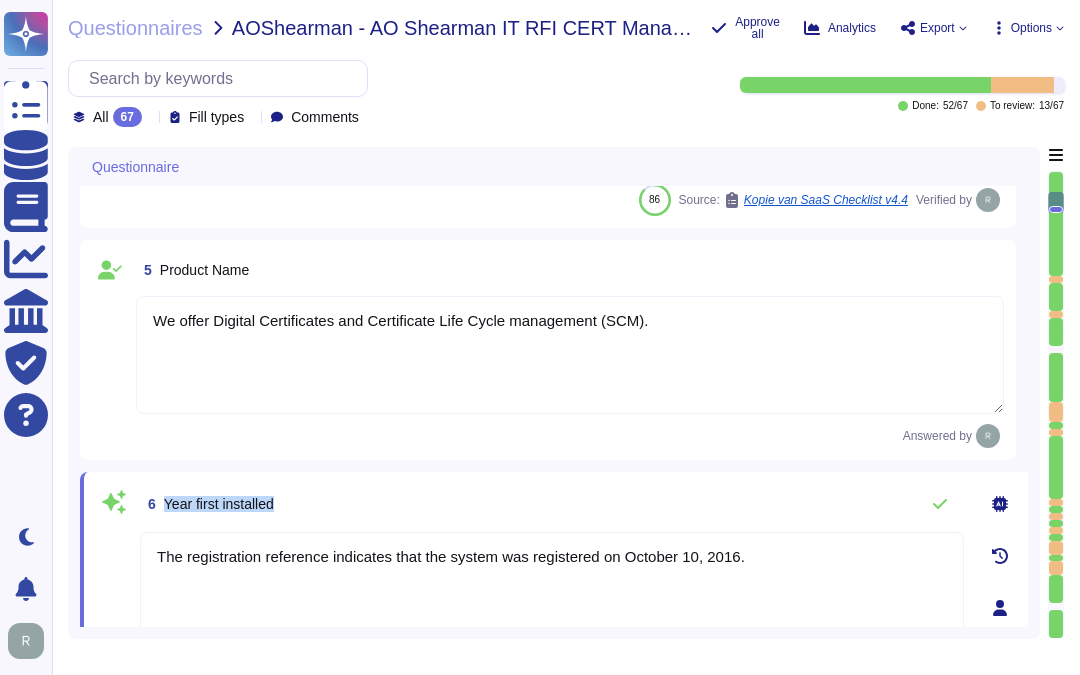 type on "Sectigo has been providing public certificate issuing services for more than 25 years." 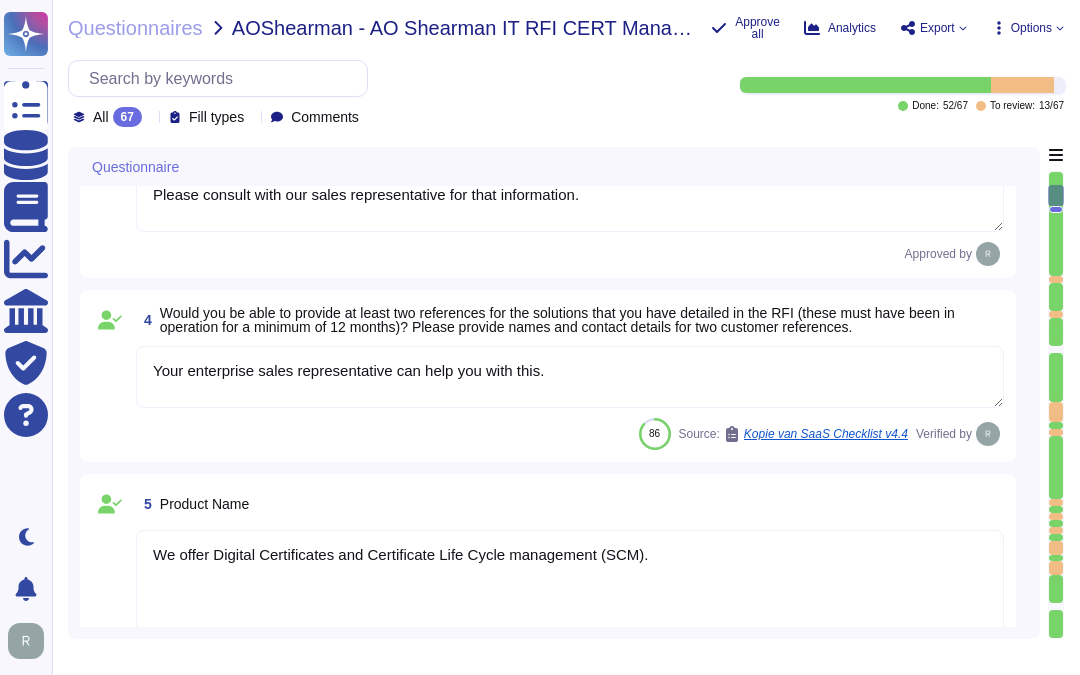 type on "Sectigo is a Private Limited company incorporated in the United Kingdom." 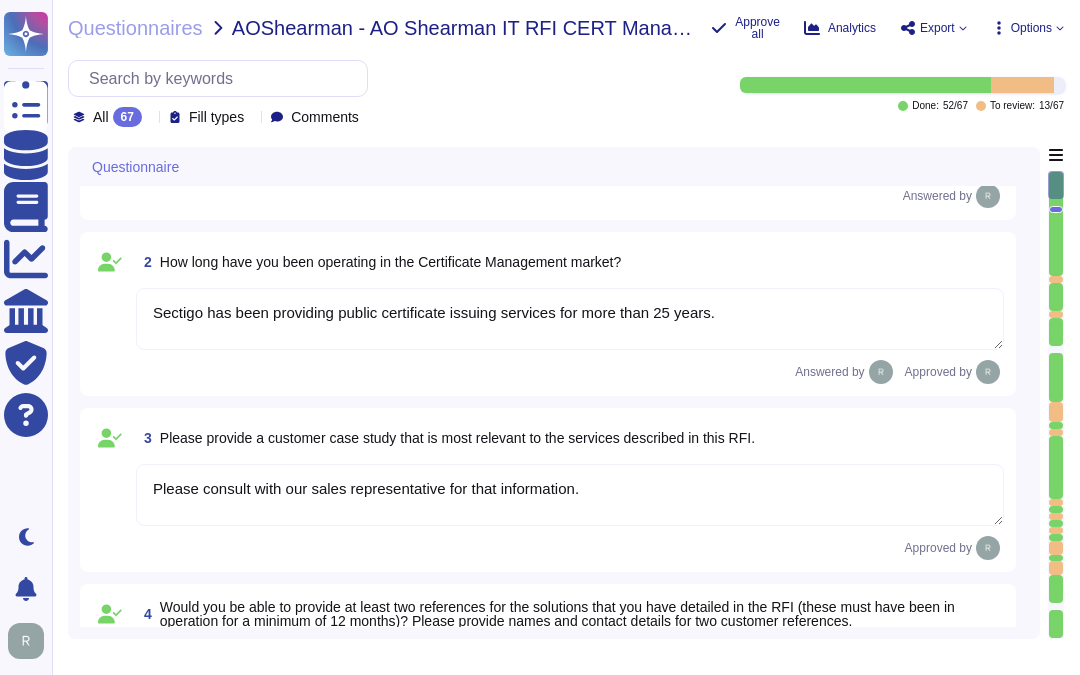 scroll, scrollTop: 91, scrollLeft: 0, axis: vertical 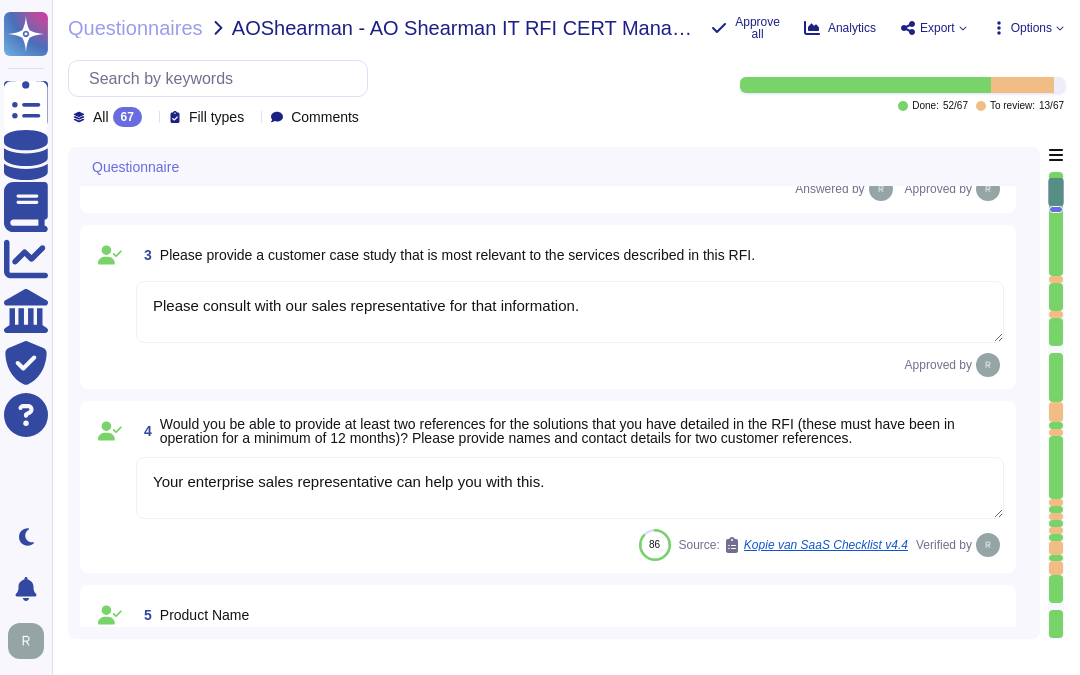 type on "The current version of the SaaS software is 22.9.1." 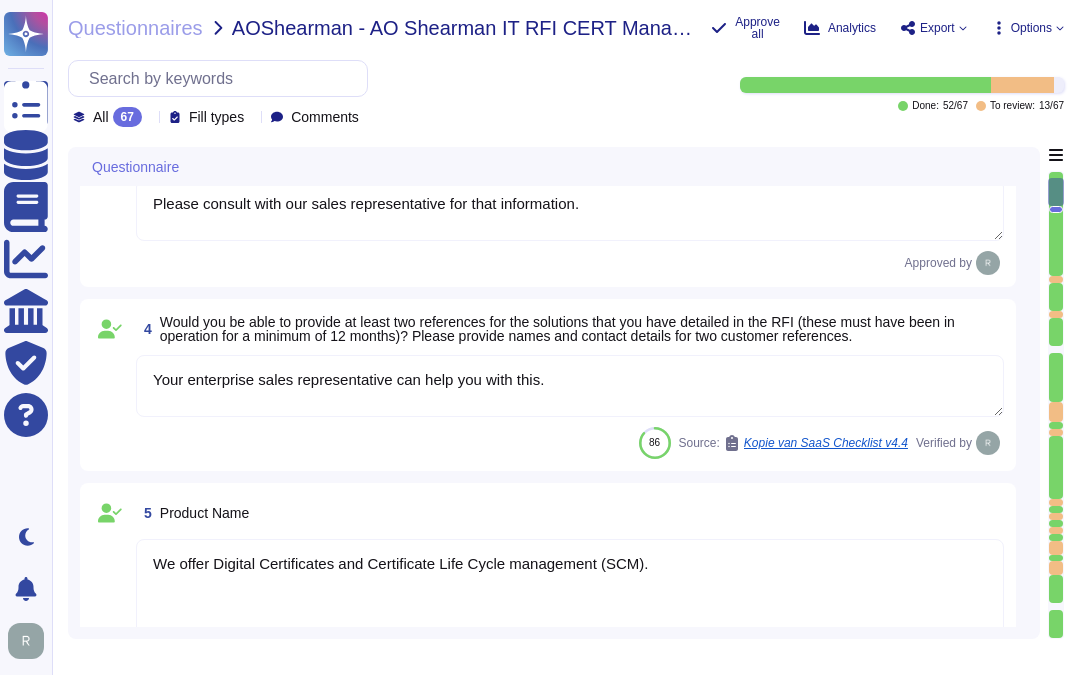 scroll, scrollTop: 848, scrollLeft: 0, axis: vertical 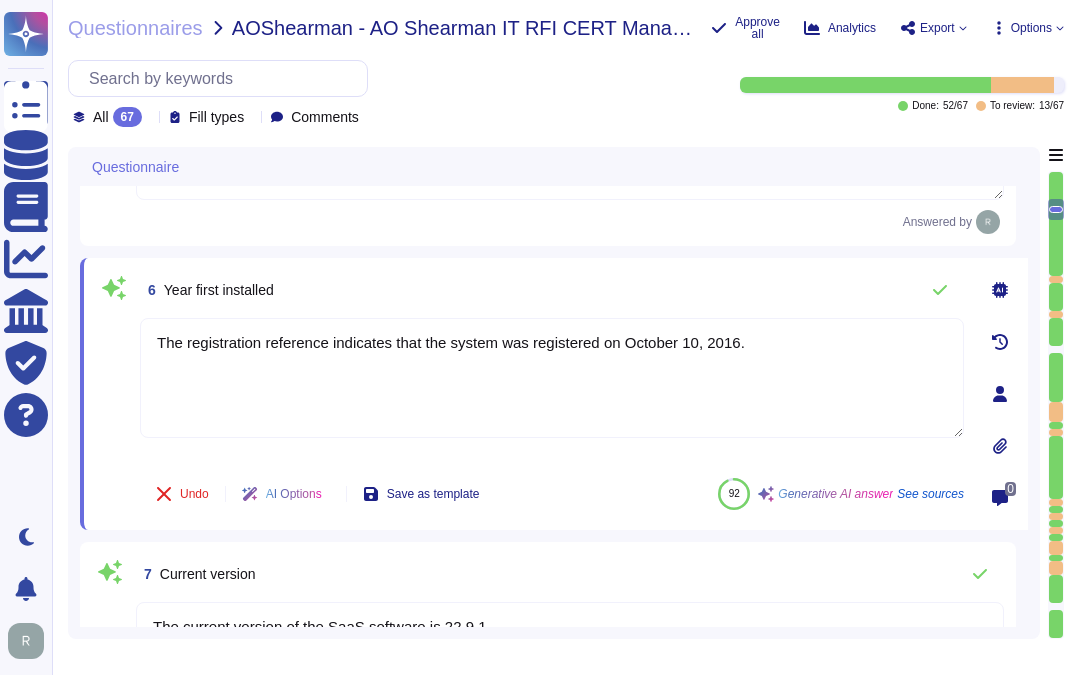 type on "2025-06-02" 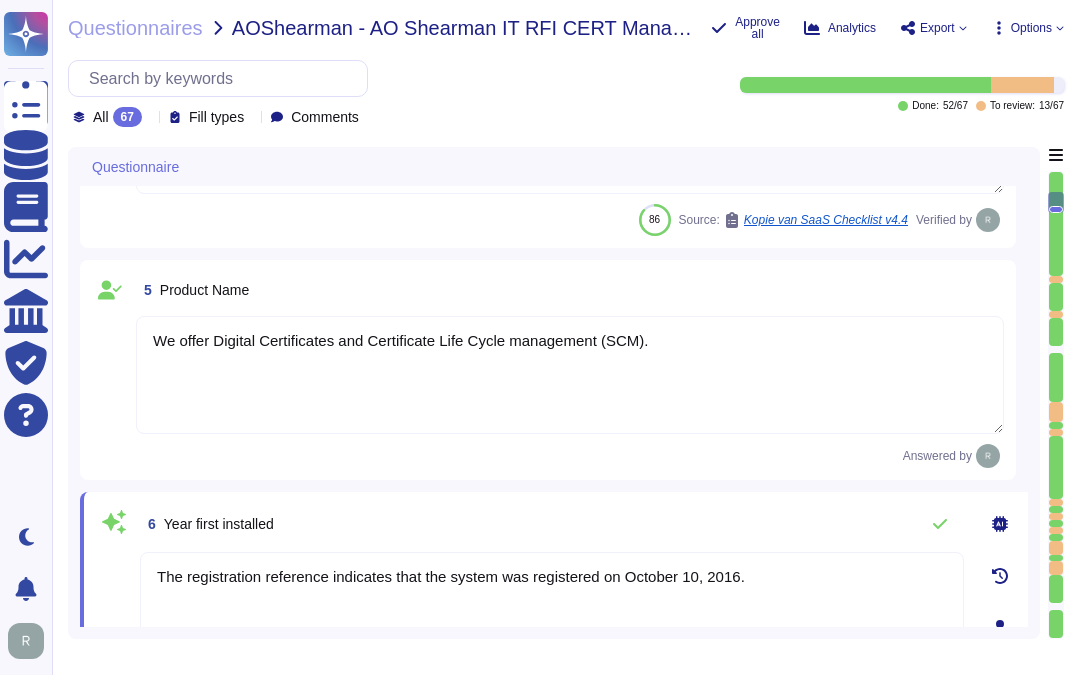 type on "Sectigo has been providing public certificate issuing services for more than 25 years." 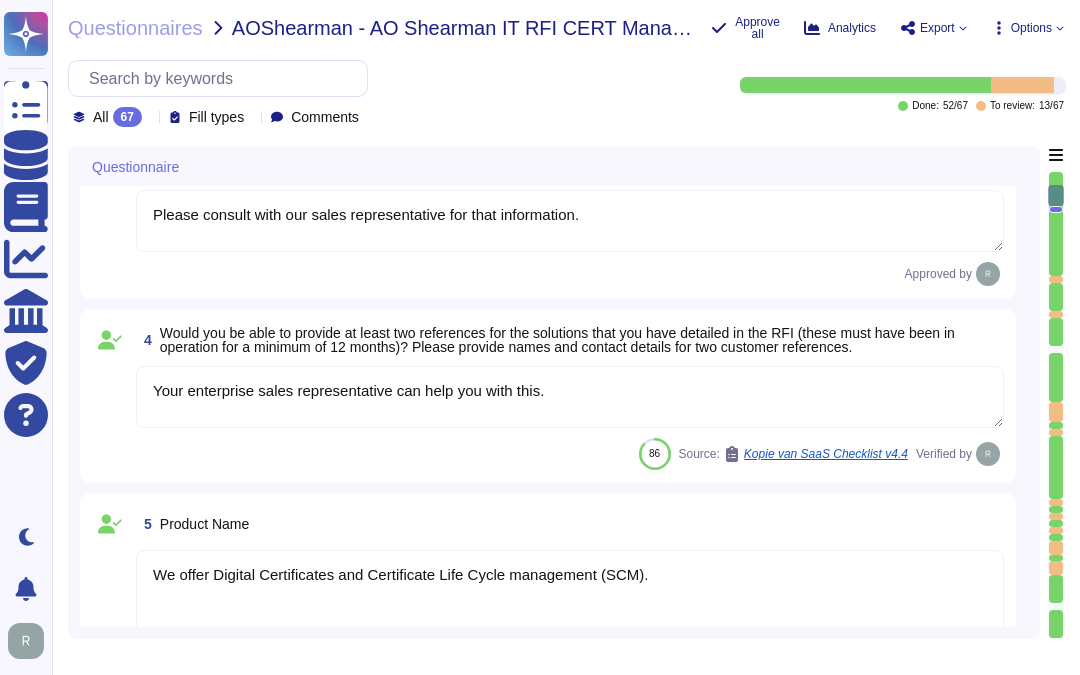 type on "Sectigo is a Private Limited company incorporated in the United Kingdom." 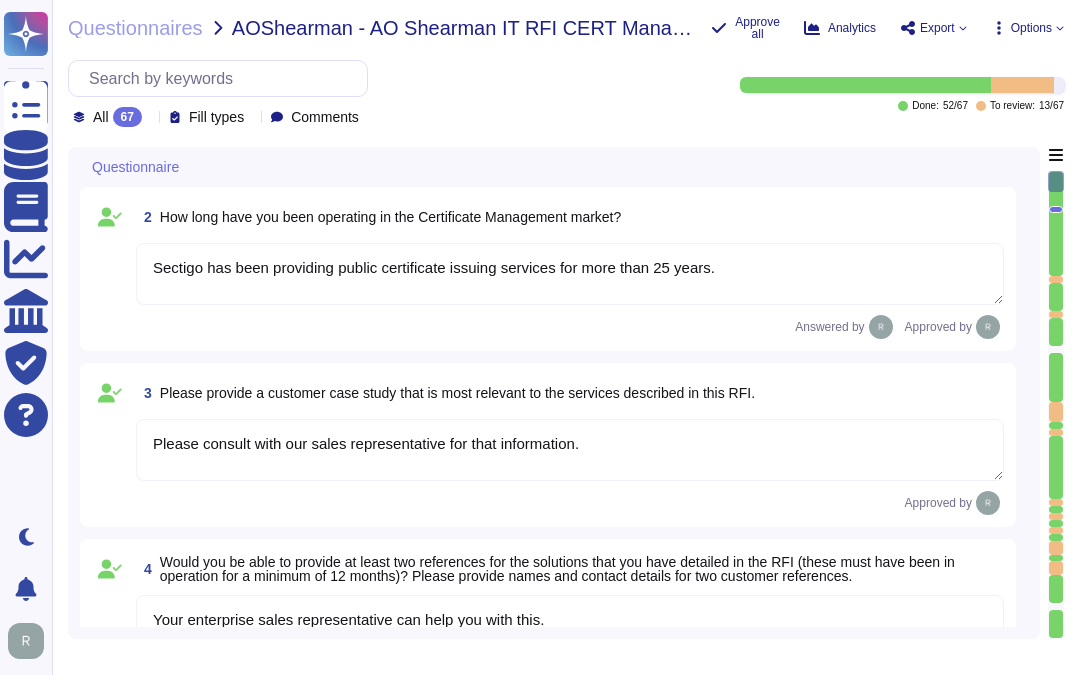 scroll, scrollTop: 71, scrollLeft: 0, axis: vertical 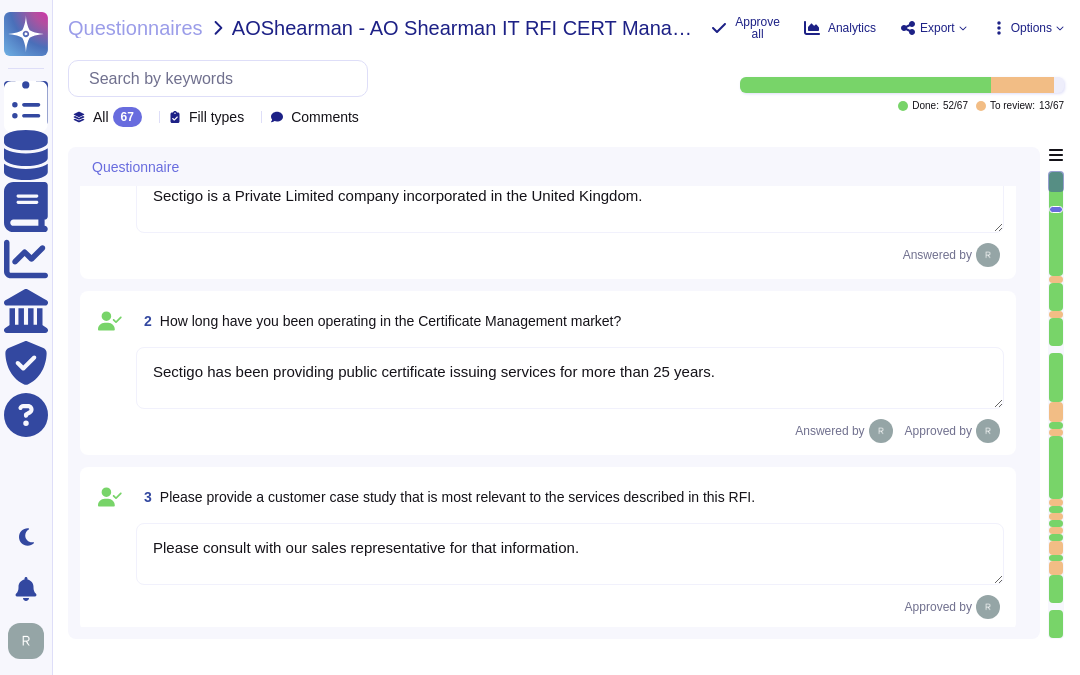 drag, startPoint x: 731, startPoint y: 376, endPoint x: 135, endPoint y: 357, distance: 596.3028 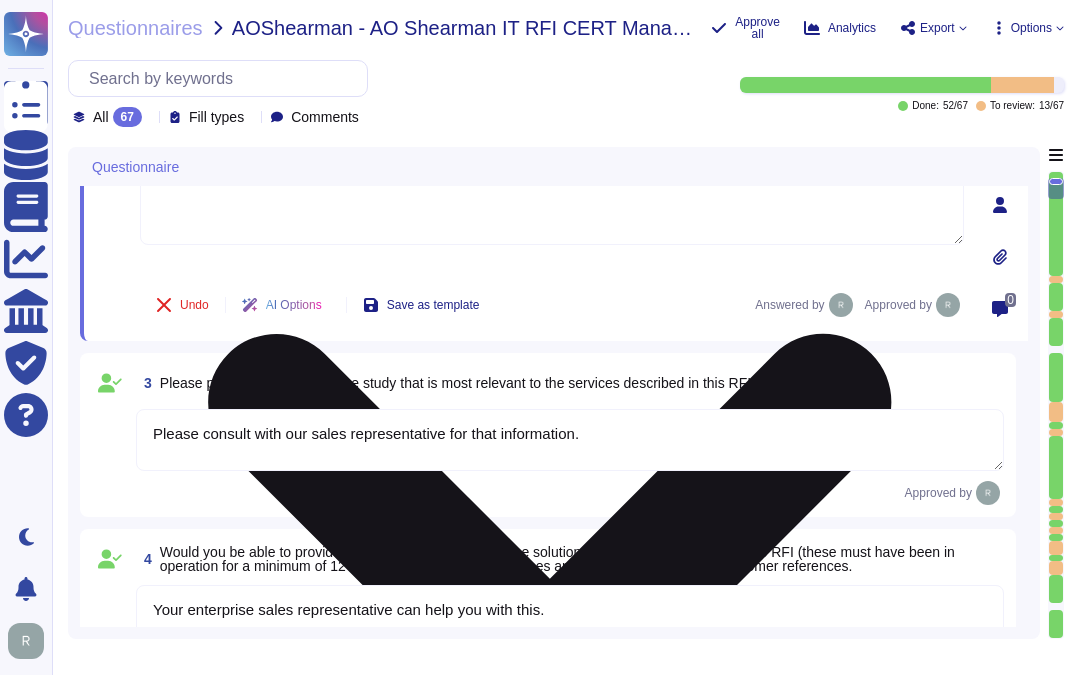 type on "The registration reference indicates that the system was registered on October 10, 2016." 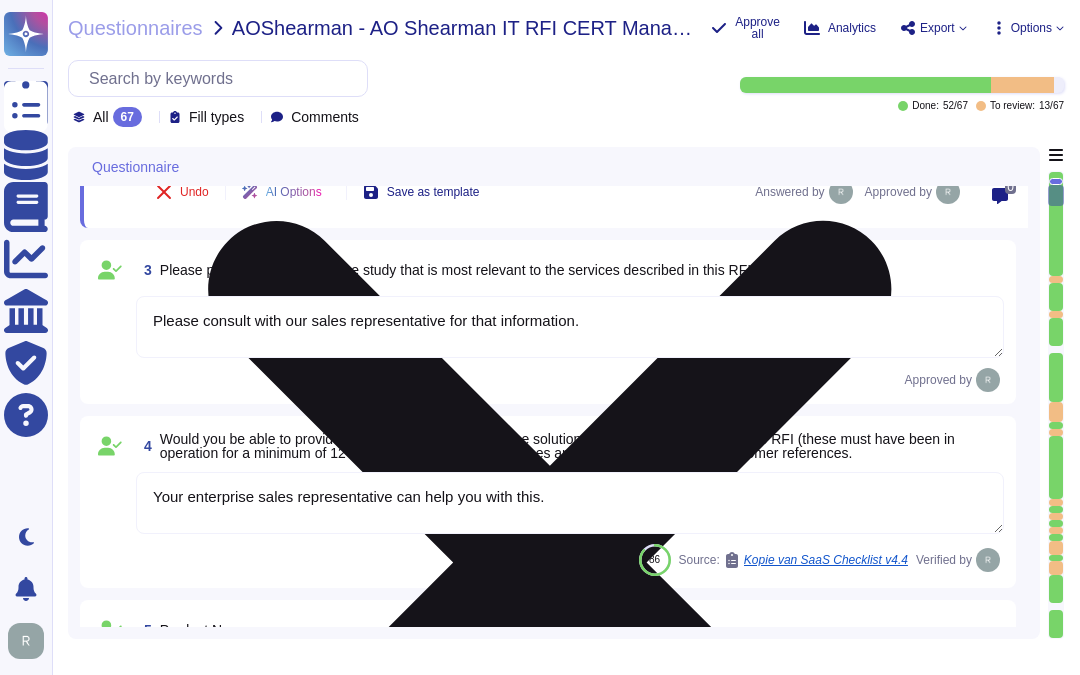 type on "The current version of the SaaS software is 22.9.1." 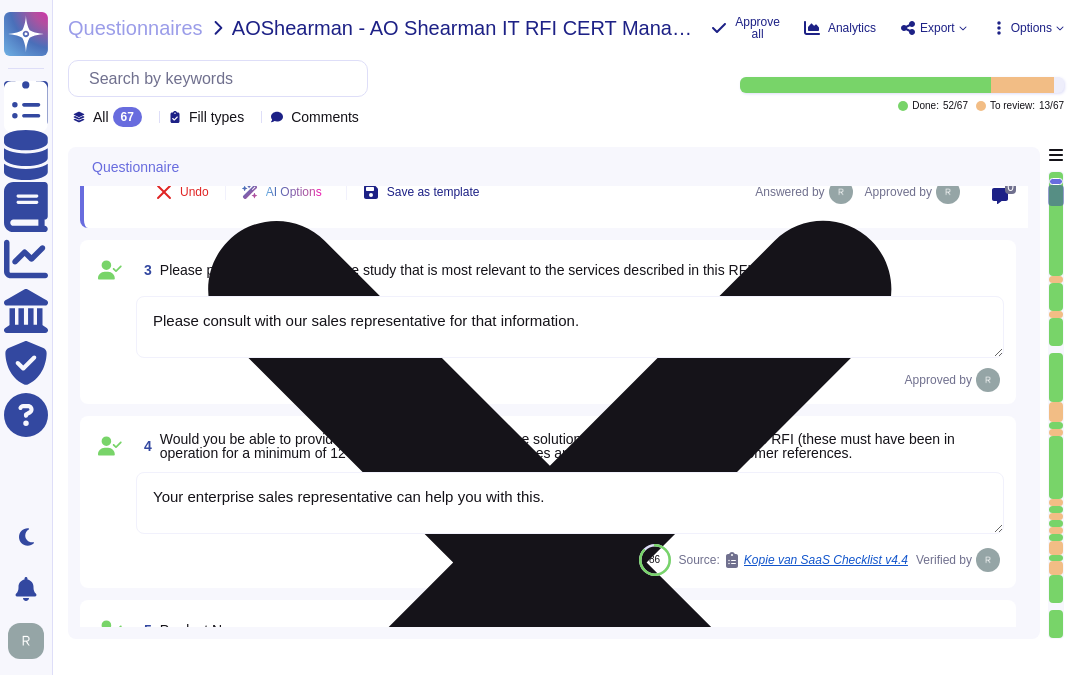 type on "2025-06-02" 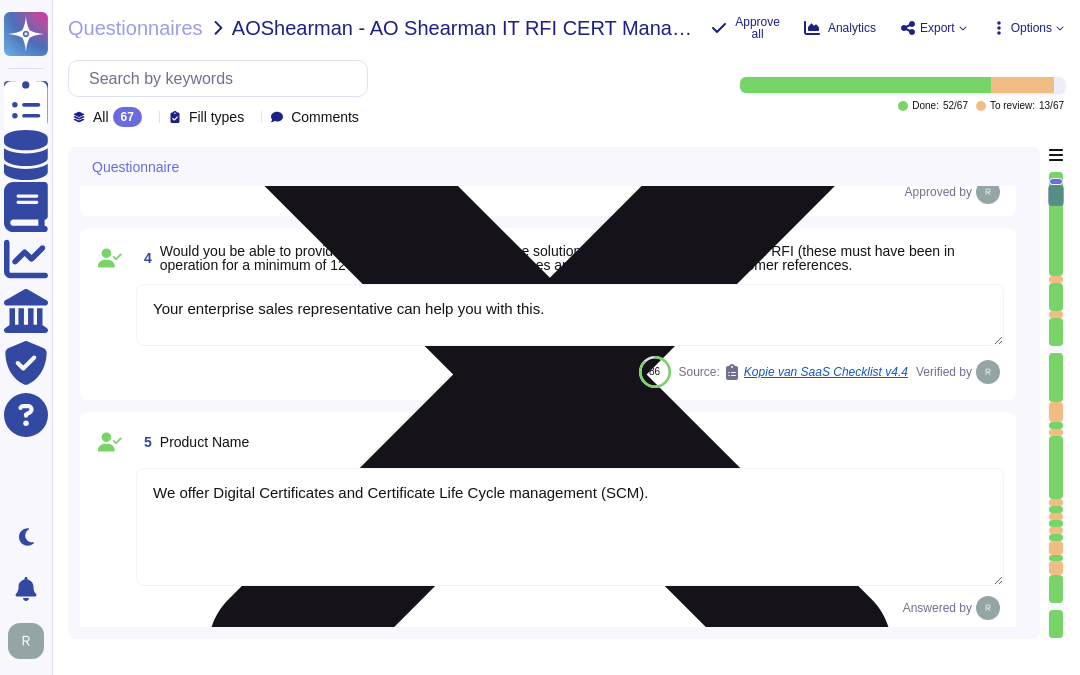 scroll, scrollTop: 737, scrollLeft: 0, axis: vertical 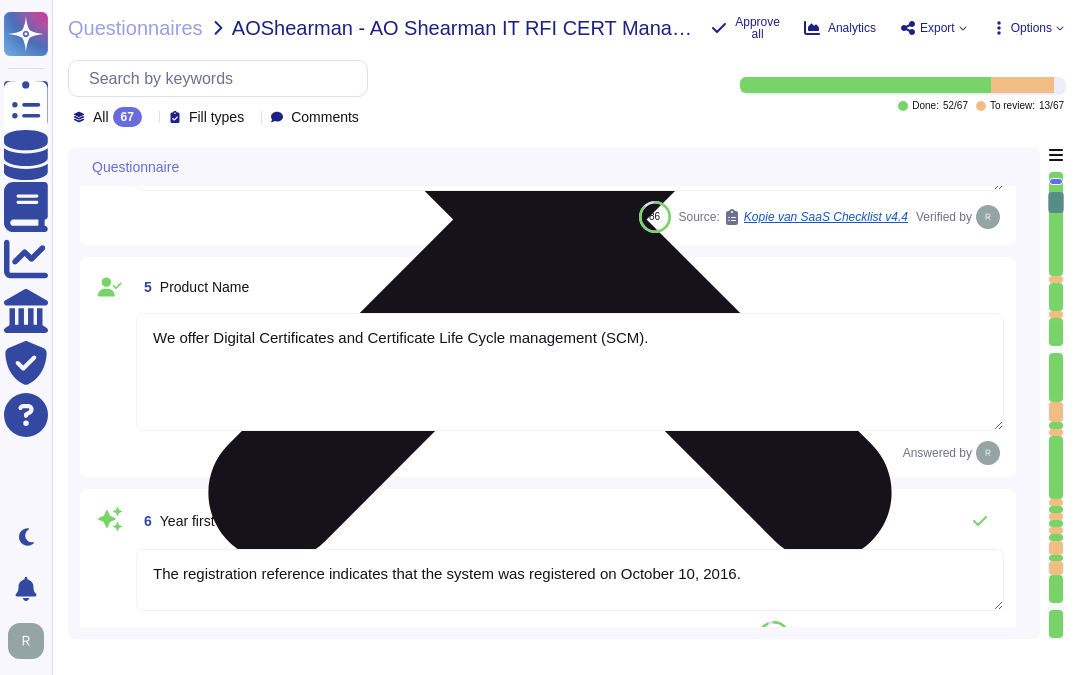 type on "Your enterprise sales representative will share the details." 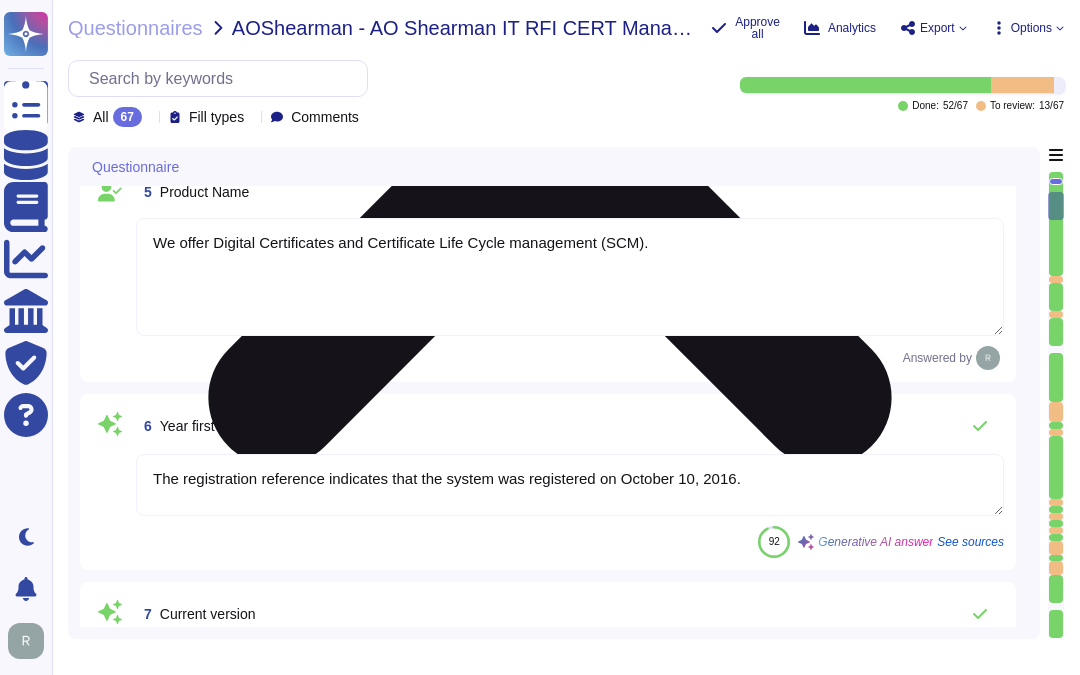 scroll, scrollTop: 960, scrollLeft: 0, axis: vertical 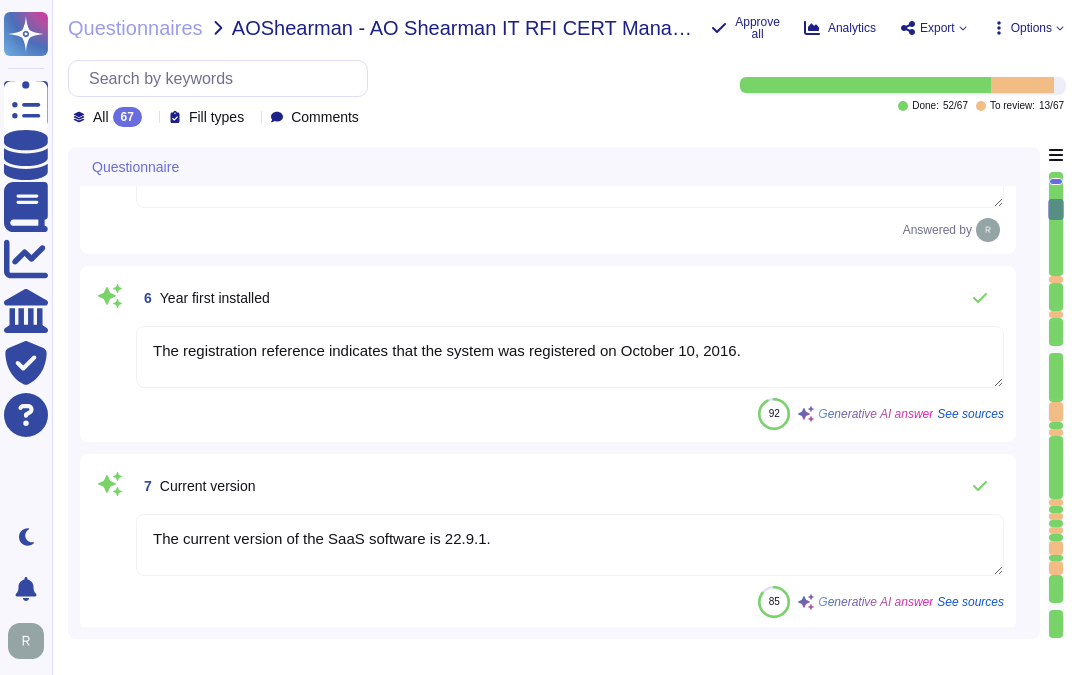 type on "Your enterprise sales representative will share the details." 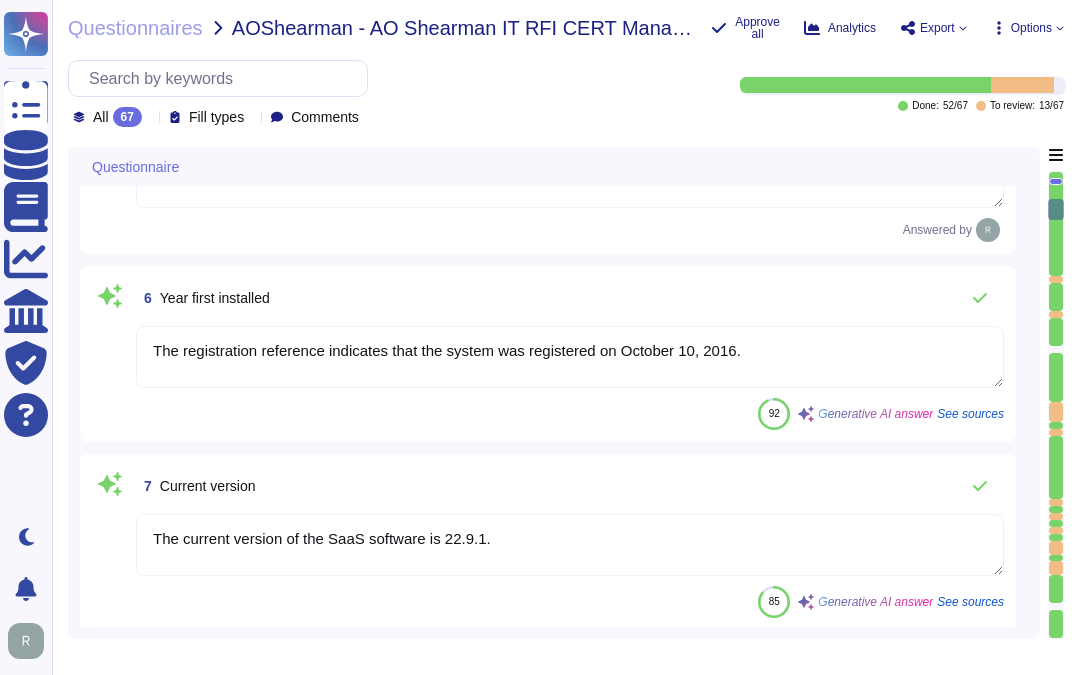 drag, startPoint x: 752, startPoint y: 354, endPoint x: 111, endPoint y: 351, distance: 641.007 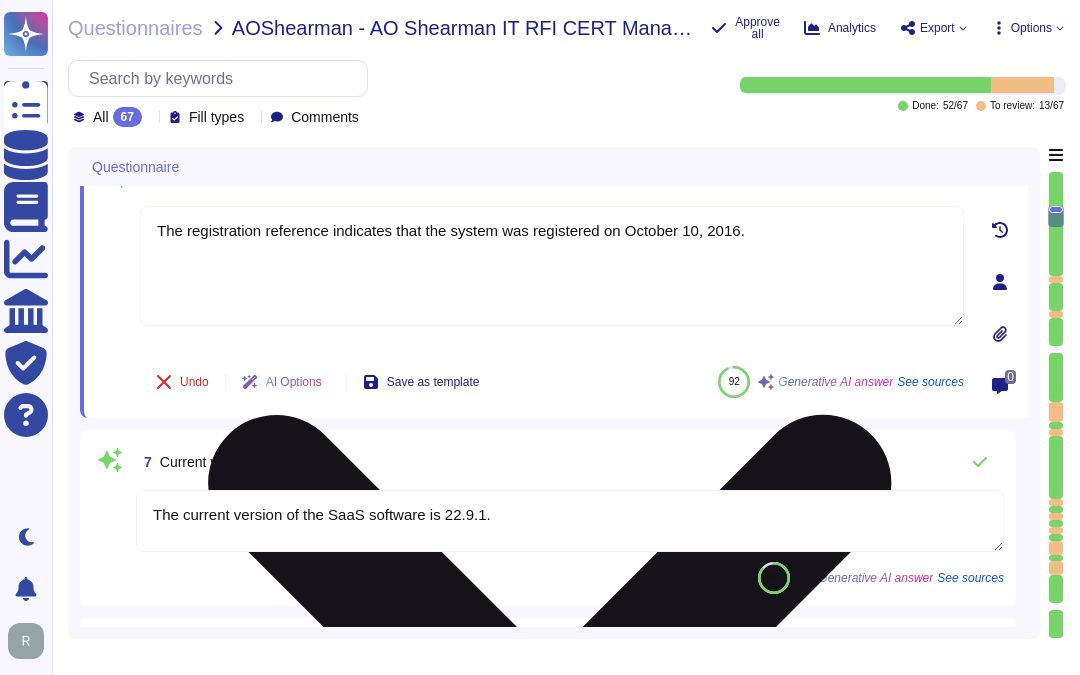 paste on "Sectigo has been providing public certificate issuing services for more than 25 years" 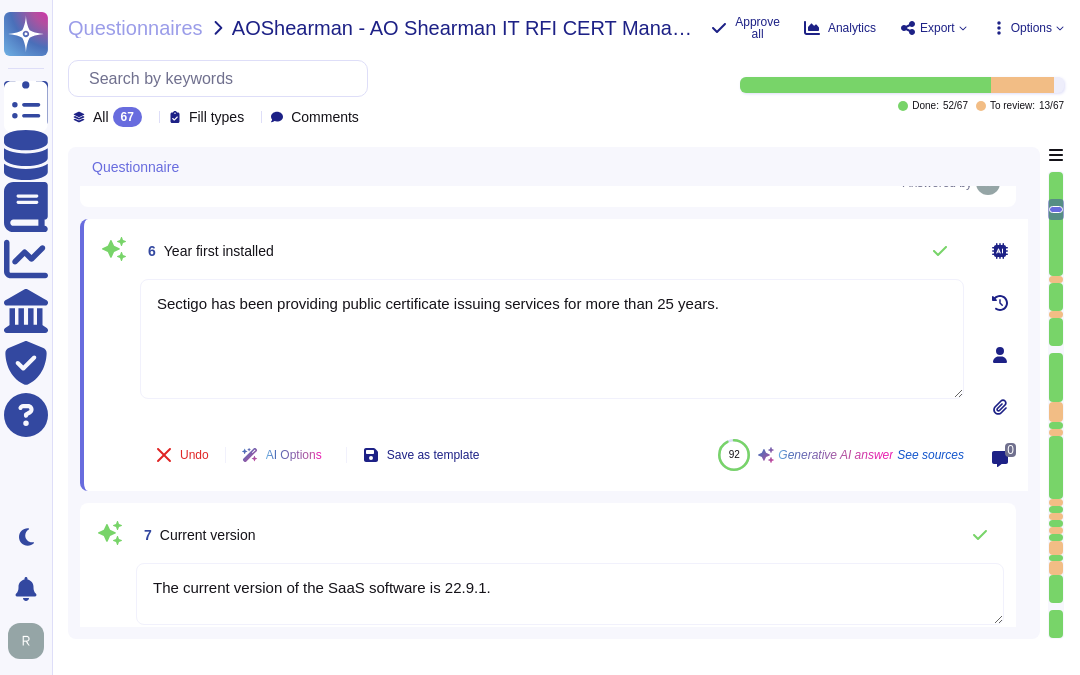 scroll, scrollTop: 848, scrollLeft: 0, axis: vertical 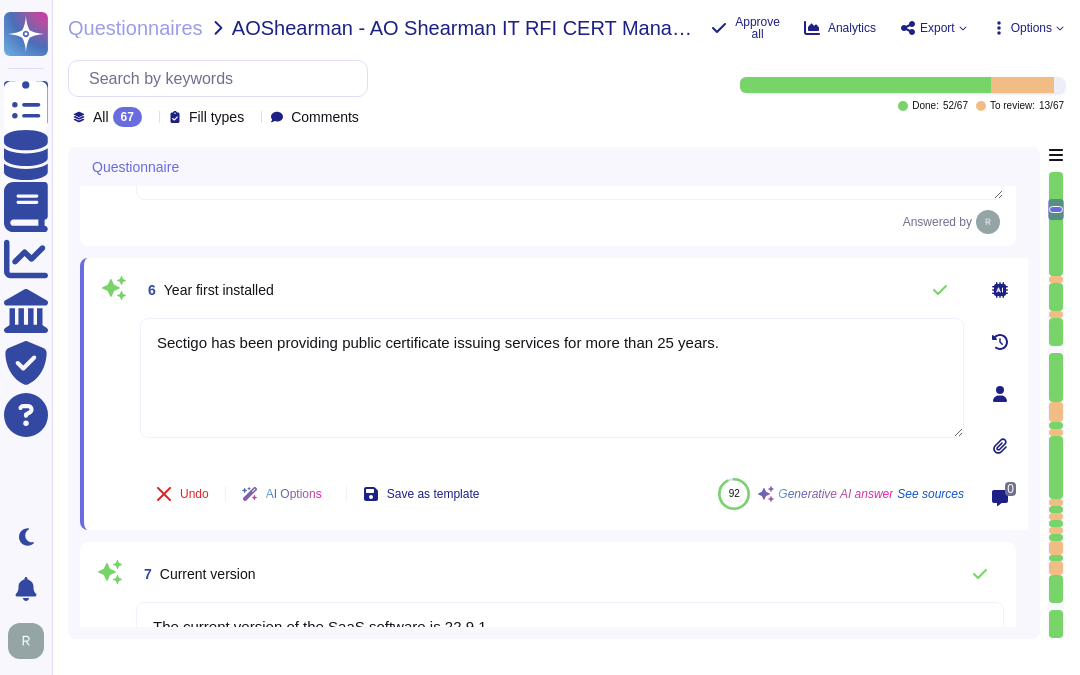 type on "Sectigo has been providing public certificate issuing services for more than 25 years." 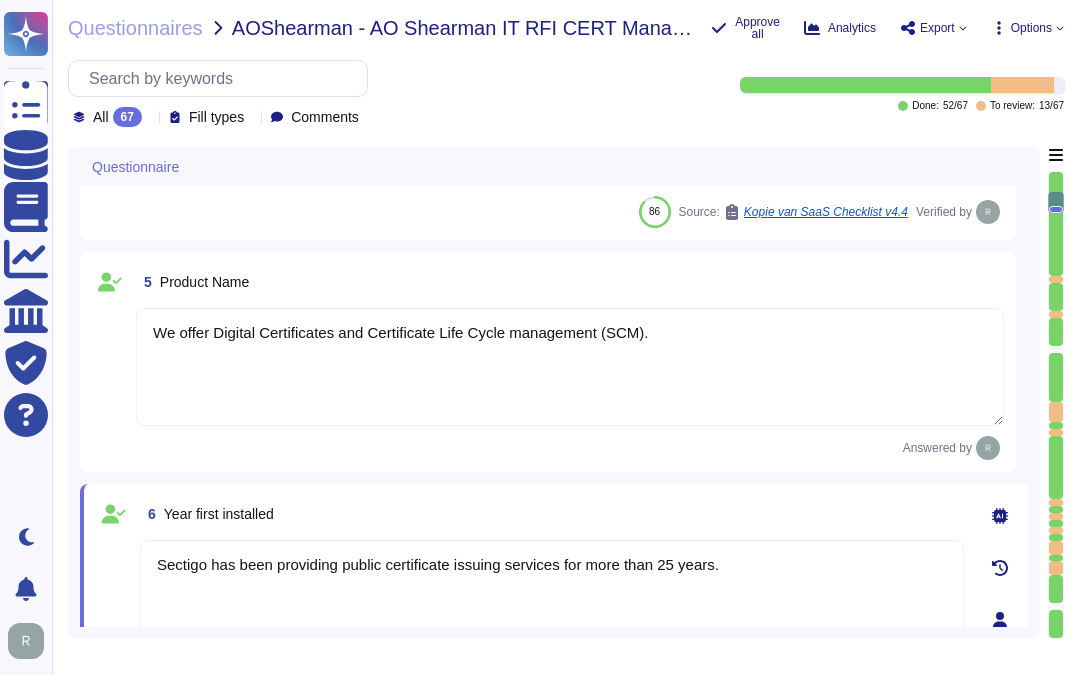 type on "Sectigo has been providing public certificate issuing services for more than 25 years." 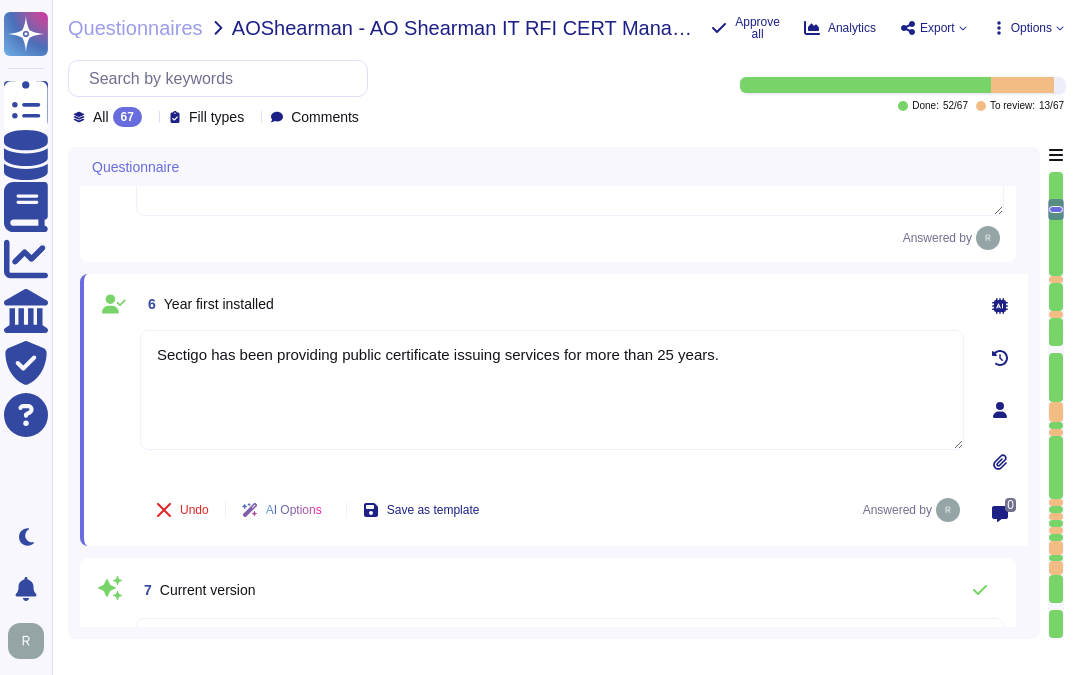 scroll, scrollTop: 848, scrollLeft: 0, axis: vertical 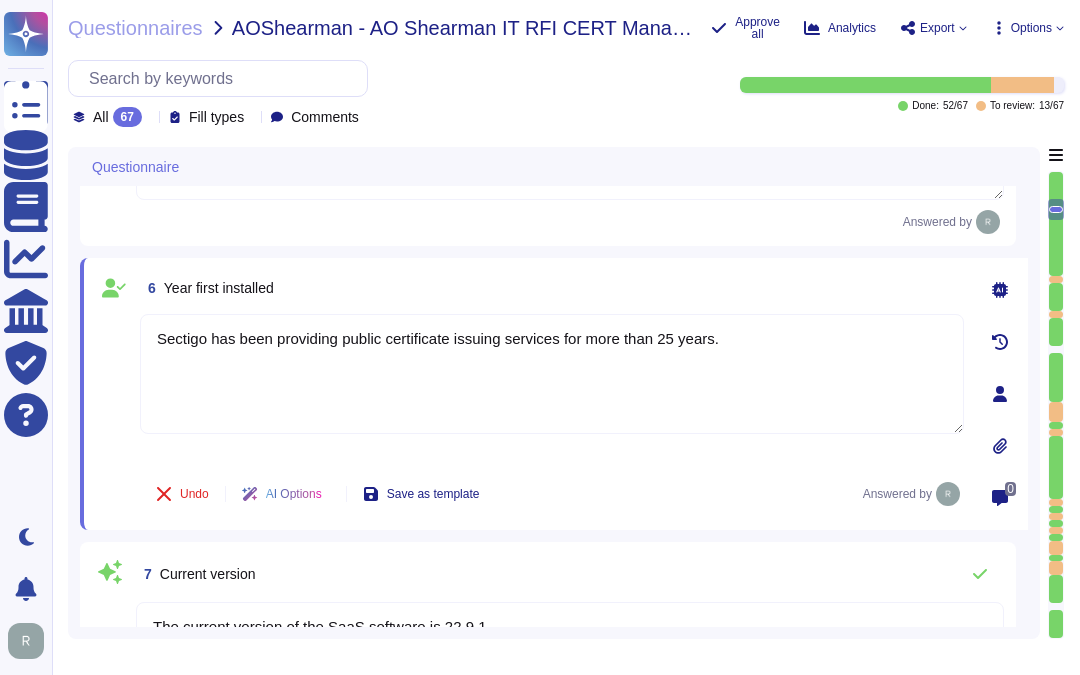 type on "Your enterprise sales representative will share the details." 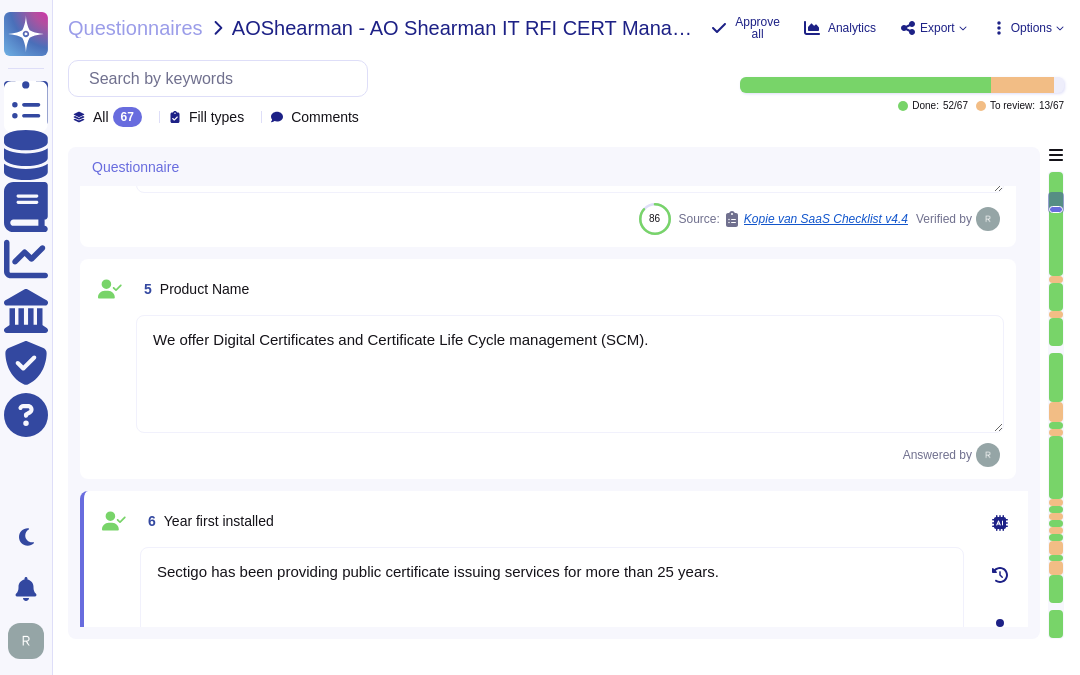 type on "Sectigo has been providing public certificate issuing services for more than 25 years." 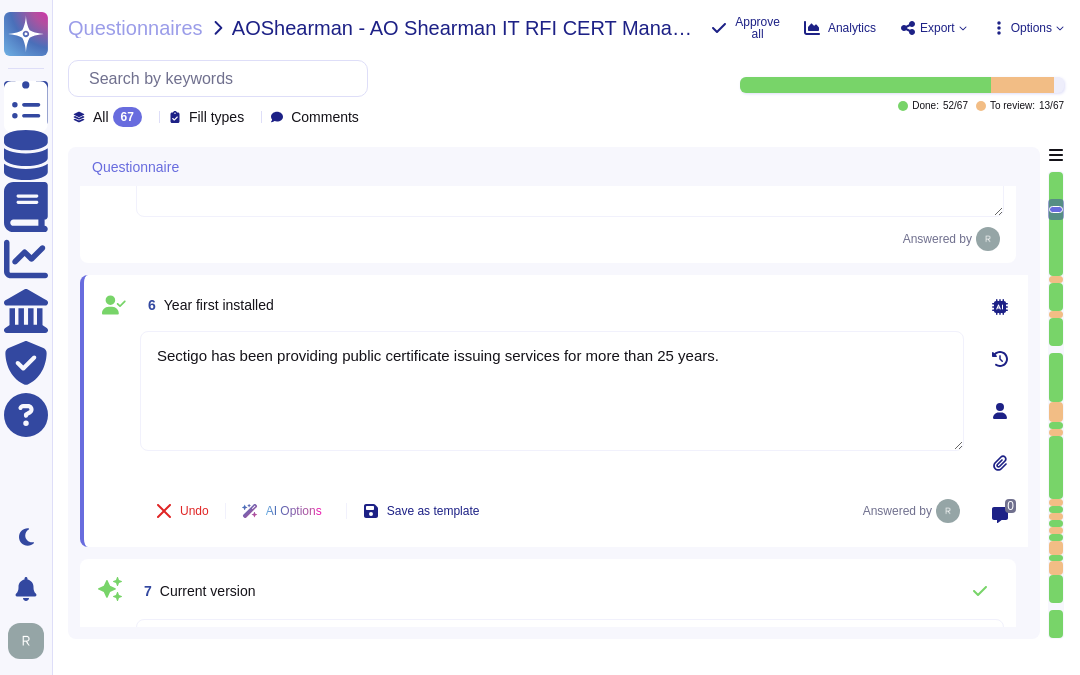 type on "Your enterprise sales representative will share the details." 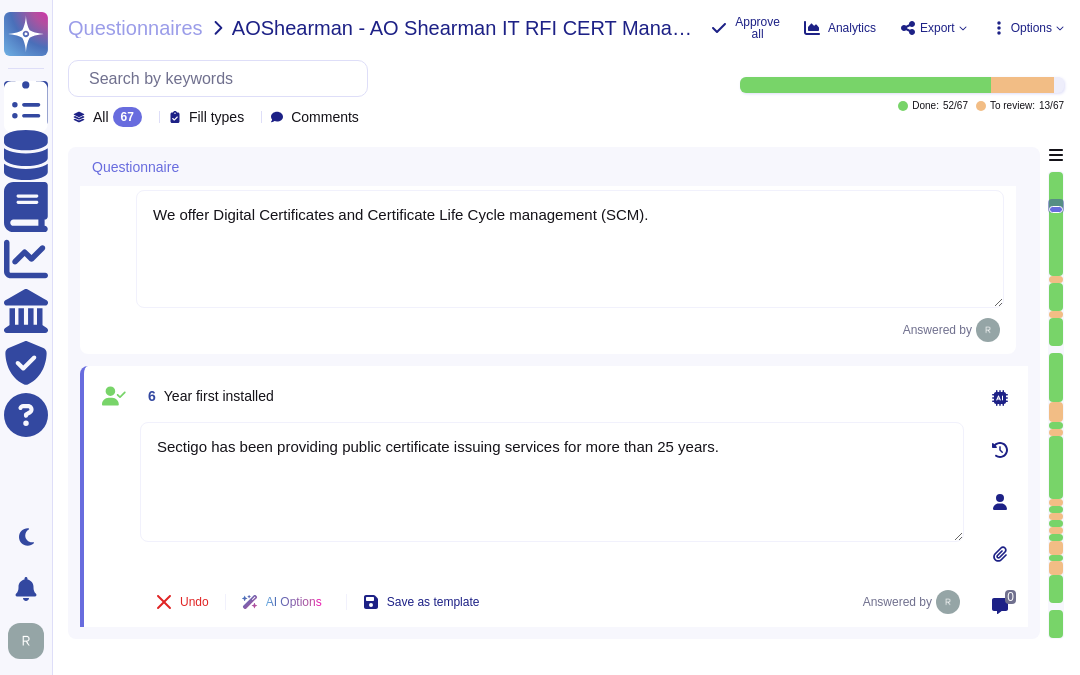 type on "Sectigo has been providing public certificate issuing services for more than 25 years." 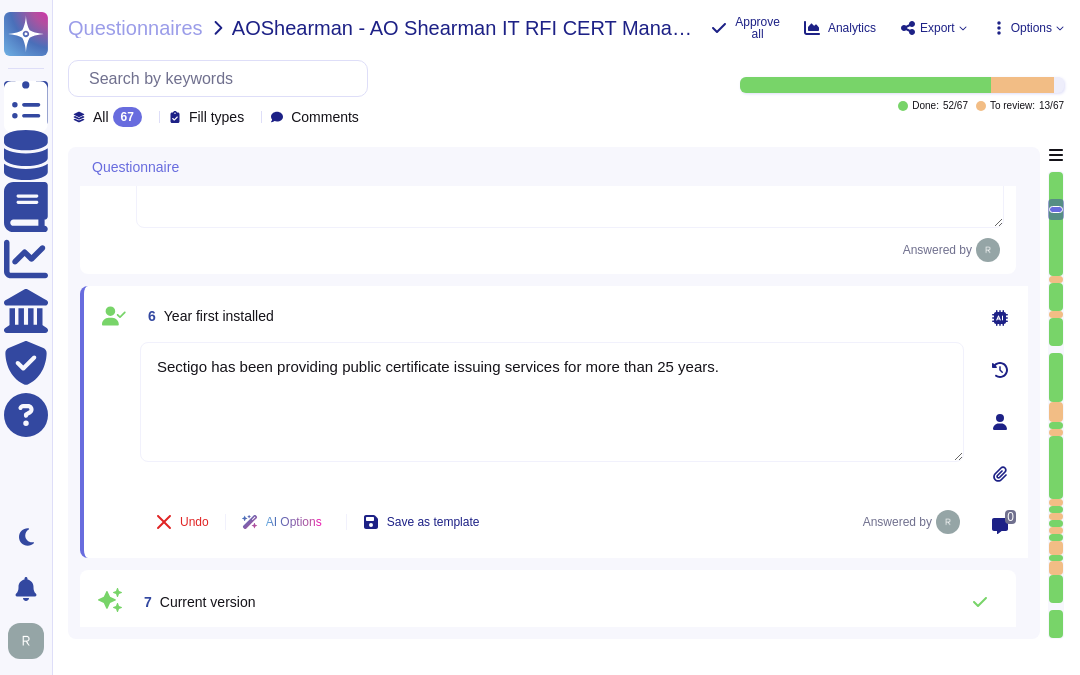 type on "Your enterprise sales representative will share the details." 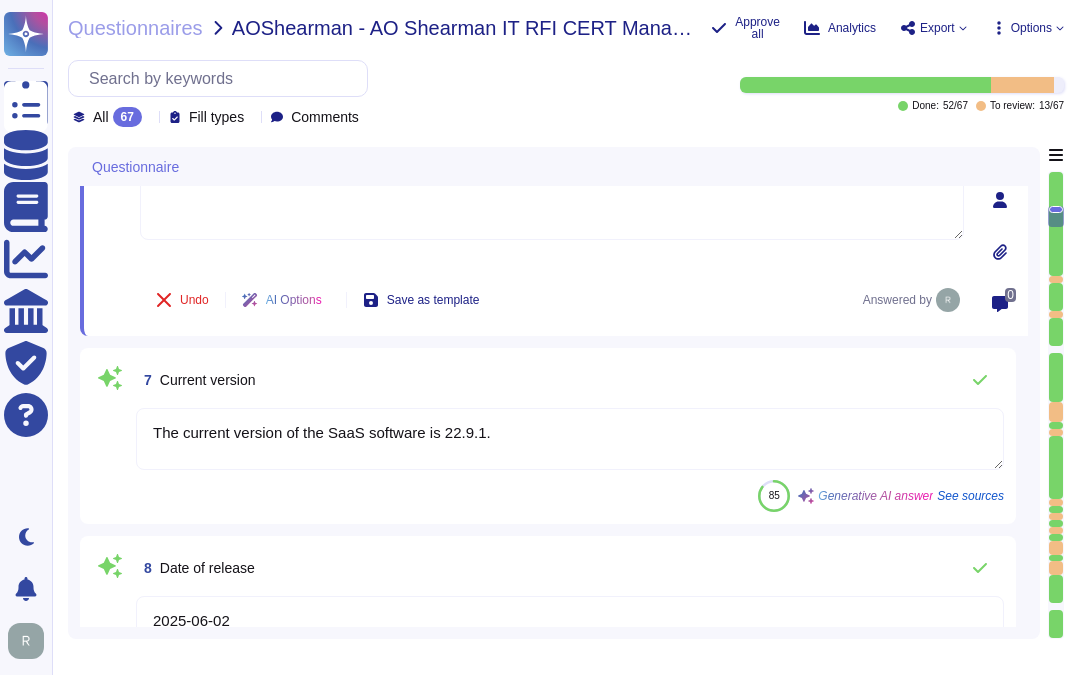 scroll, scrollTop: 1071, scrollLeft: 0, axis: vertical 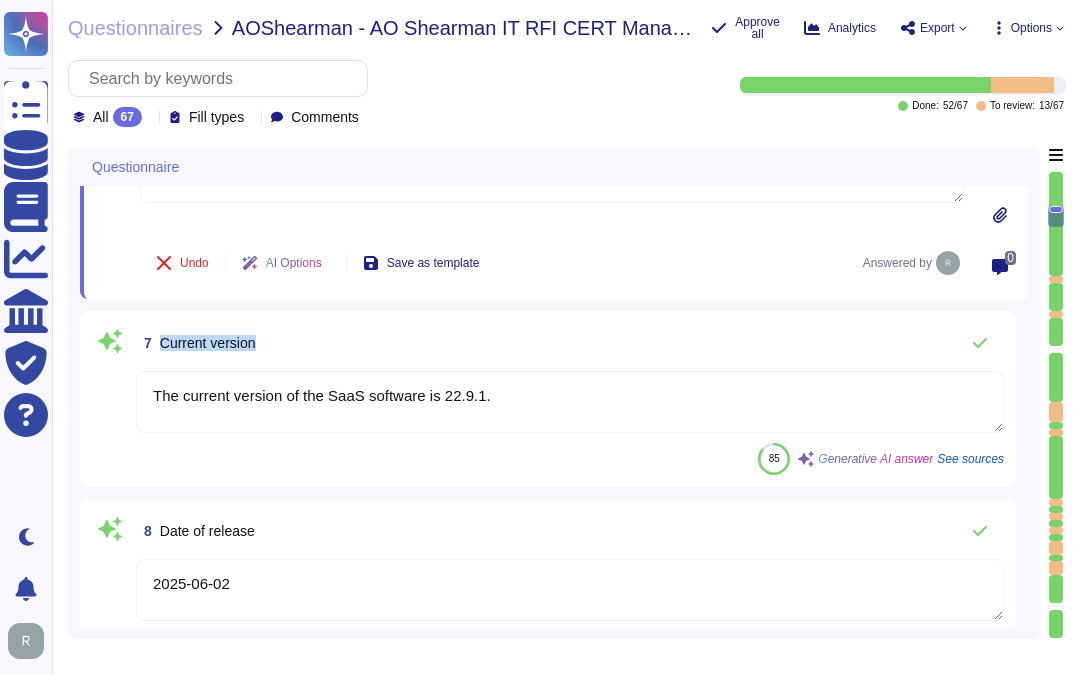 drag, startPoint x: 164, startPoint y: 335, endPoint x: 311, endPoint y: 334, distance: 147.0034 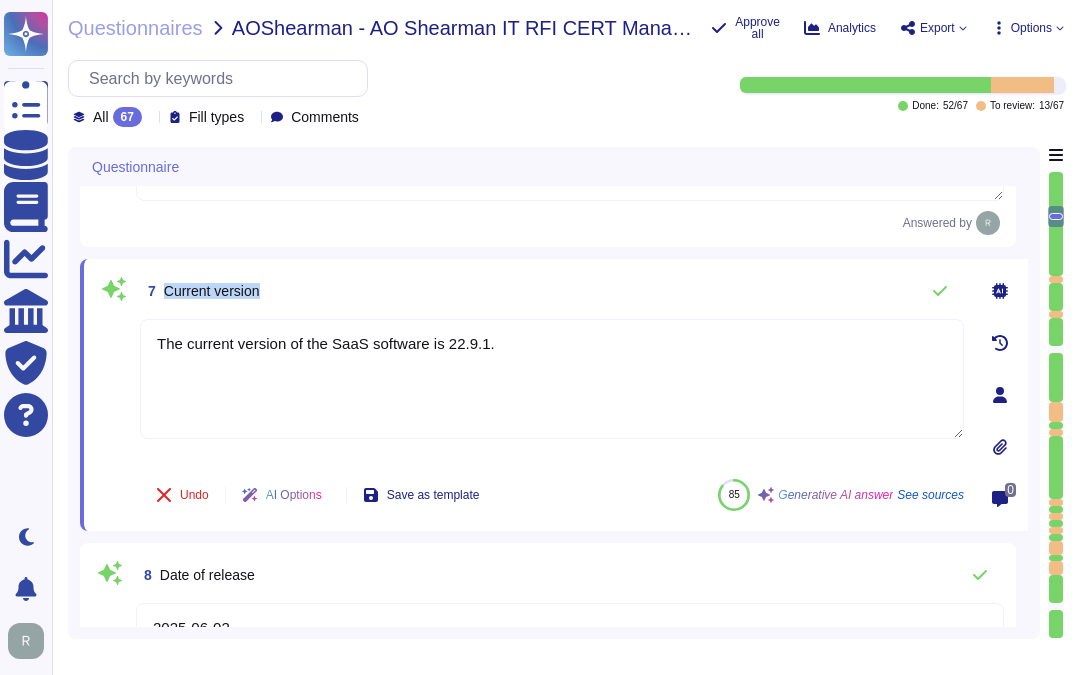 drag, startPoint x: 164, startPoint y: 290, endPoint x: 414, endPoint y: 286, distance: 250.032 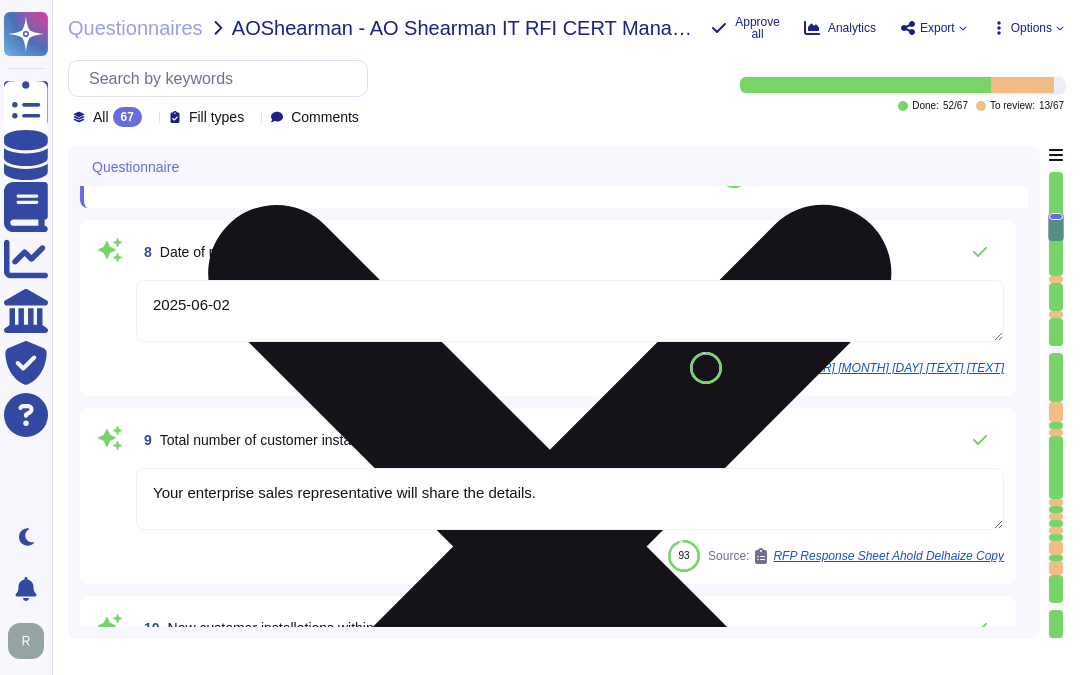 scroll, scrollTop: 1404, scrollLeft: 0, axis: vertical 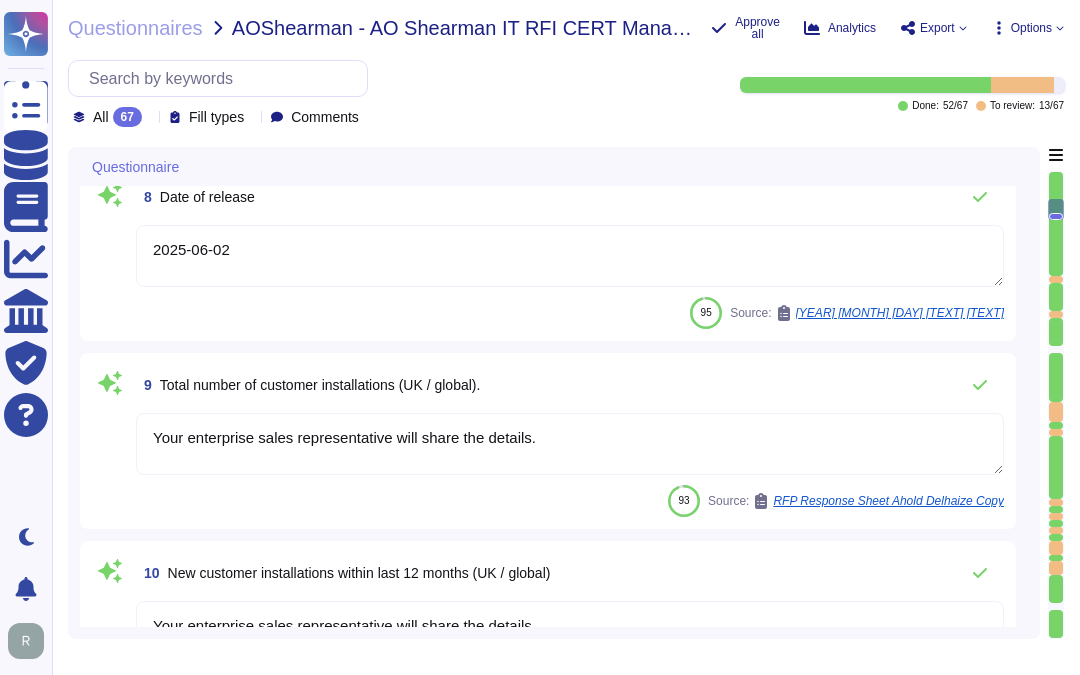 type on "Please consult with our sales representative for that information." 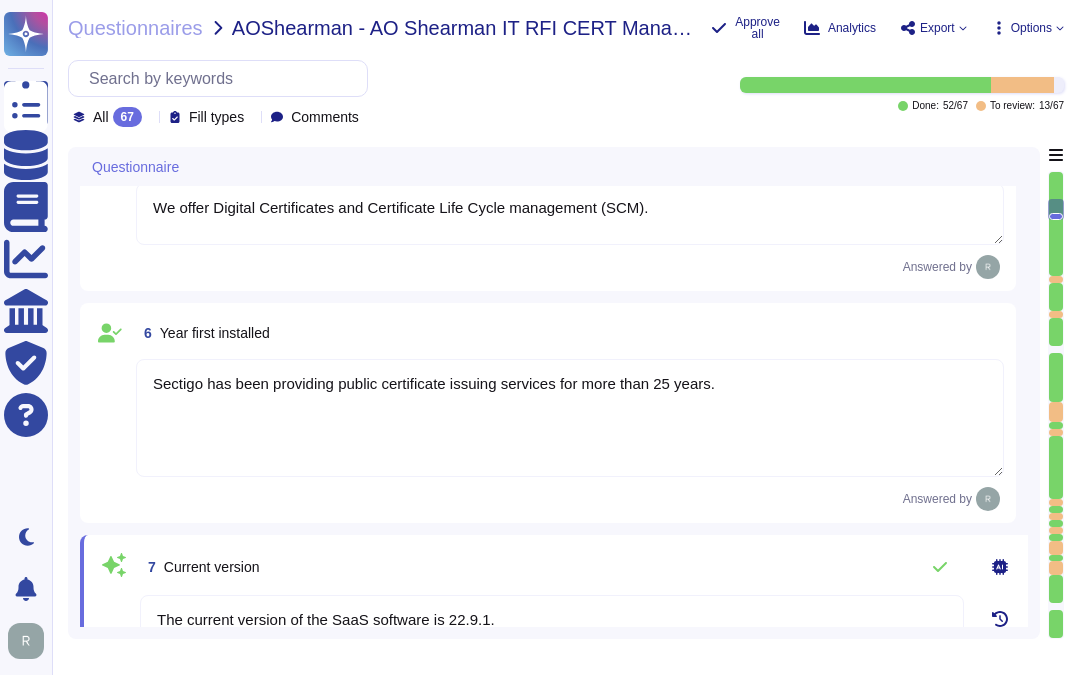 type on "We offer Digital Certificates and Certificate Life Cycle management (SCM)." 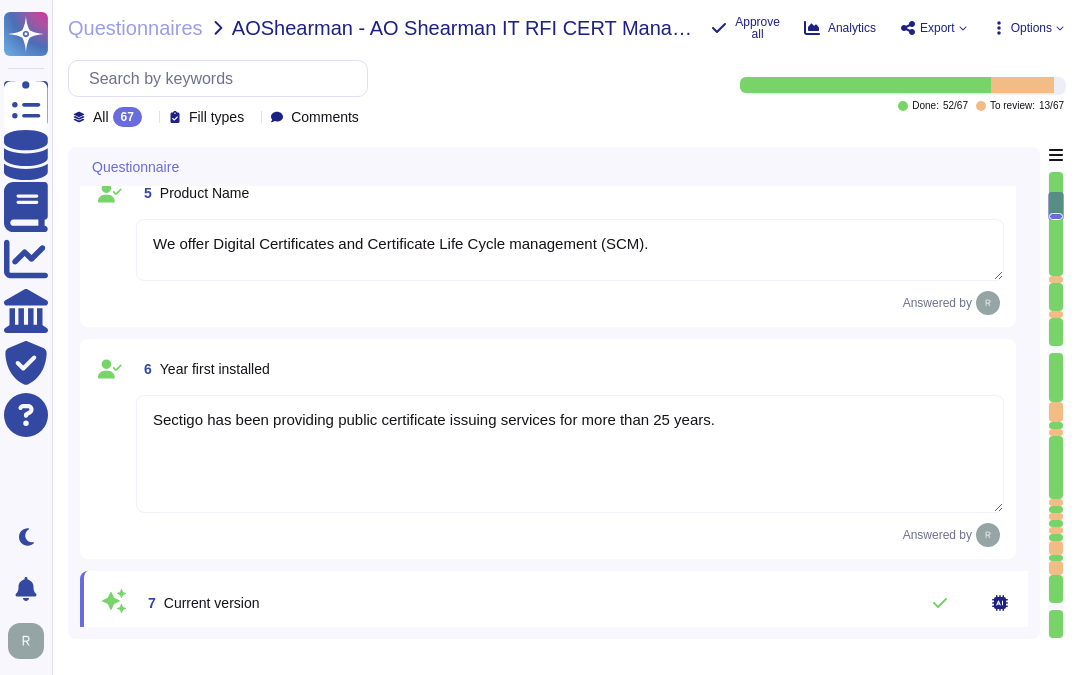 type on "Sectigo has been providing public certificate issuing services for more than 25 years." 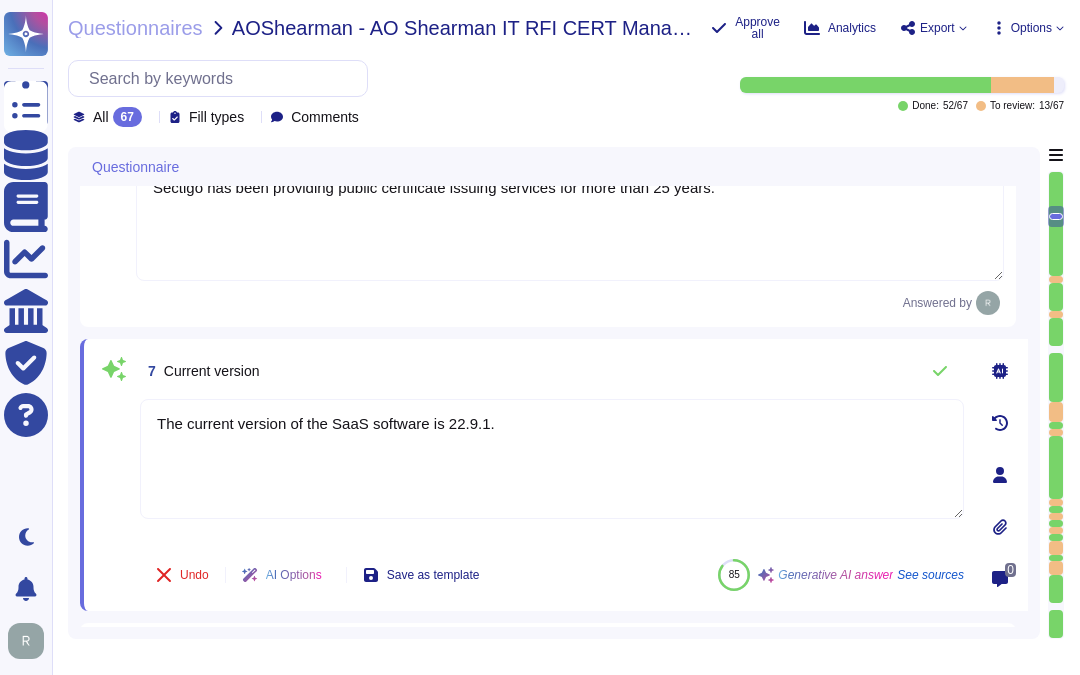 type on "Your enterprise sales representative will share the details." 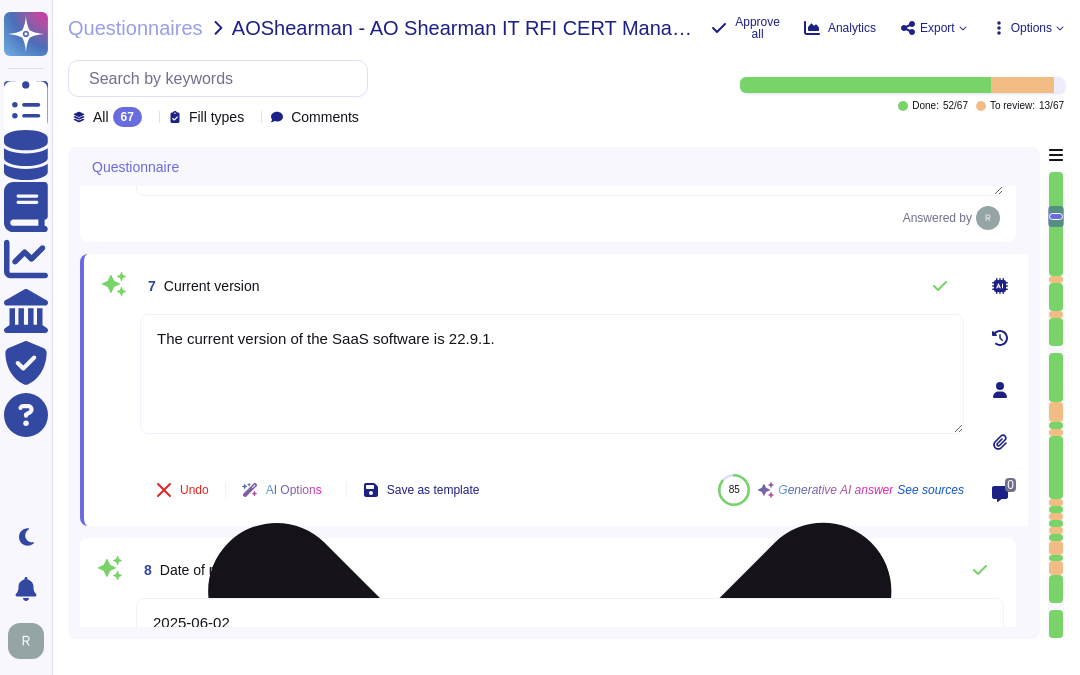 type on "Your enterprise sales representative will share the details." 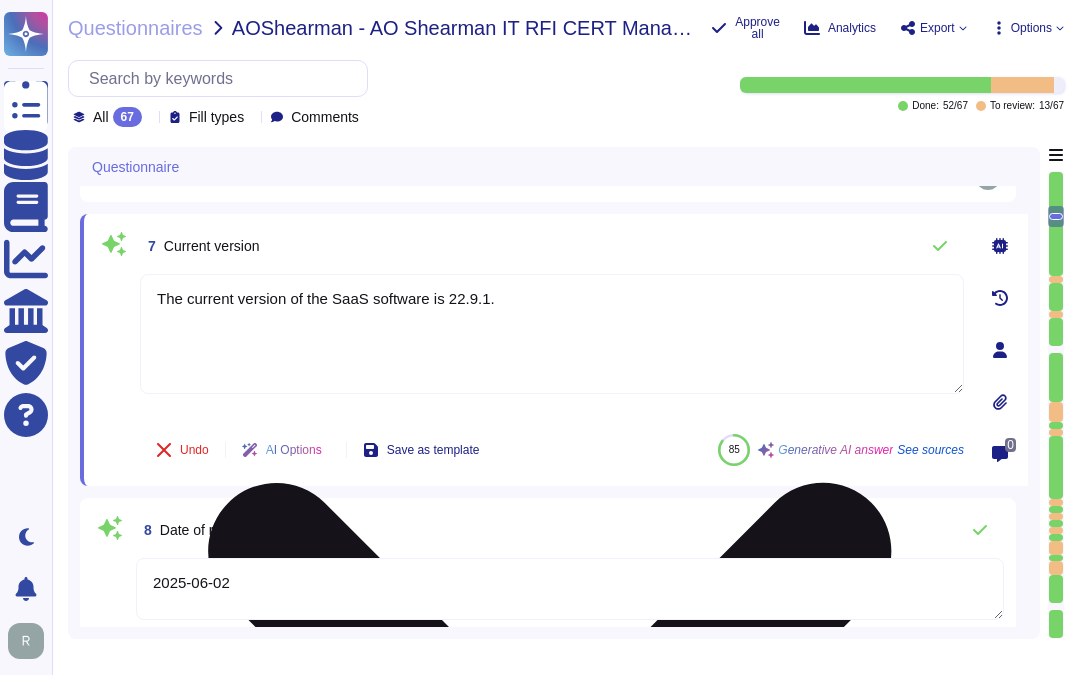 click on "The current version of the SaaS software is 22.9.1." at bounding box center (552, 334) 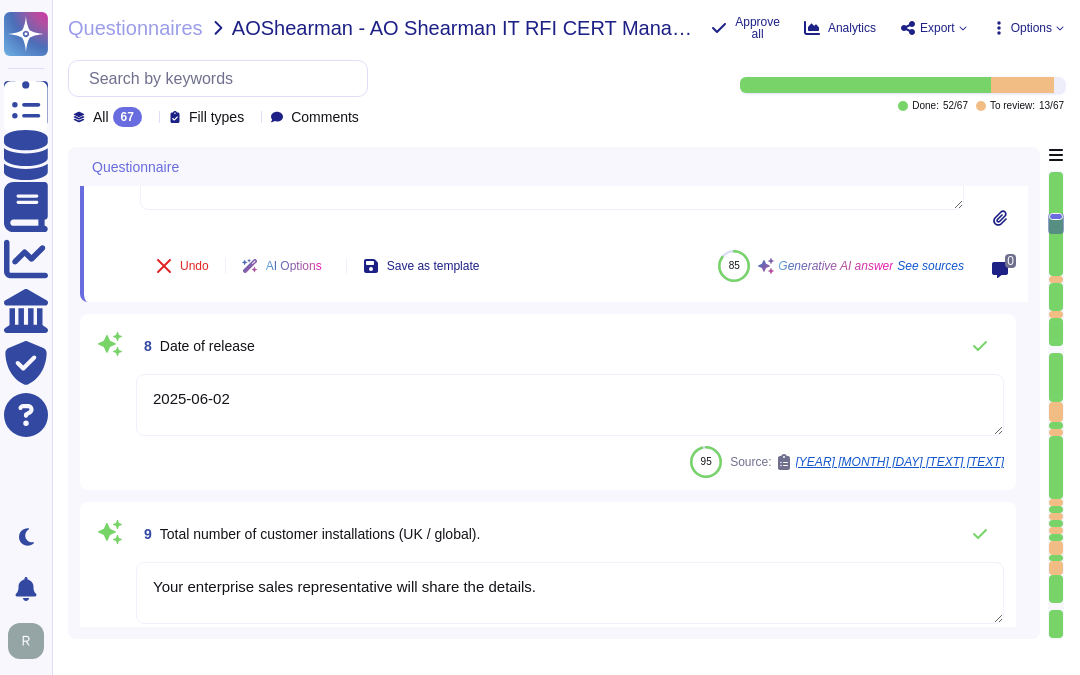 type on "Yes, Sectigo Certificate Manager can identify all certificates in your environment. It can automate the discovery of certificates by scanning the network, ensuring comprehensive visibility and management of certificate deployments. Additionally, it can discover certificates from appliances that are accessible via a network level and can initiate a TLS handshake to request the certificate and certificate chain. This functionality allows for the creation of a complete inventory of all certificates." 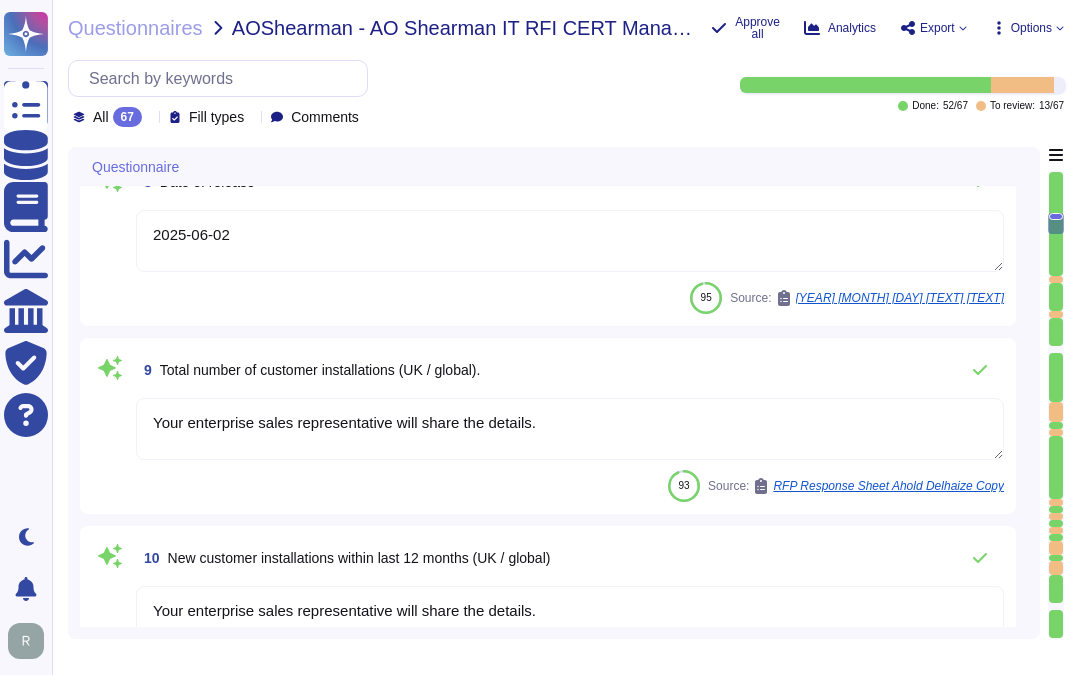 scroll, scrollTop: 1501, scrollLeft: 0, axis: vertical 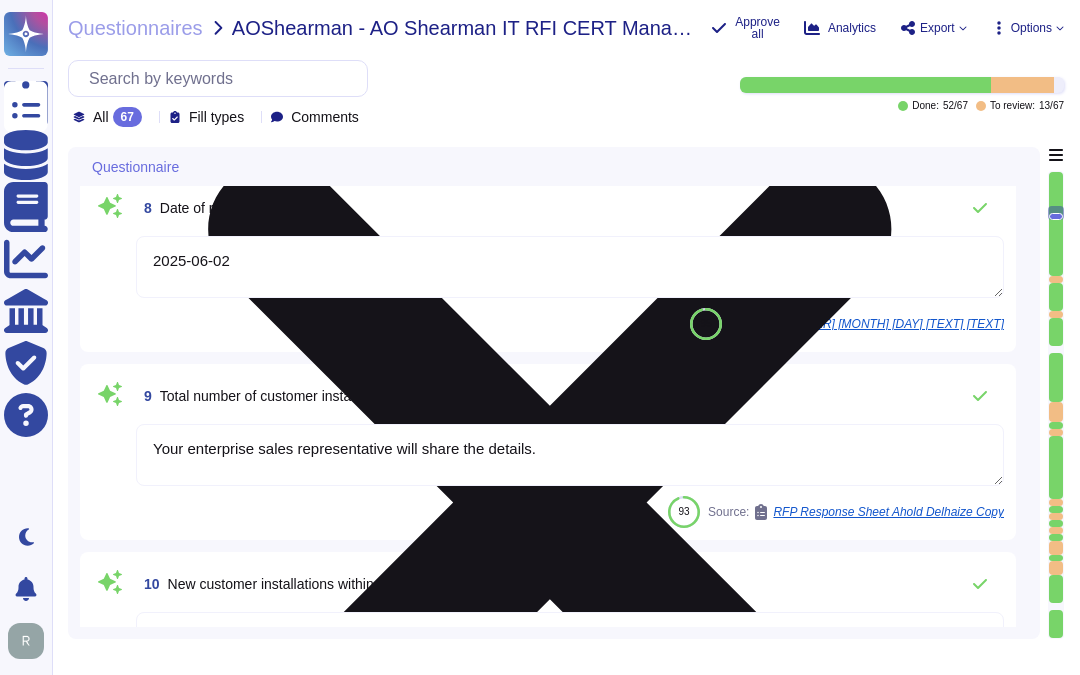 type on "Please consult with our sales representative for that information." 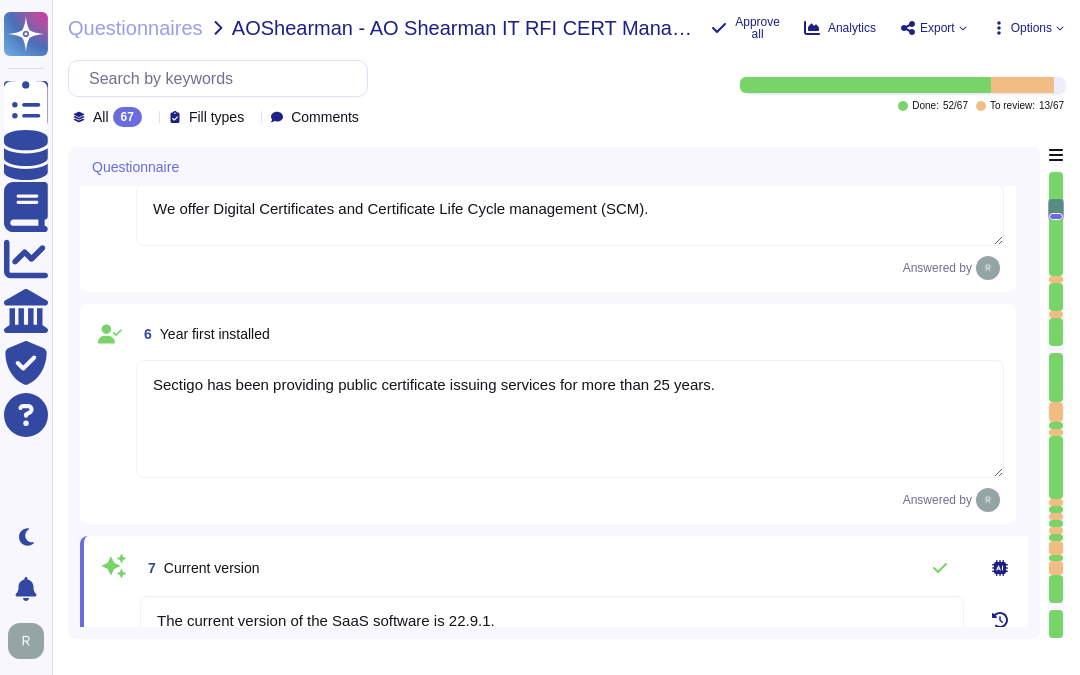 scroll, scrollTop: 857, scrollLeft: 0, axis: vertical 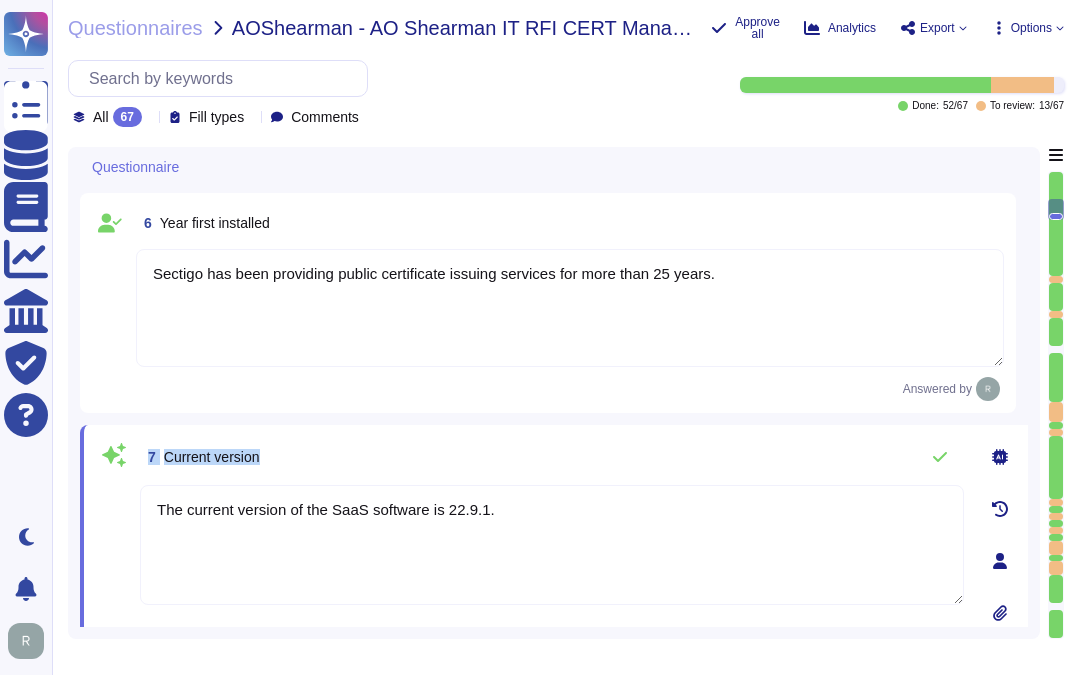 drag, startPoint x: 145, startPoint y: 447, endPoint x: 320, endPoint y: 450, distance: 175.02571 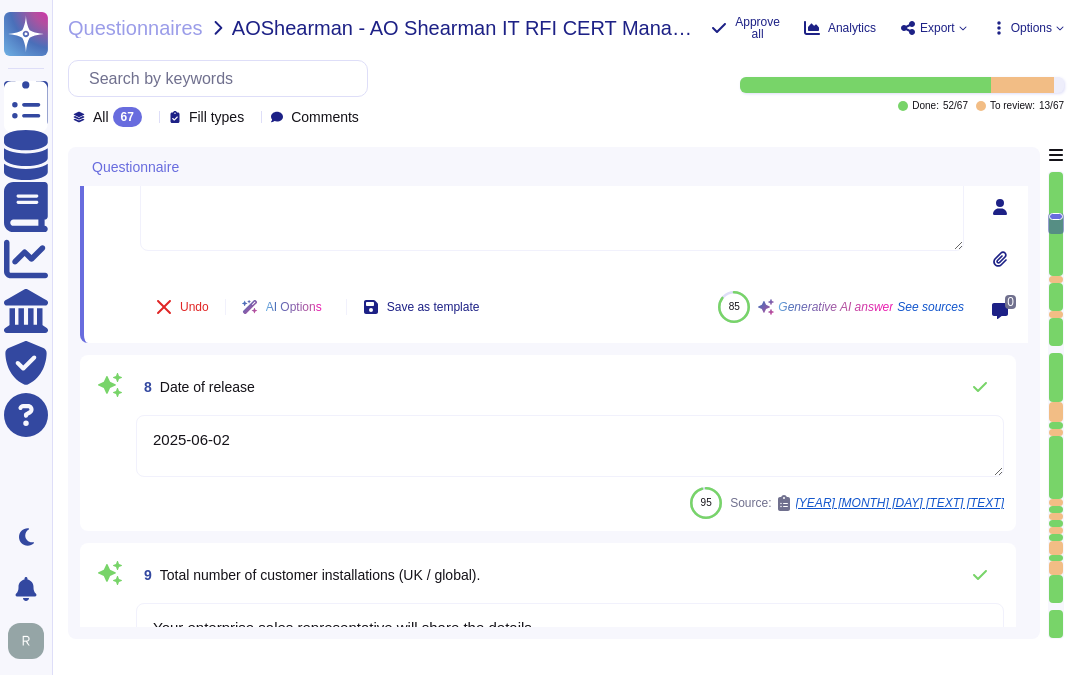 scroll, scrollTop: 1191, scrollLeft: 0, axis: vertical 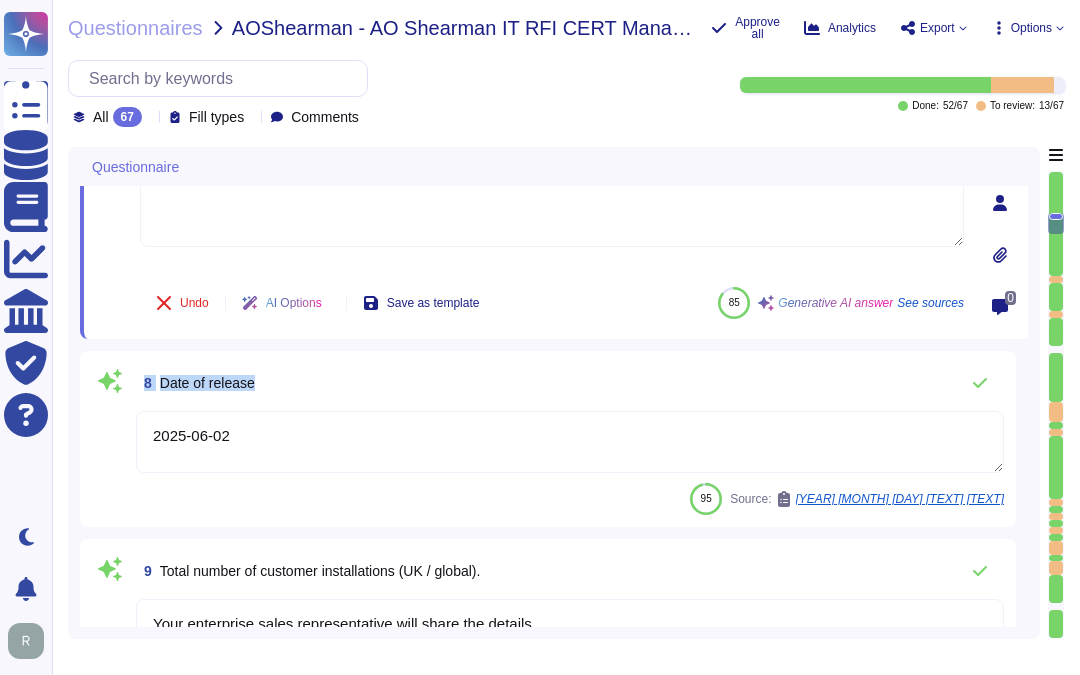 drag, startPoint x: 145, startPoint y: 375, endPoint x: 321, endPoint y: 381, distance: 176.10225 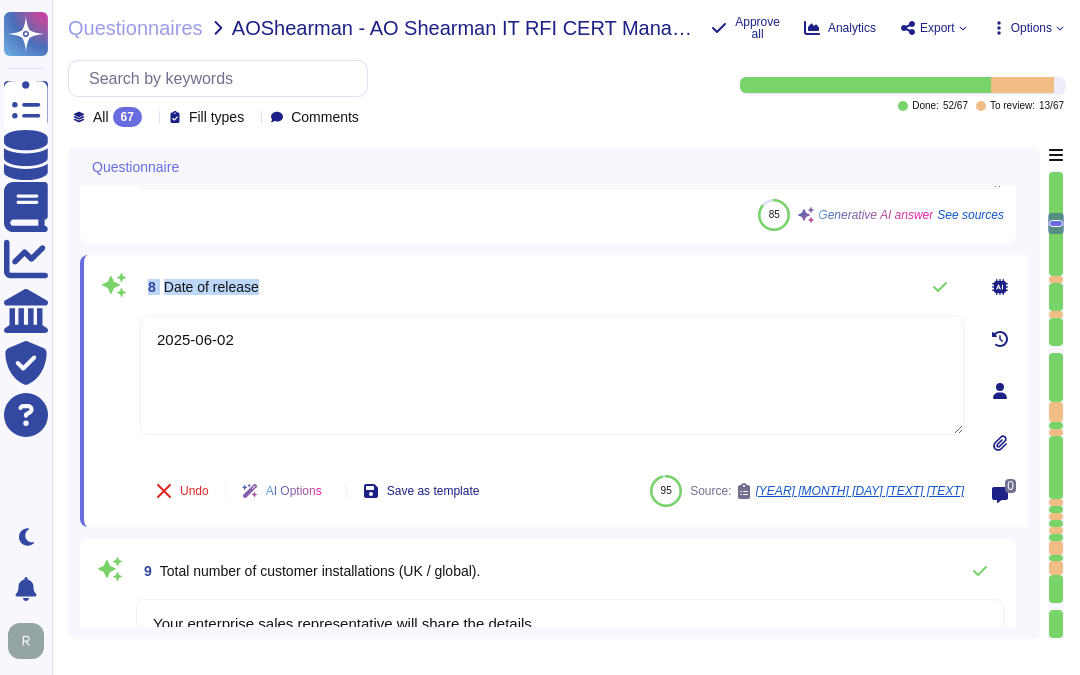 drag, startPoint x: 150, startPoint y: 278, endPoint x: 381, endPoint y: 277, distance: 231.00217 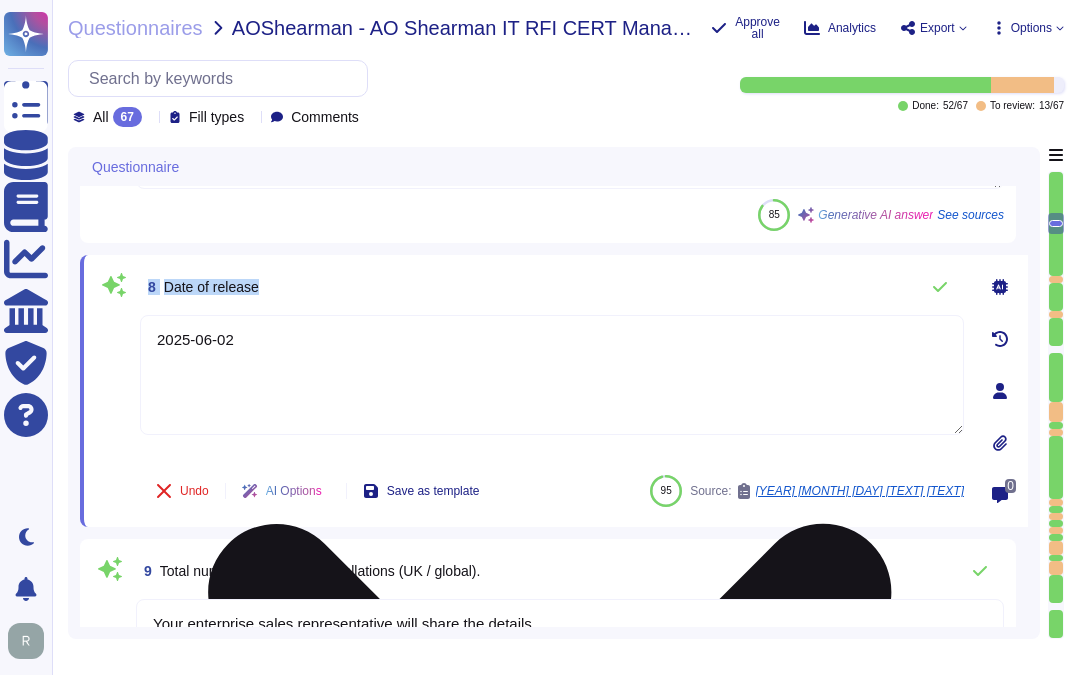 copy on "8 Date of release" 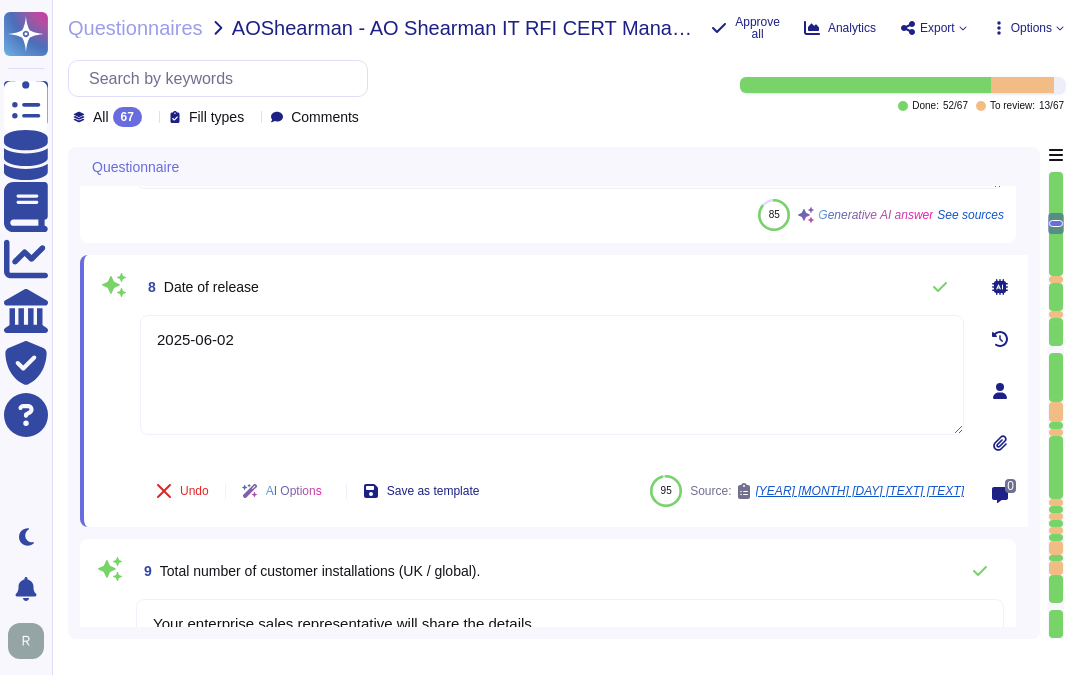 click on "8 Date of release" at bounding box center [552, 287] 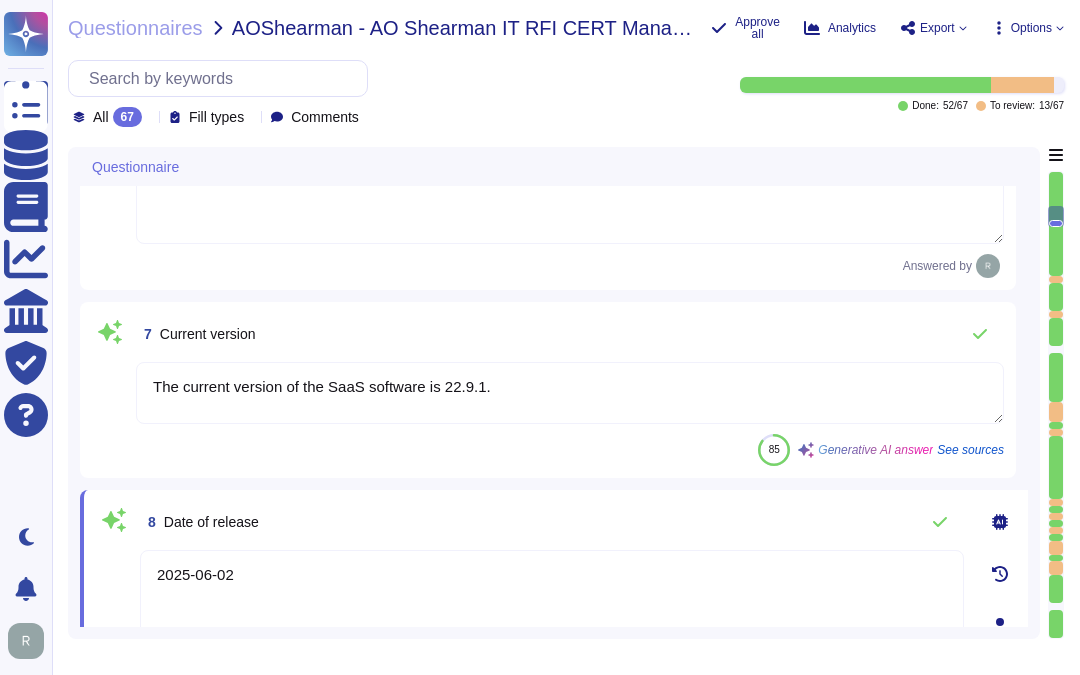type on "Your enterprise sales representative can help you with this." 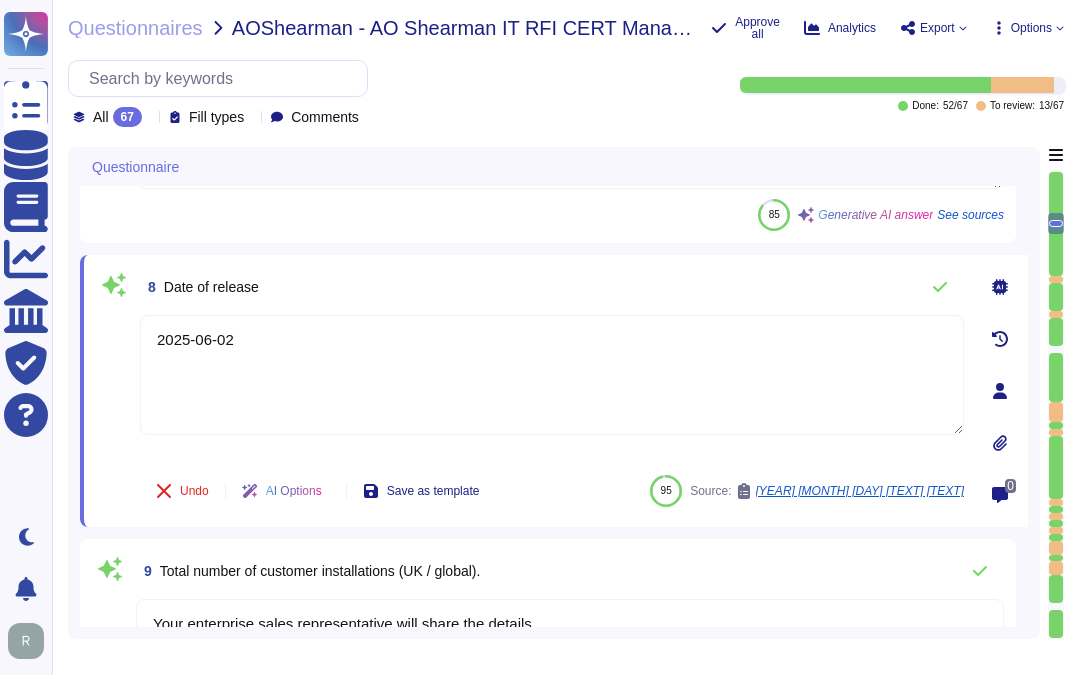 type on "Yes, Sectigo Certificate Manager can identify all certificates in your environment. It can automate the discovery of certificates by scanning the network, ensuring comprehensive visibility and management of certificate deployments. Additionally, it can discover certificates from appliances that are accessible via a network level and can initiate a TLS handshake to request the certificate and certificate chain. This functionality allows for the creation of a complete inventory of all certificates." 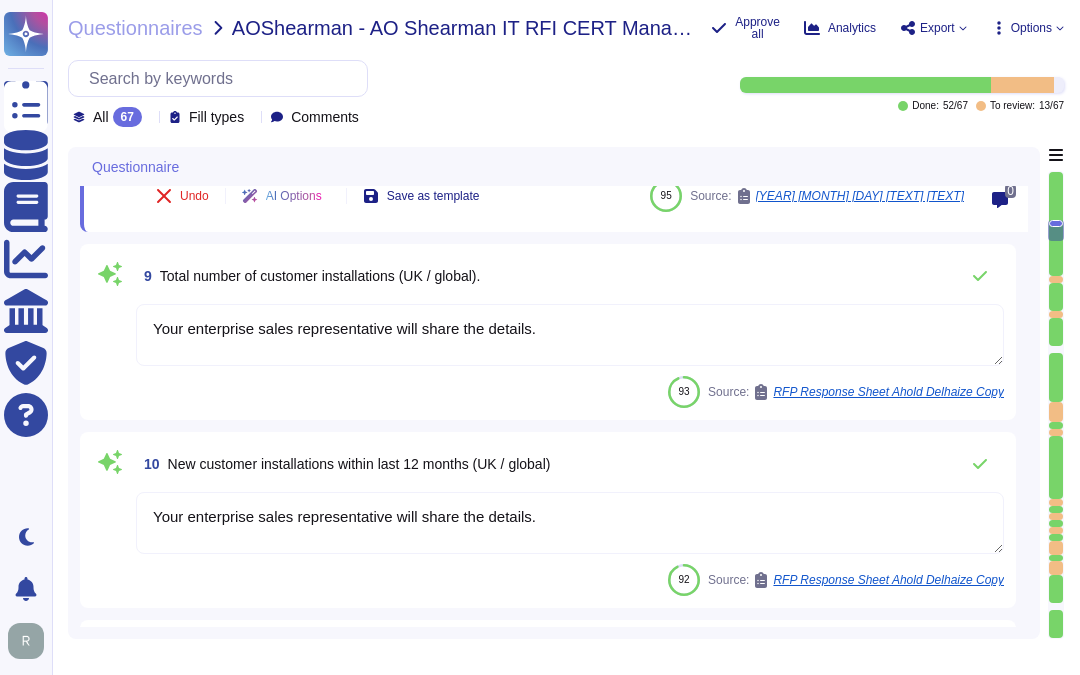 scroll, scrollTop: 1524, scrollLeft: 0, axis: vertical 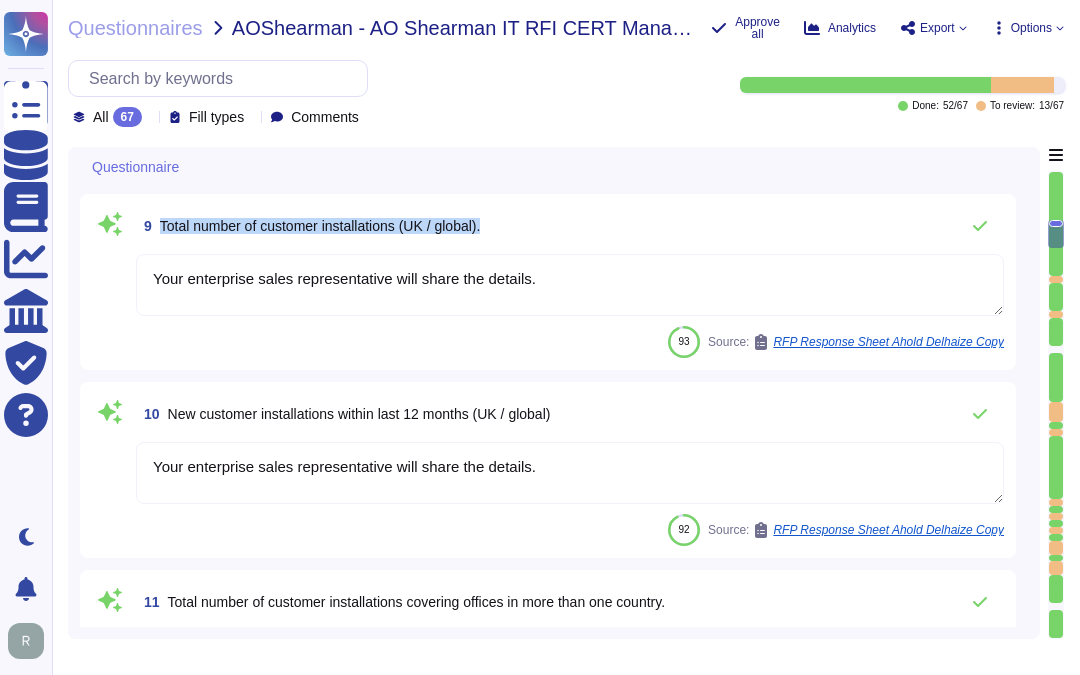drag, startPoint x: 161, startPoint y: 218, endPoint x: 637, endPoint y: 222, distance: 476.0168 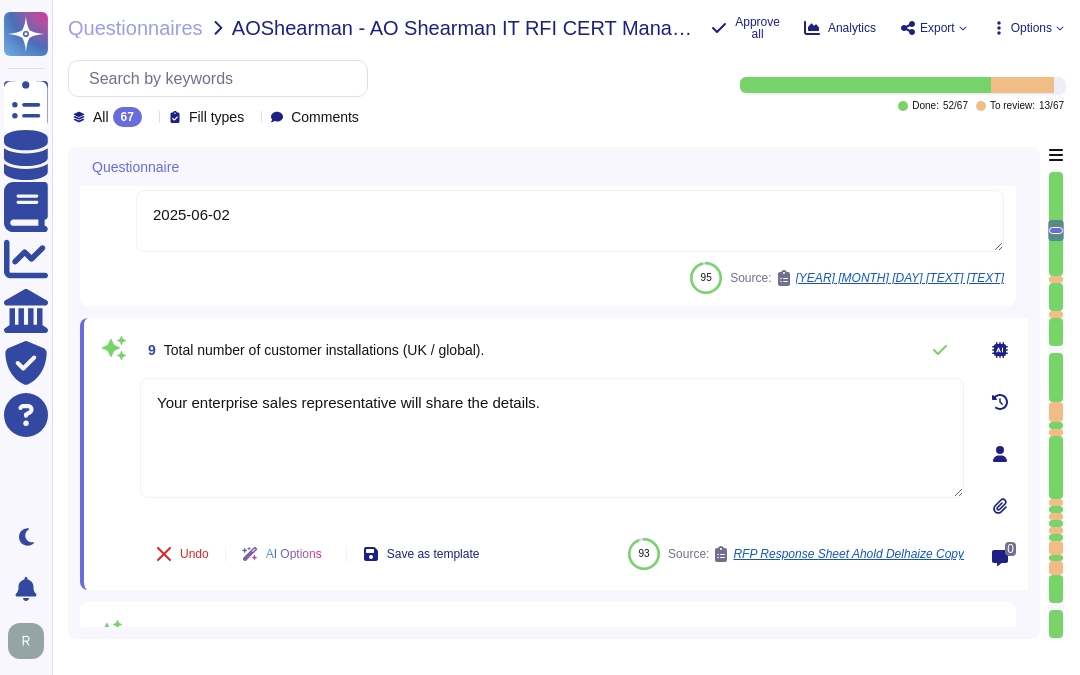 scroll, scrollTop: 1302, scrollLeft: 0, axis: vertical 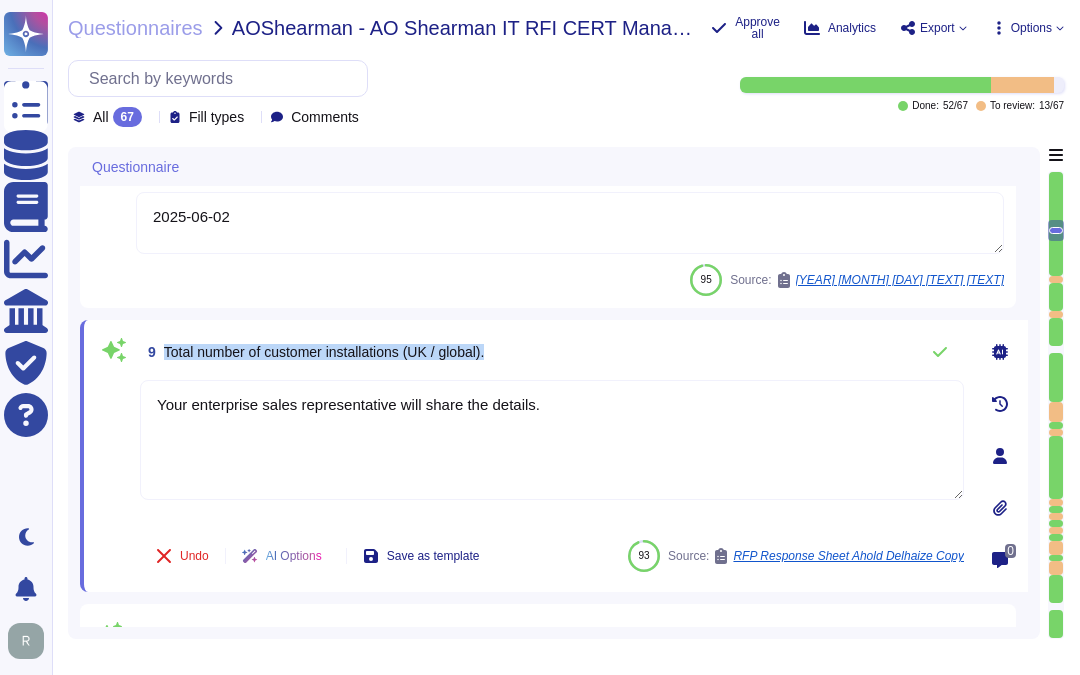 drag, startPoint x: 164, startPoint y: 343, endPoint x: 604, endPoint y: 351, distance: 440.07272 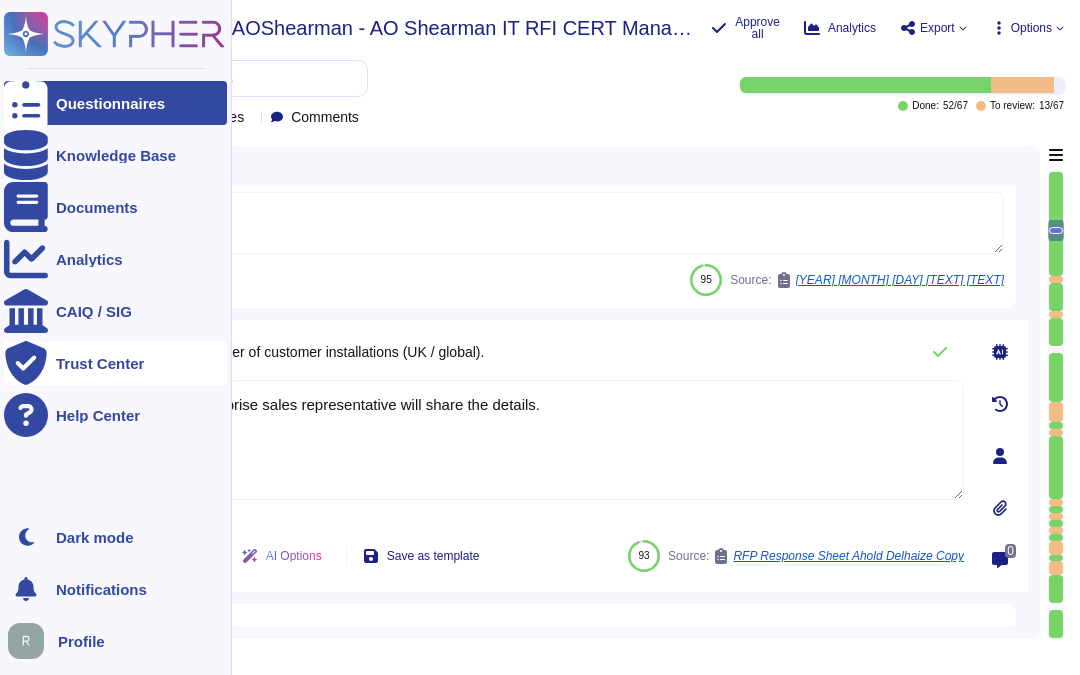 drag, startPoint x: 431, startPoint y: 396, endPoint x: 36, endPoint y: 374, distance: 395.61218 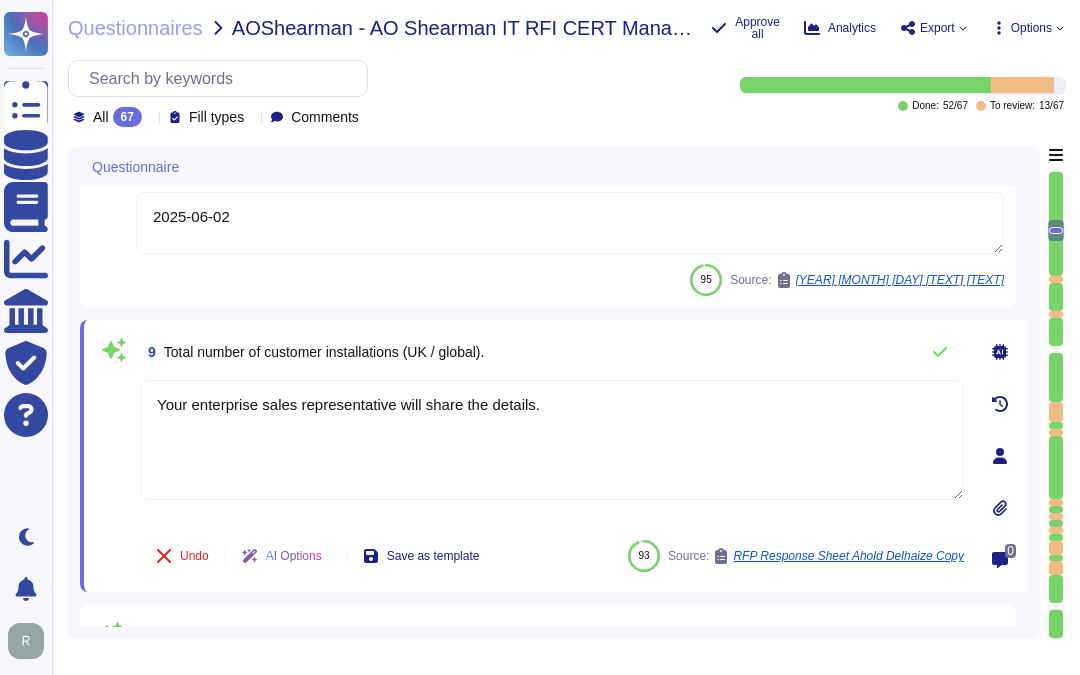 paste on "Sectigo has more than 700,000 customers globally" 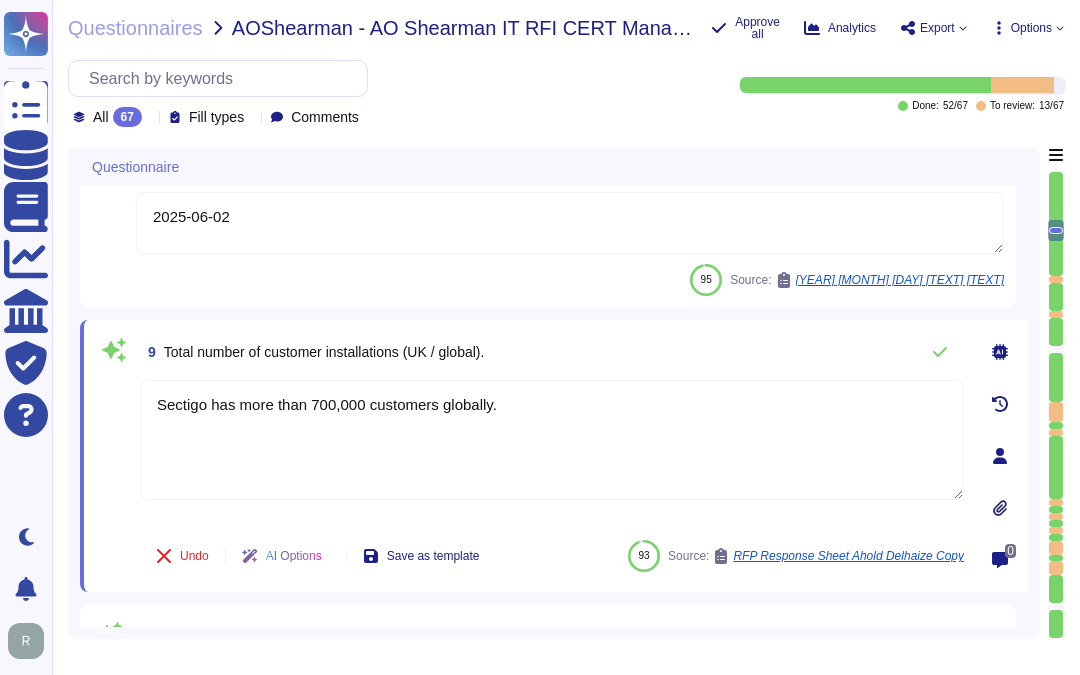 type on "Sectigo has more than 700,000 customers globally." 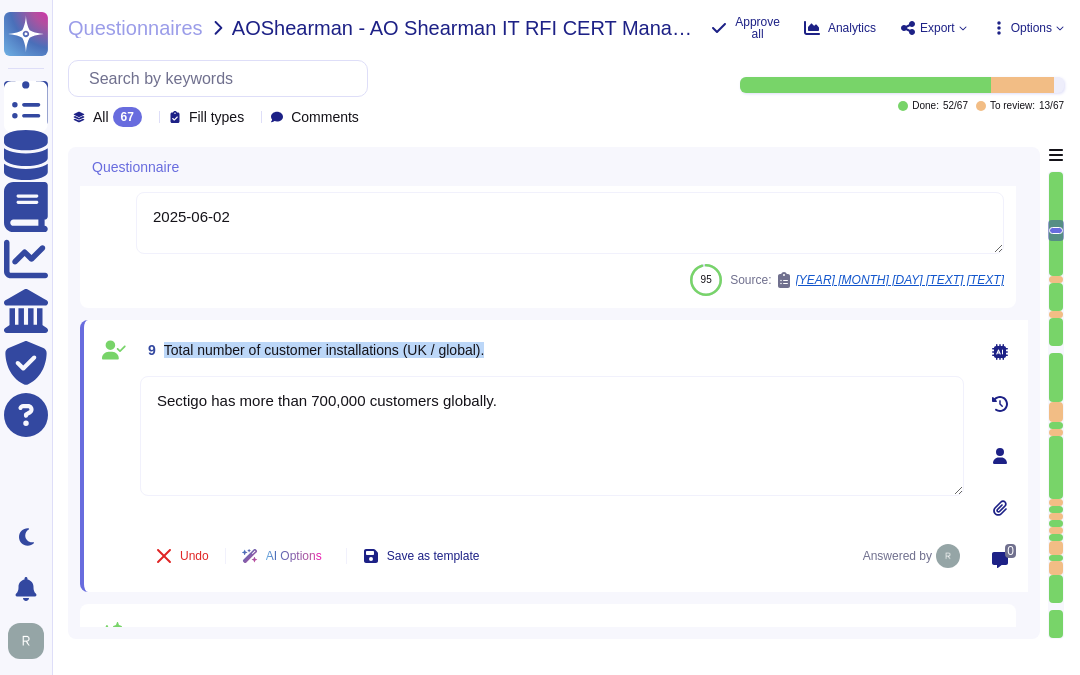 drag, startPoint x: 164, startPoint y: 345, endPoint x: 534, endPoint y: 351, distance: 370.04865 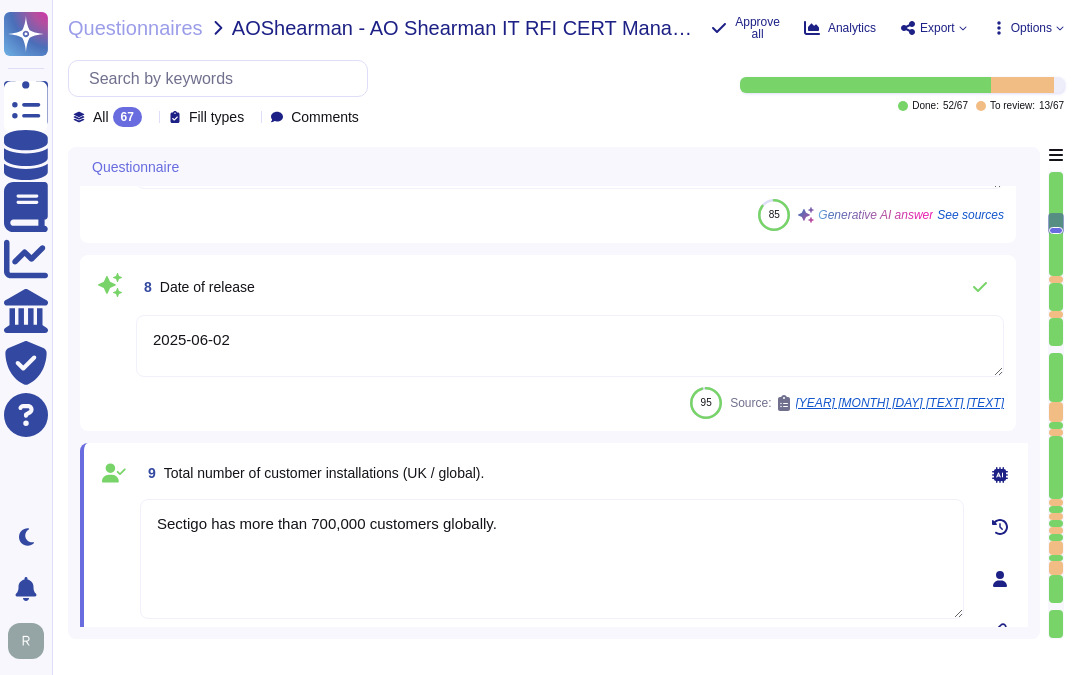 type on "We offer Digital Certificates and Certificate Life Cycle management (SCM)." 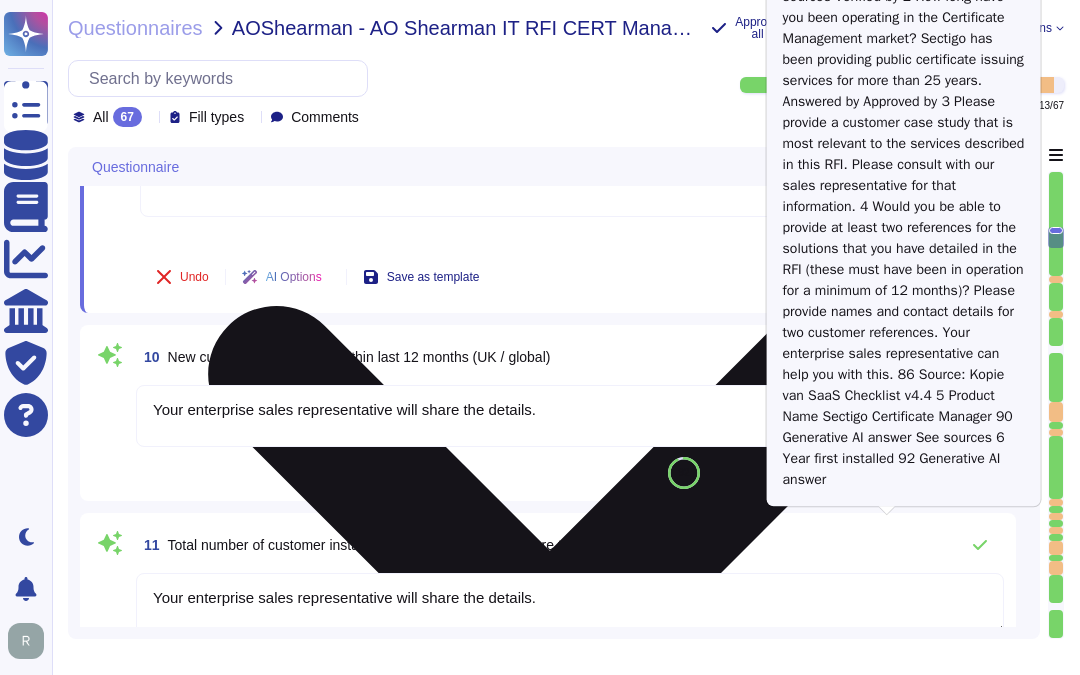scroll, scrollTop: 1635, scrollLeft: 0, axis: vertical 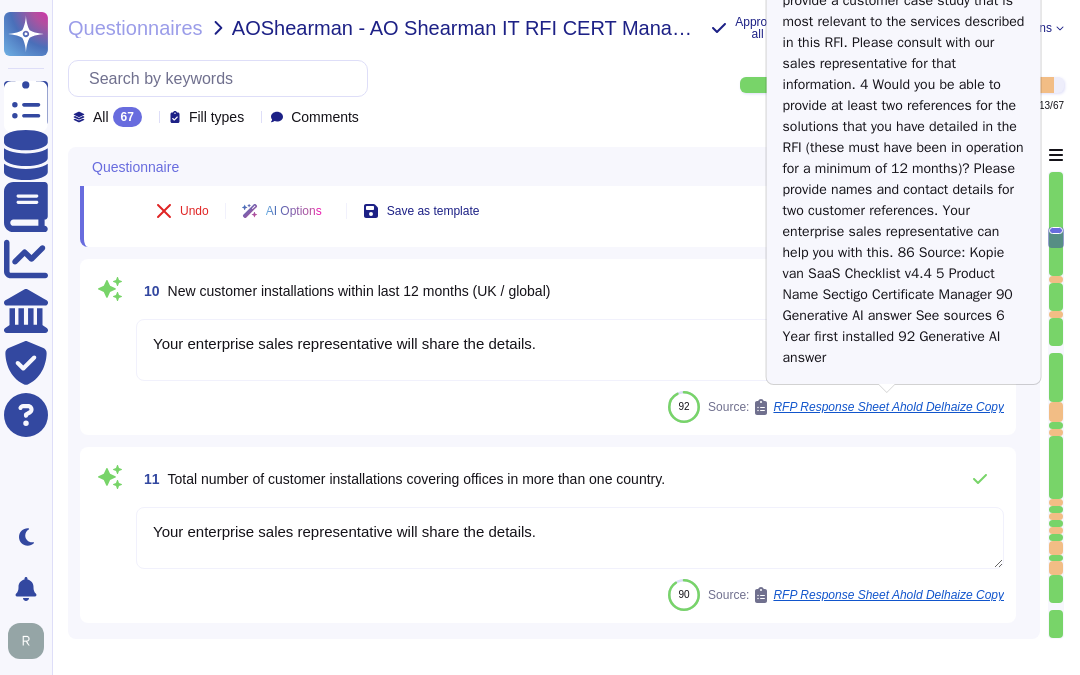 type on "Our Sectigo Certificate Manager (SCM) solution includes automated certificate discovery that scans the network to identify and record certificate deployments. It also provides proactive updates regarding any changes in the SSL landscape, including alerts for pending digital certificate expirations. The user or administrator is automatically notified of a pending digital certificate expiration prior to expiry." 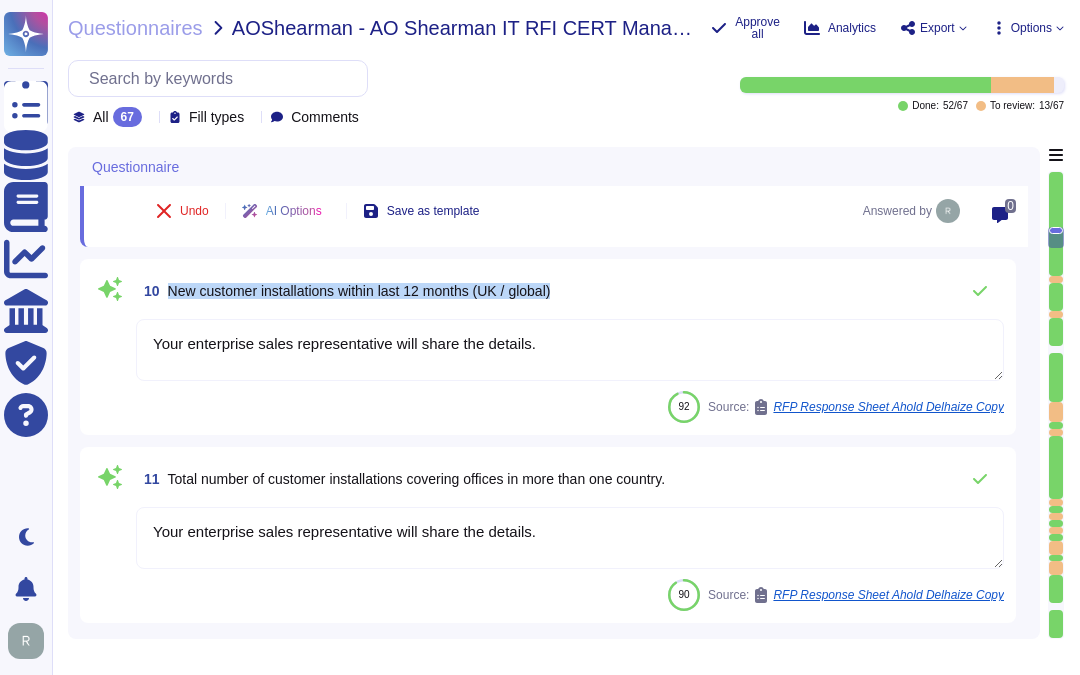 drag, startPoint x: 171, startPoint y: 280, endPoint x: 628, endPoint y: 283, distance: 457.00986 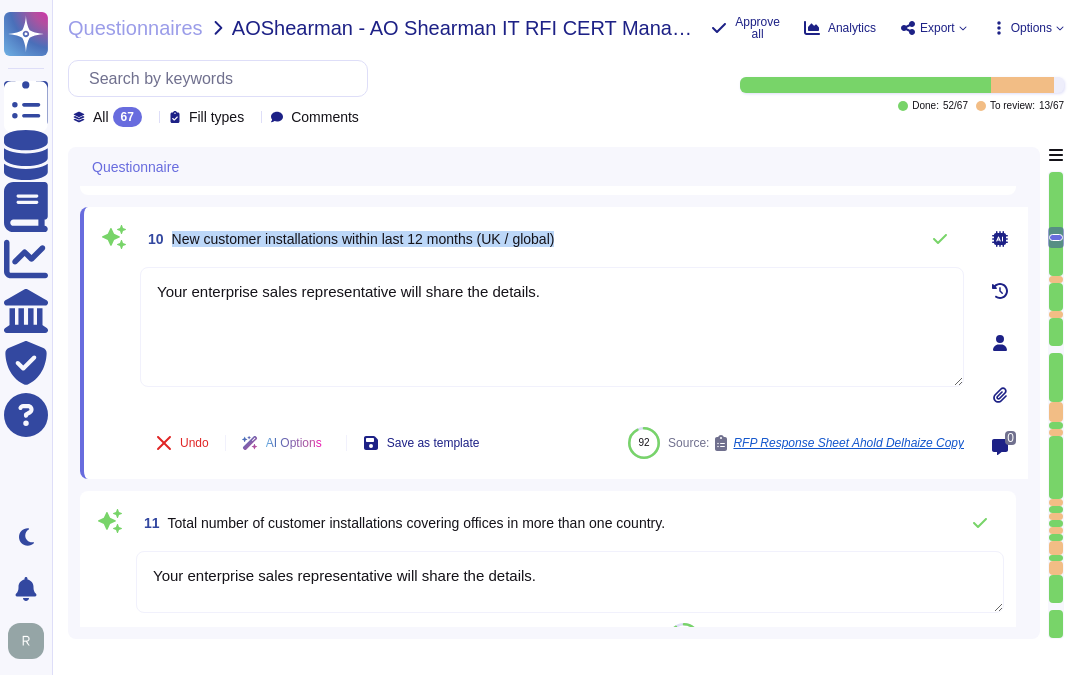 drag, startPoint x: 174, startPoint y: 234, endPoint x: 597, endPoint y: 236, distance: 423.00473 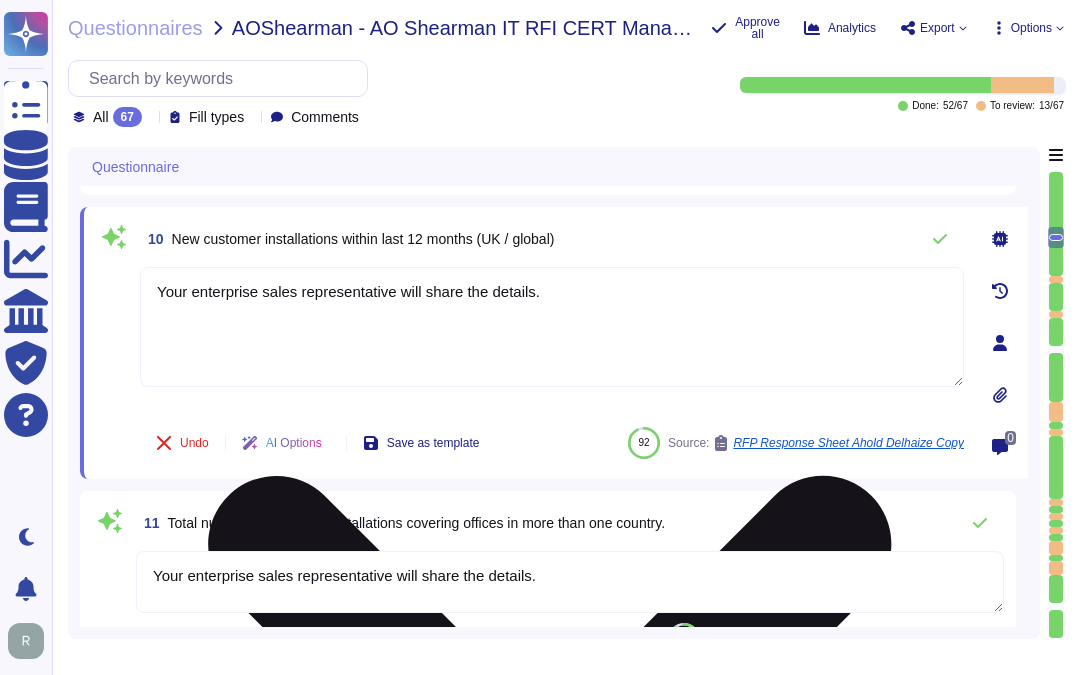 click on "Your enterprise sales representative will share the details." at bounding box center [552, 327] 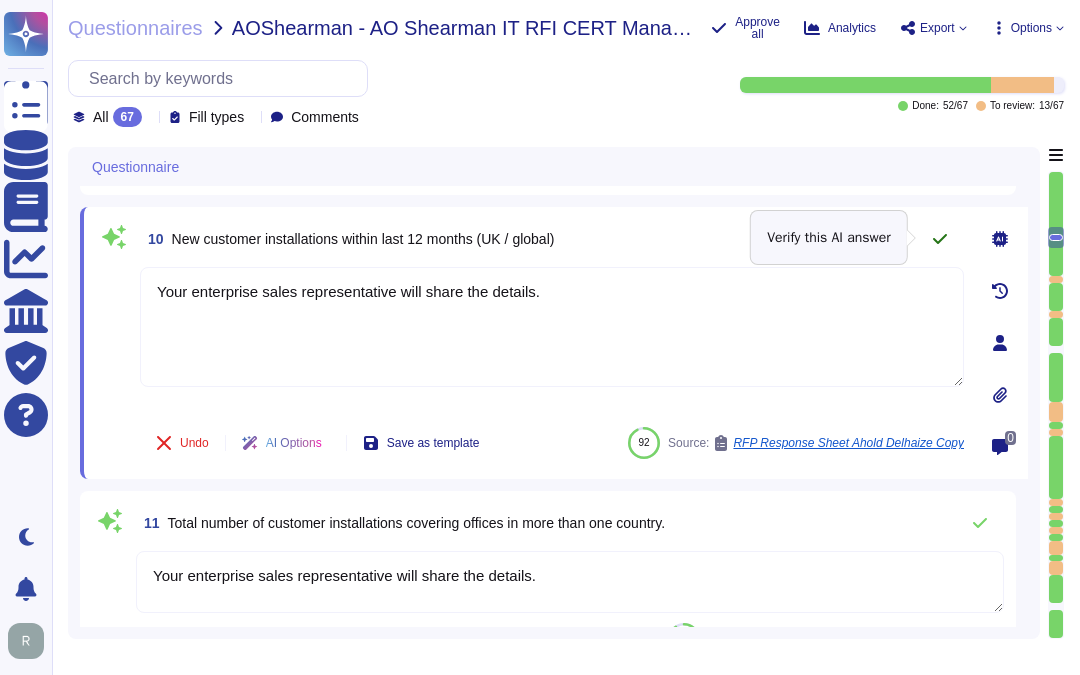 click 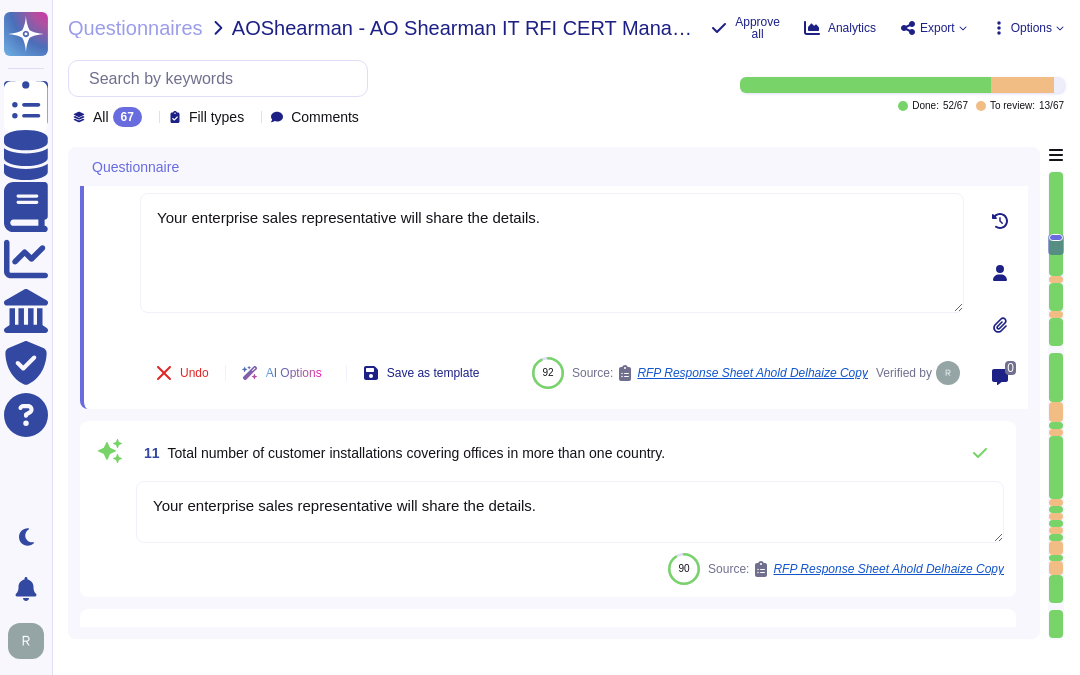 type on "Our Sectigo Certificate Manager (SCM) solution includes automated certificate discovery that scans the network to identify and record certificate deployments. It also provides proactive updates regarding any changes in the SSL landscape, including alerts for pending digital certificate expirations. The user or administrator is automatically notified of a pending digital certificate expiration prior to expiry." 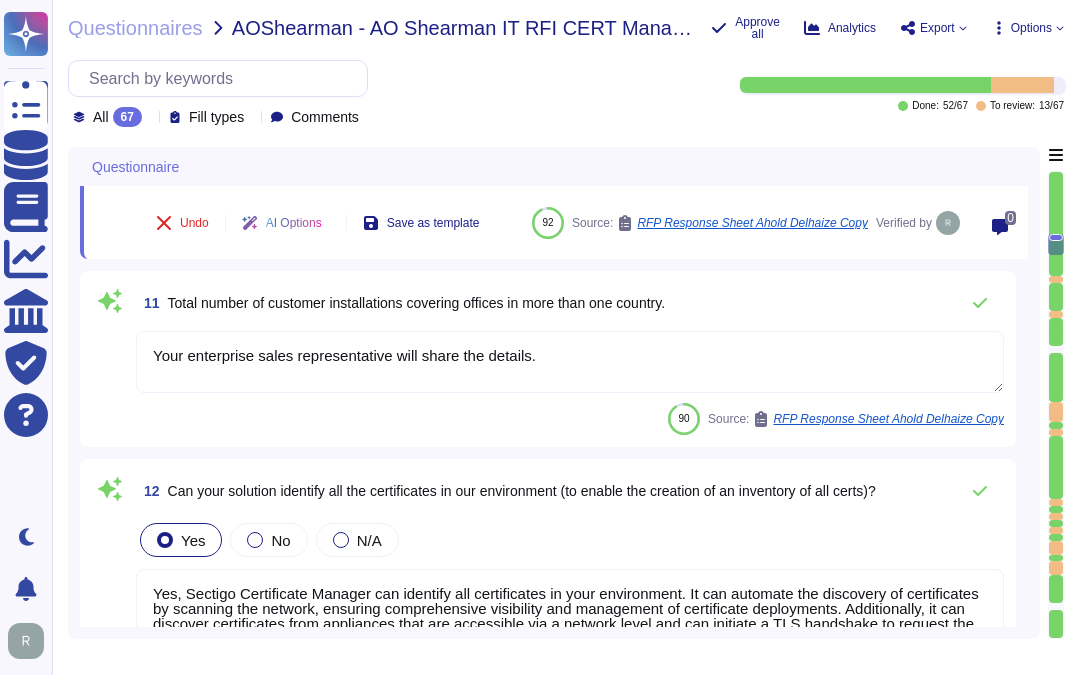 scroll, scrollTop: 1857, scrollLeft: 0, axis: vertical 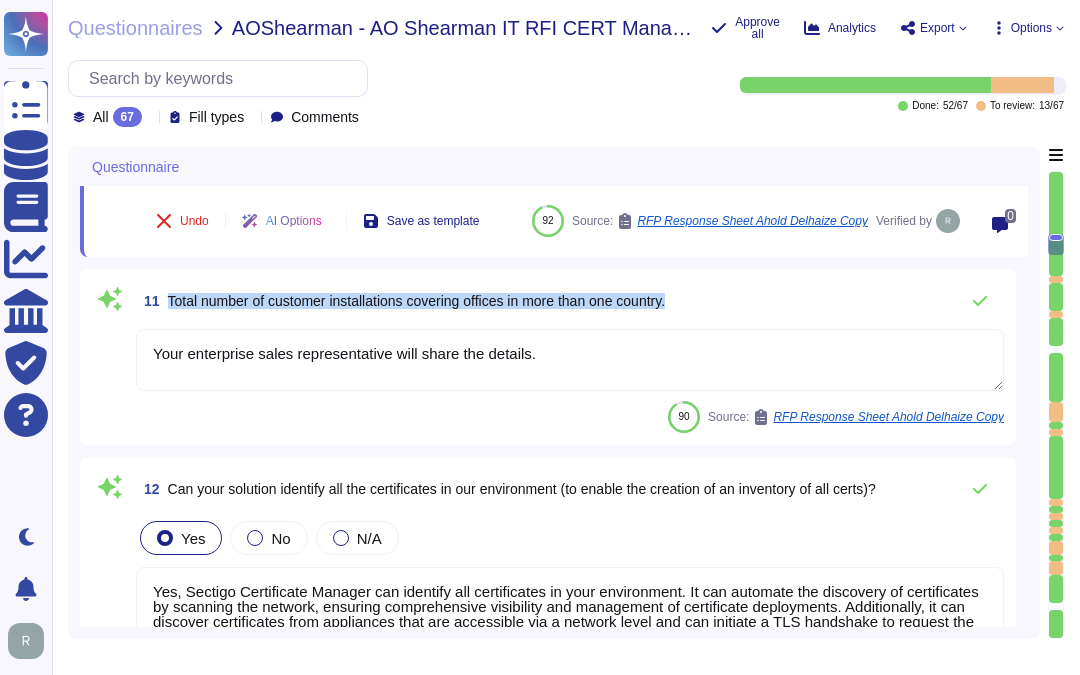 drag, startPoint x: 167, startPoint y: 295, endPoint x: 861, endPoint y: 298, distance: 694.0065 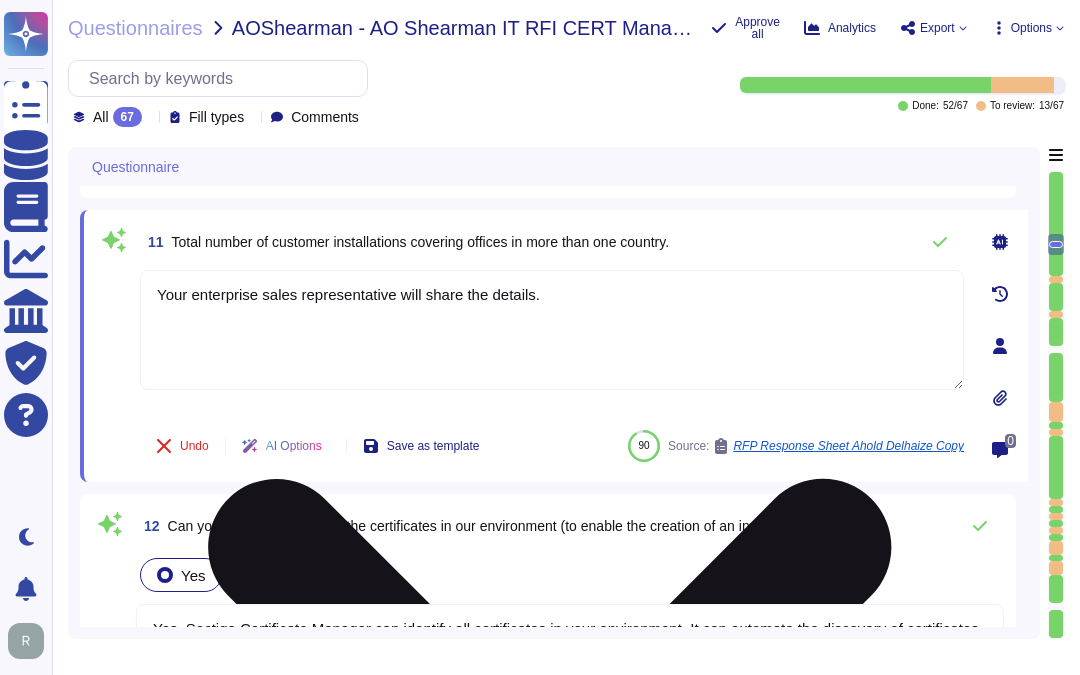 scroll, scrollTop: 1746, scrollLeft: 0, axis: vertical 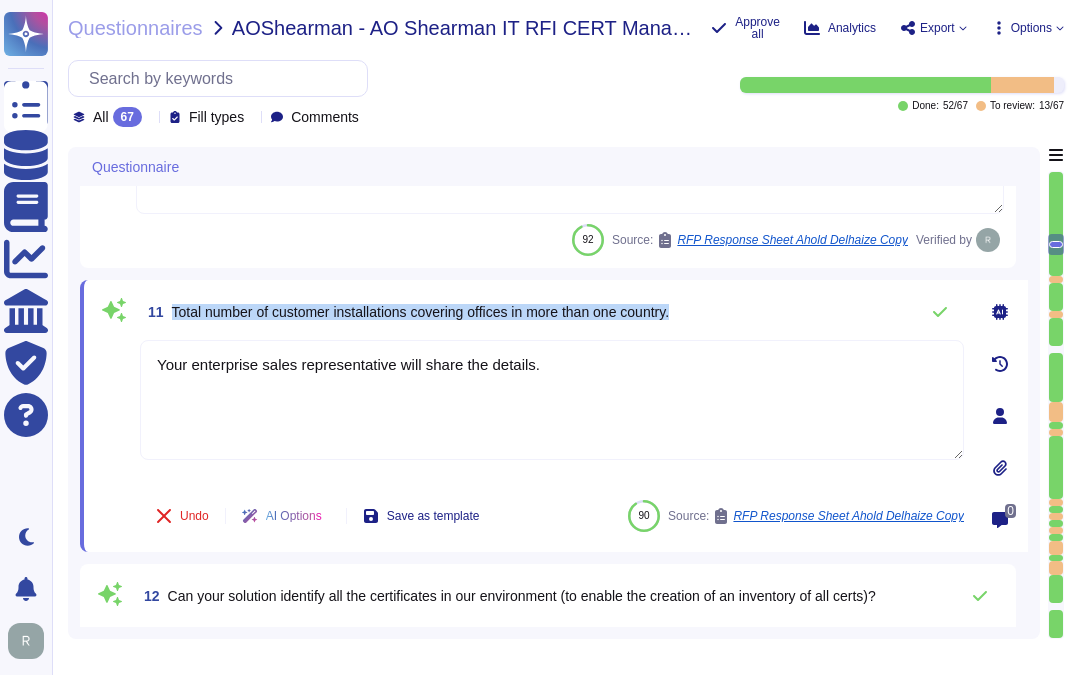 drag, startPoint x: 170, startPoint y: 308, endPoint x: 791, endPoint y: 302, distance: 621.029 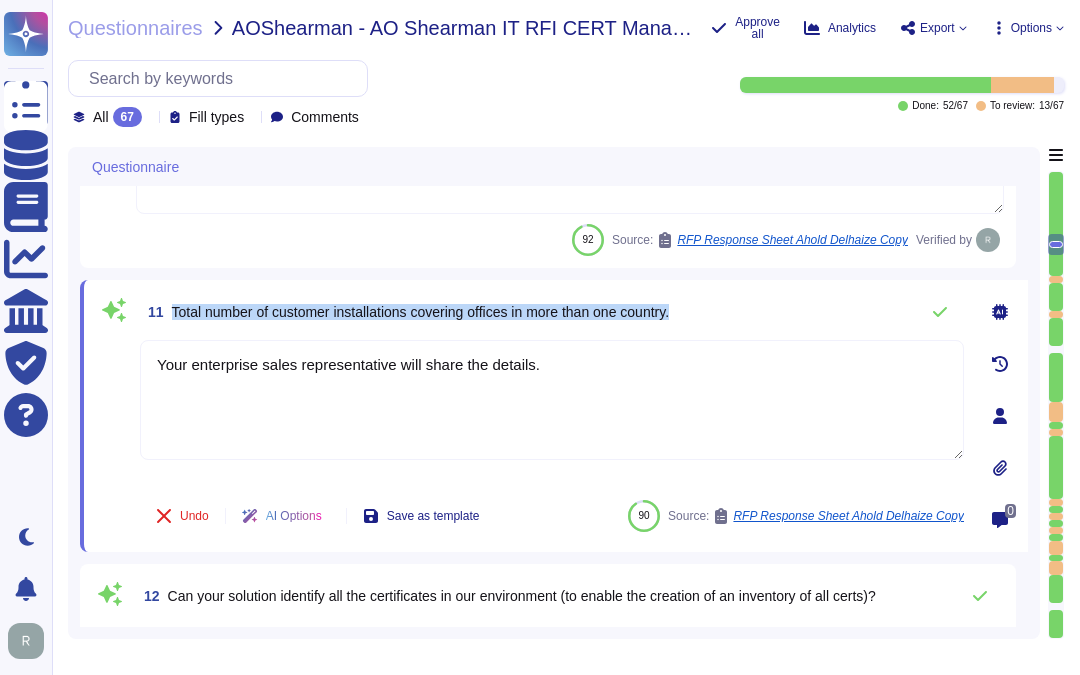 click on "Total number of customer installations covering offices in more than one country." at bounding box center [421, 312] 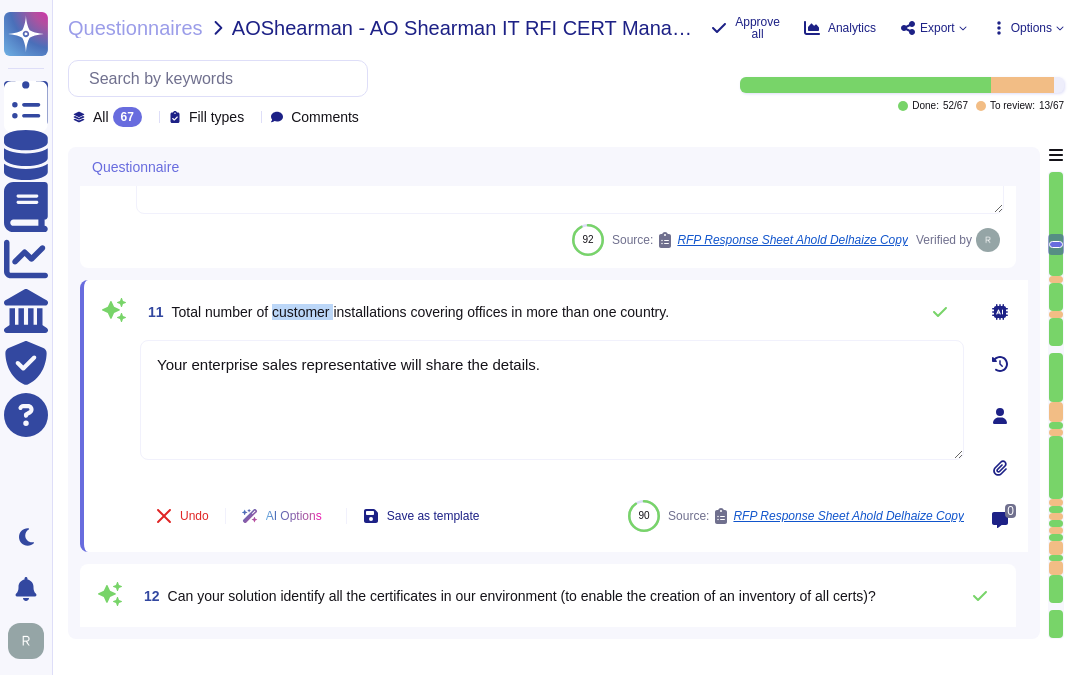 click on "Total number of customer installations covering offices in more than one country." at bounding box center [421, 312] 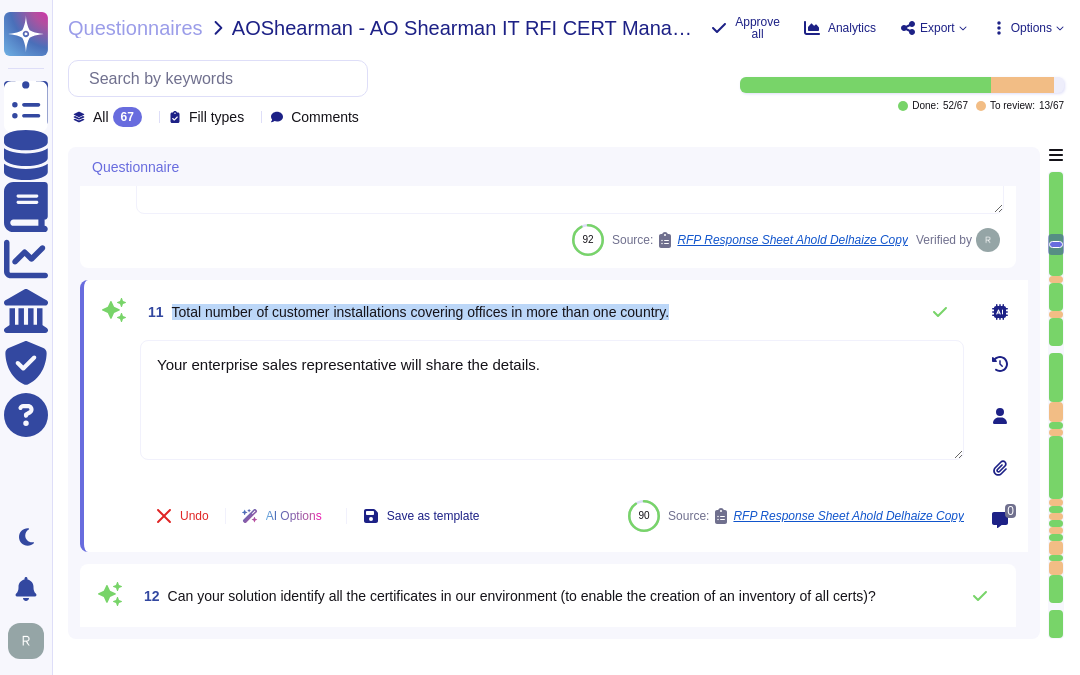 click on "Total number of customer installations covering offices in more than one country." at bounding box center (421, 312) 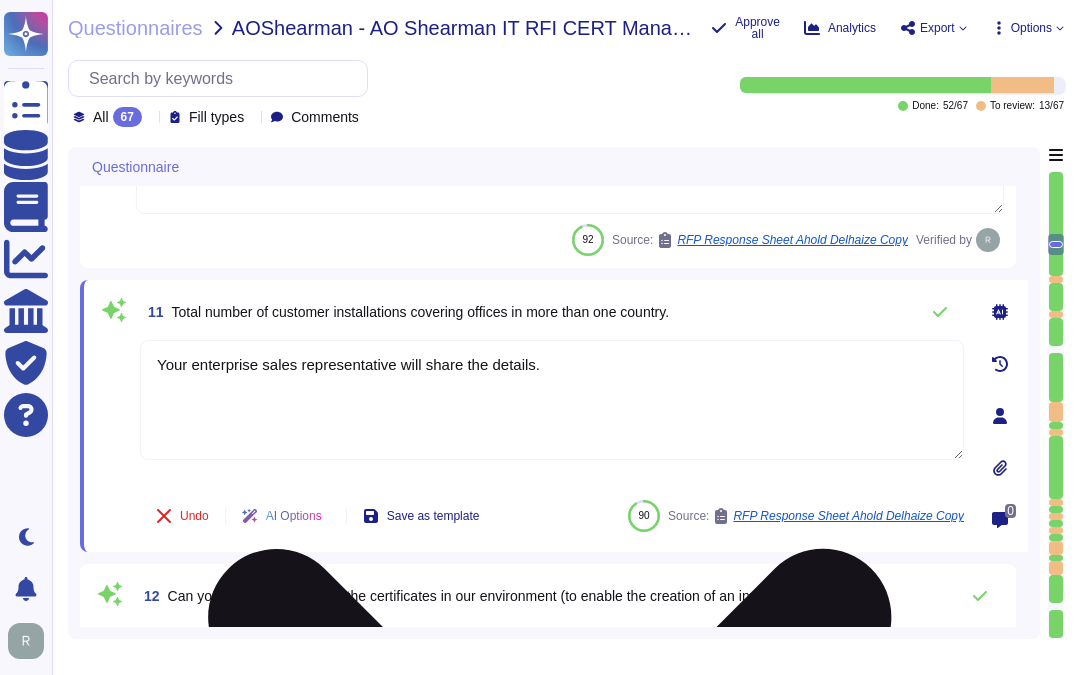 drag, startPoint x: 578, startPoint y: 365, endPoint x: 210, endPoint y: 384, distance: 368.49017 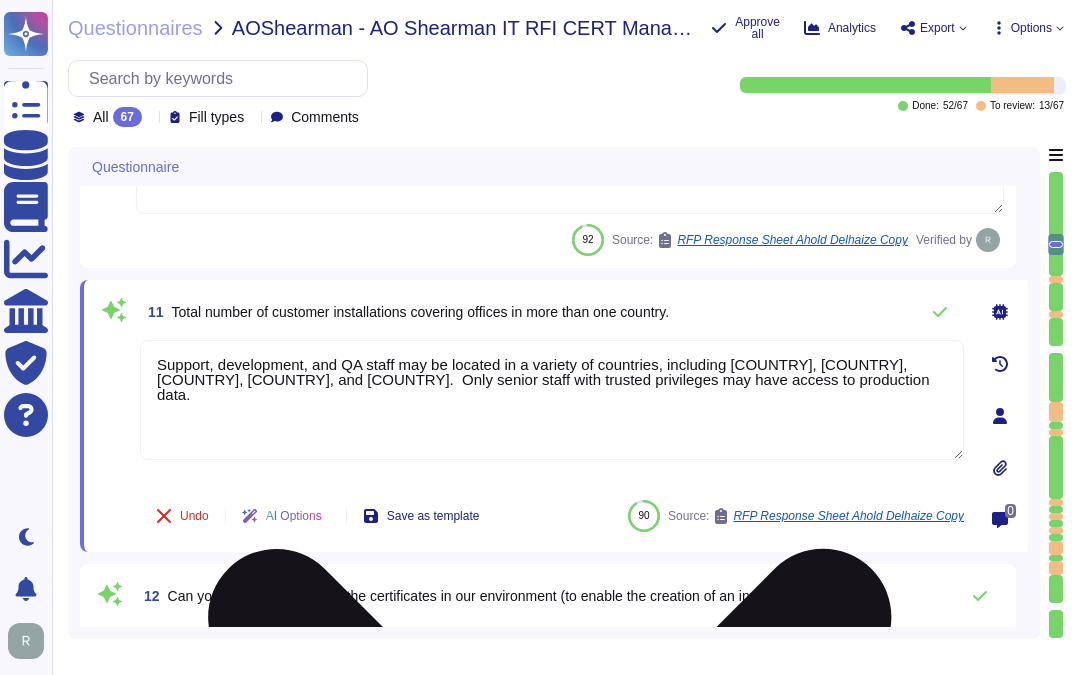 drag, startPoint x: 227, startPoint y: 380, endPoint x: 805, endPoint y: 410, distance: 578.778 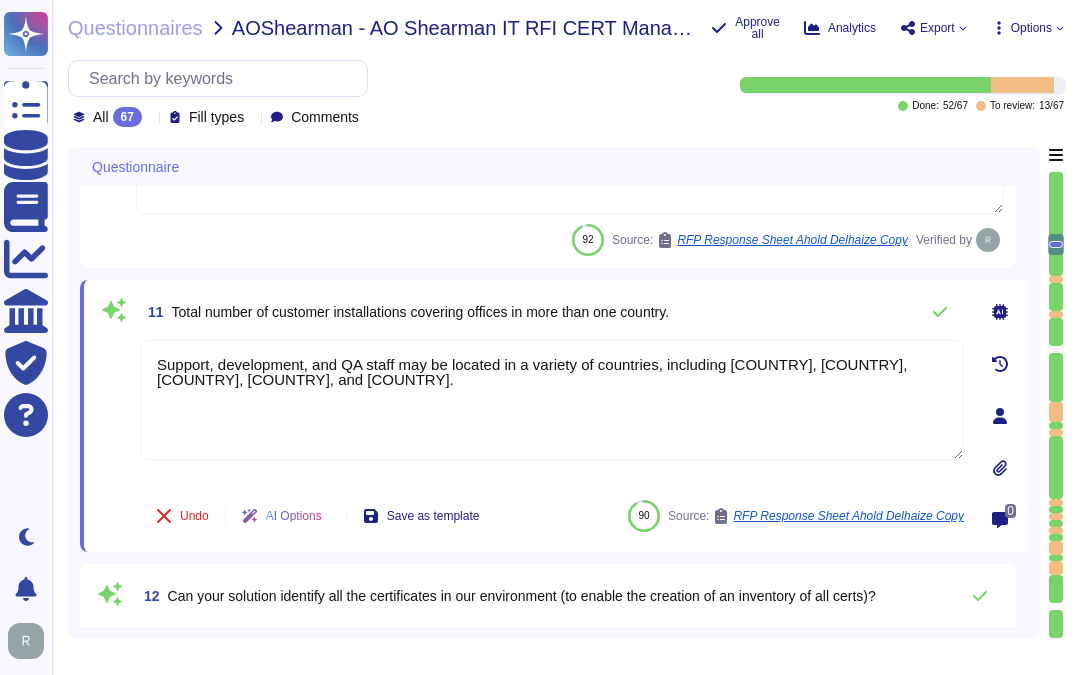 type on "Support, development, and QA staff may be located in a variety of countries, including [COUNTRY], [COUNTRY], [COUNTRY], [COUNTRY], and [COUNTRY]." 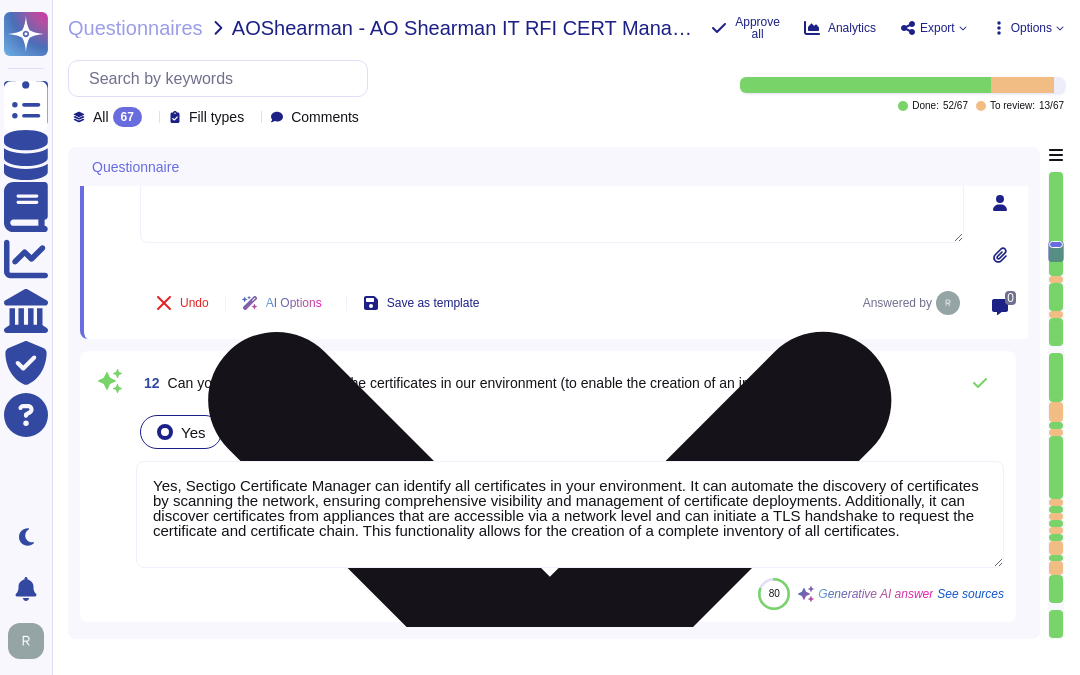 scroll, scrollTop: 1968, scrollLeft: 0, axis: vertical 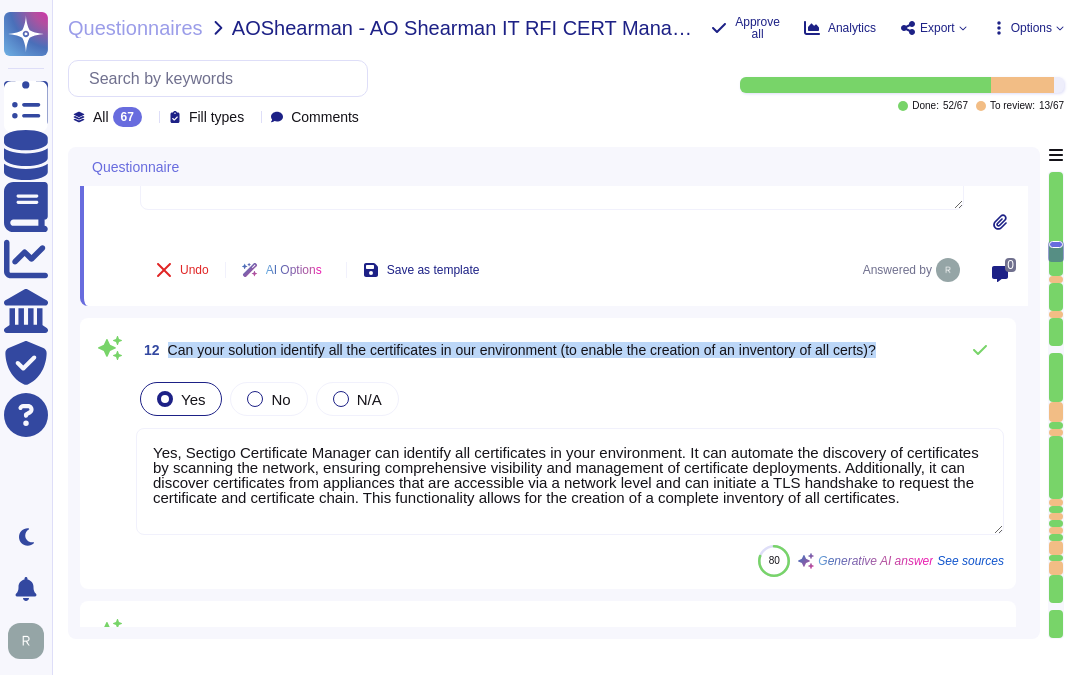 drag, startPoint x: 168, startPoint y: 341, endPoint x: 920, endPoint y: 353, distance: 752.09576 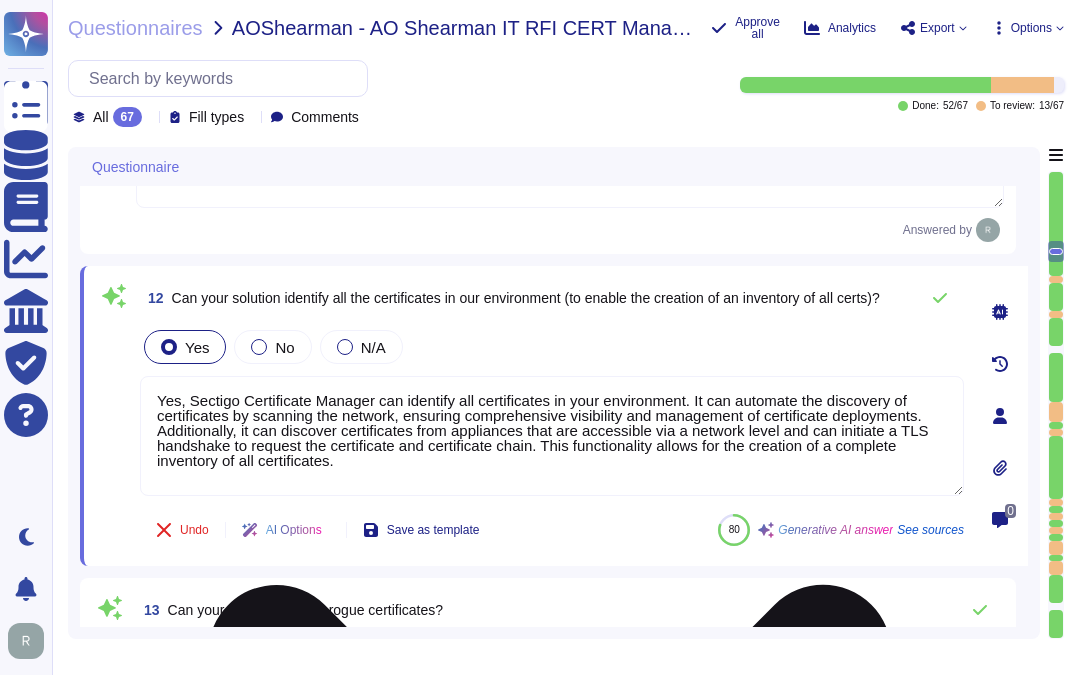 click on "Yes, Sectigo Certificate Manager can identify all certificates in your environment. It can automate the discovery of certificates by scanning the network, ensuring comprehensive visibility and management of certificate deployments. Additionally, it can discover certificates from appliances that are accessible via a network level and can initiate a TLS handshake to request the certificate and certificate chain. This functionality allows for the creation of a complete inventory of all certificates." at bounding box center [552, 436] 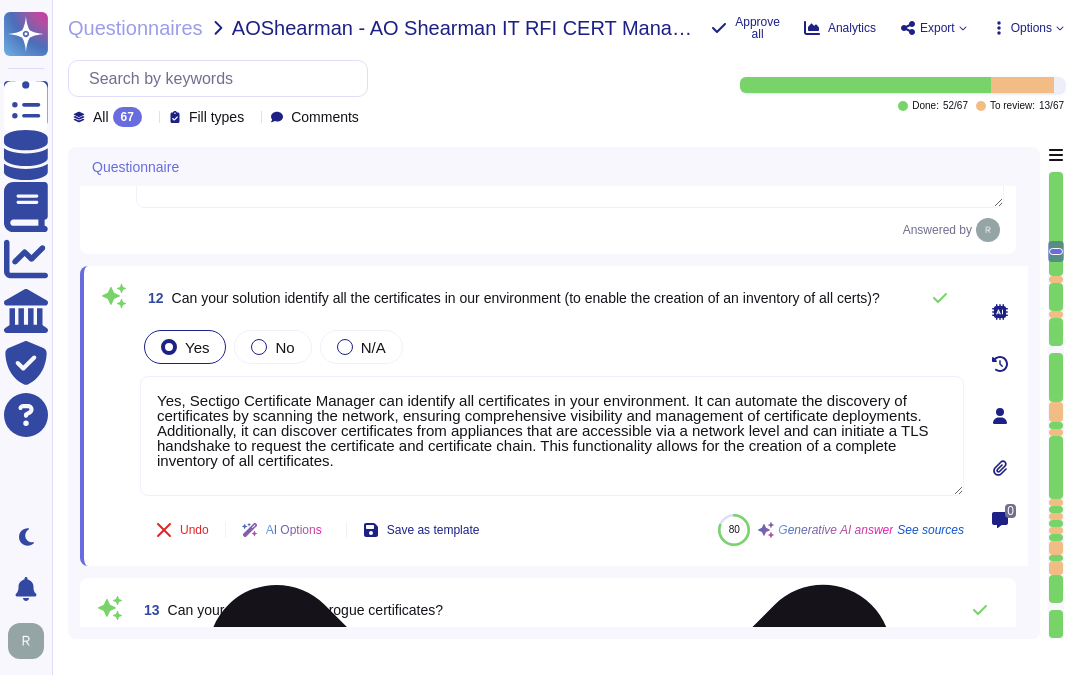 paste on "automates the discovery of certificates by scanning the network, ensuring comprehensive visibility and management of certificate deployments. This functionality allows for the creation of a complete inventory of all certificates. Additionally, it can discover certificates from appliances that are accessible via a network level and can initiate a TLS handshake to request the certificate and certificate chain" 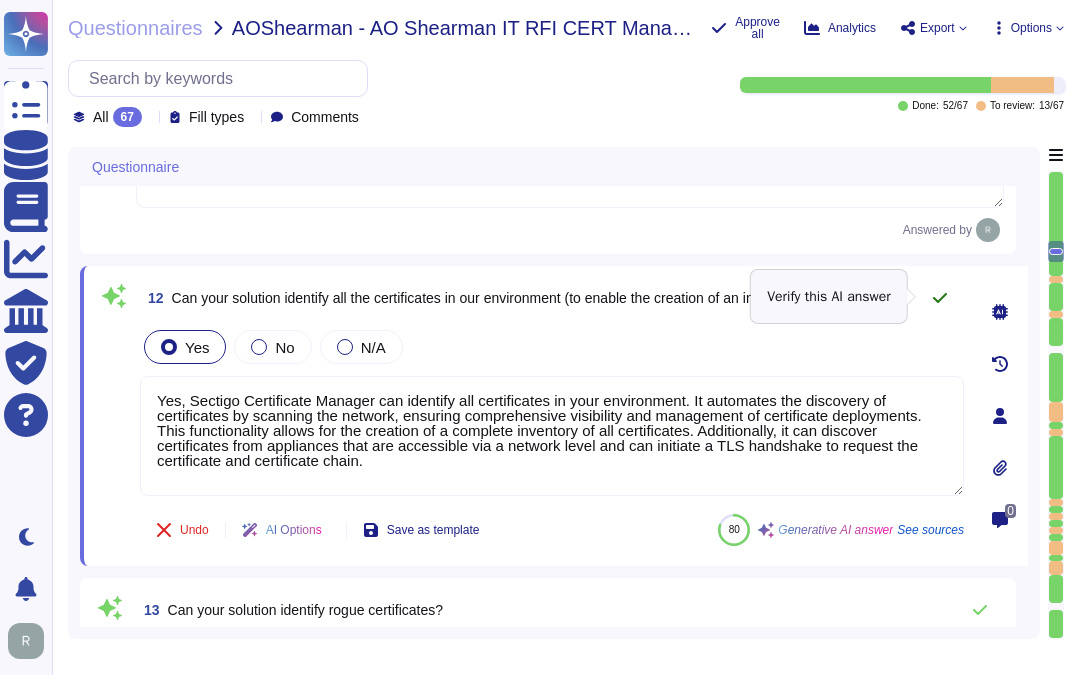 type on "Yes, Sectigo Certificate Manager can identify all certificates in your environment. It automates the discovery of certificates by scanning the network, ensuring comprehensive visibility and management of certificate deployments. This functionality allows for the creation of a complete inventory of all certificates. Additionally, it can discover certificates from appliances that are accessible via a network level and can initiate a TLS handshake to request the certificate and certificate chain." 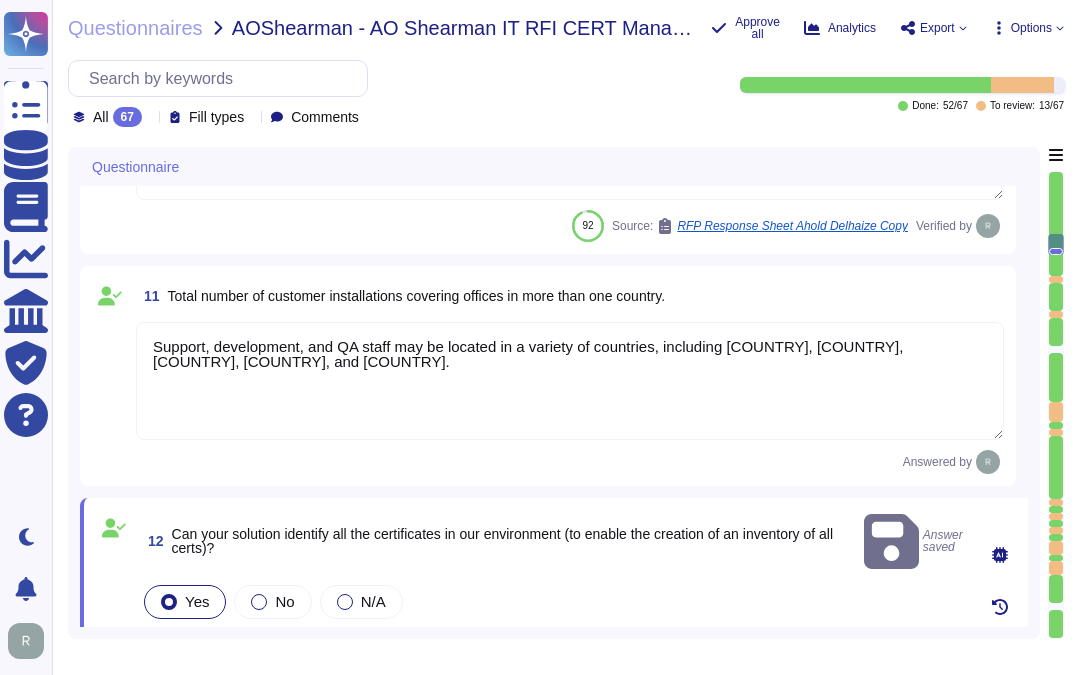 type on "2025-06-02" 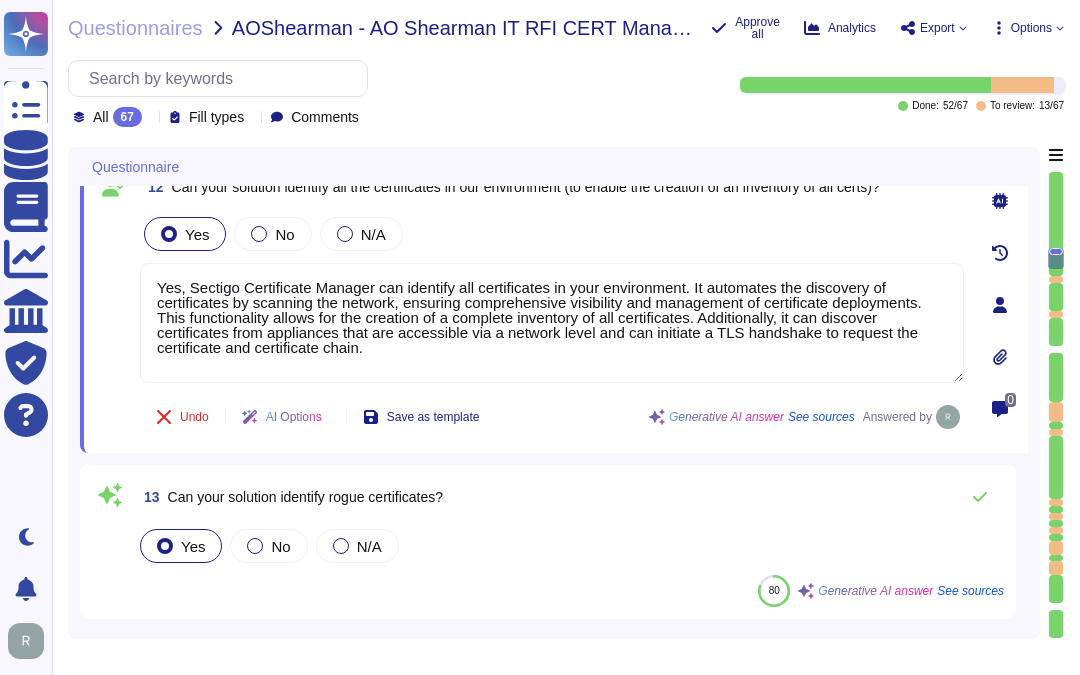 type on "Yes, our solution integrates with Microsoft CA - ADCS for private certificate management through Sectigo CA connectors Agent. However, there is no specific information provided regarding interaction with Intune." 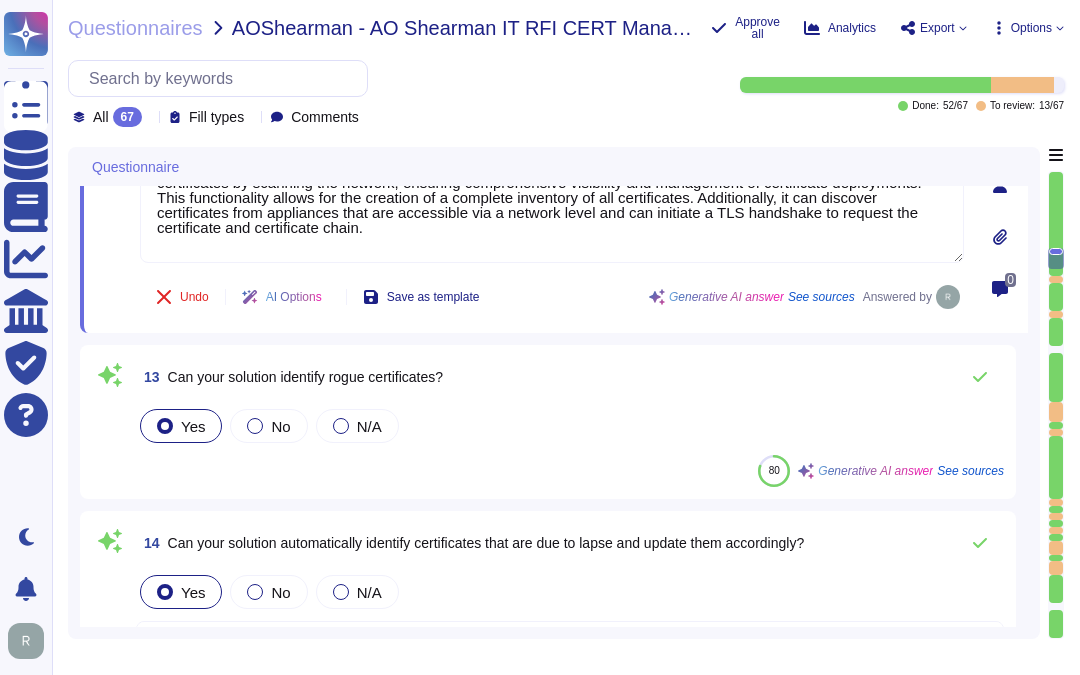 scroll, scrollTop: 2191, scrollLeft: 0, axis: vertical 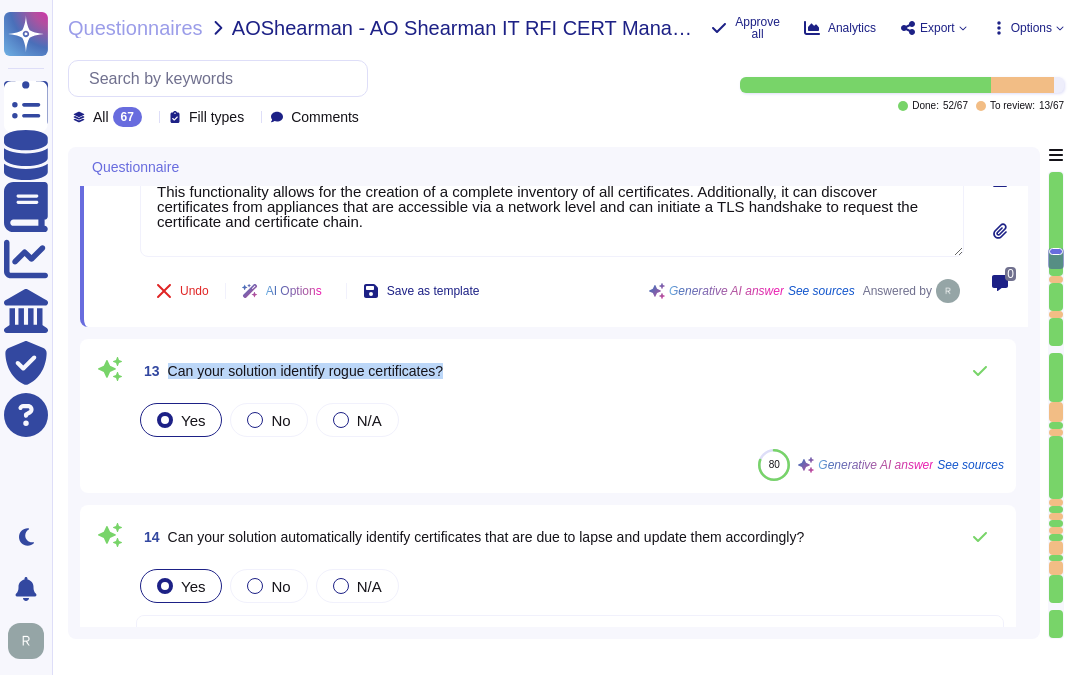 drag, startPoint x: 167, startPoint y: 367, endPoint x: 518, endPoint y: 370, distance: 351.01282 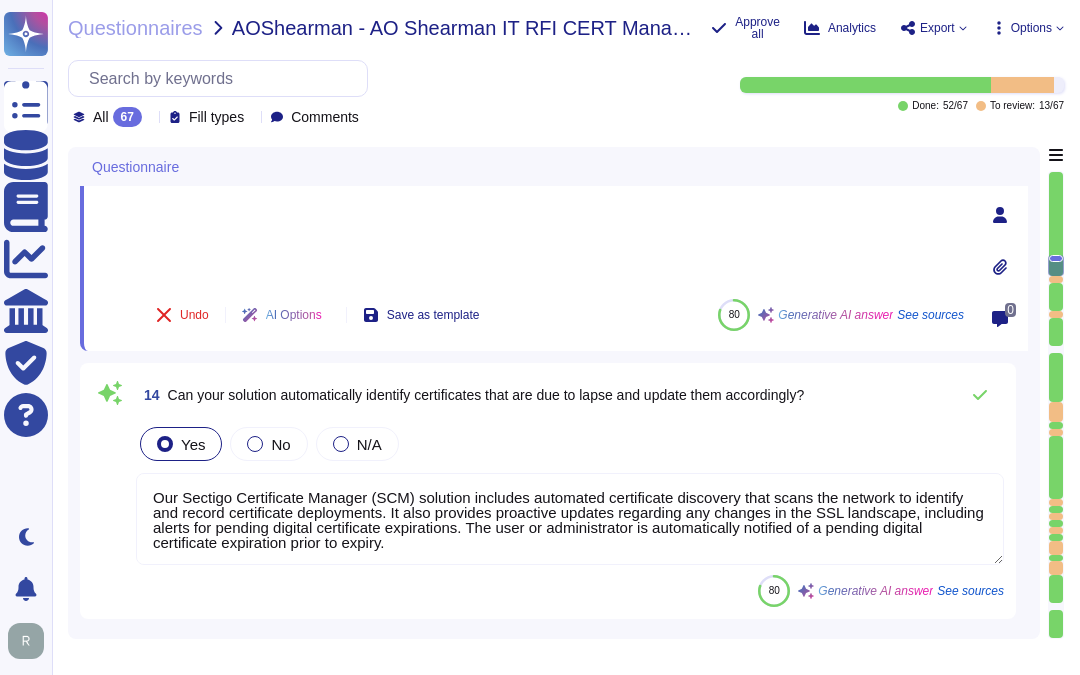 type on "Notification, if it occurs, will depend on the nature of the incident." 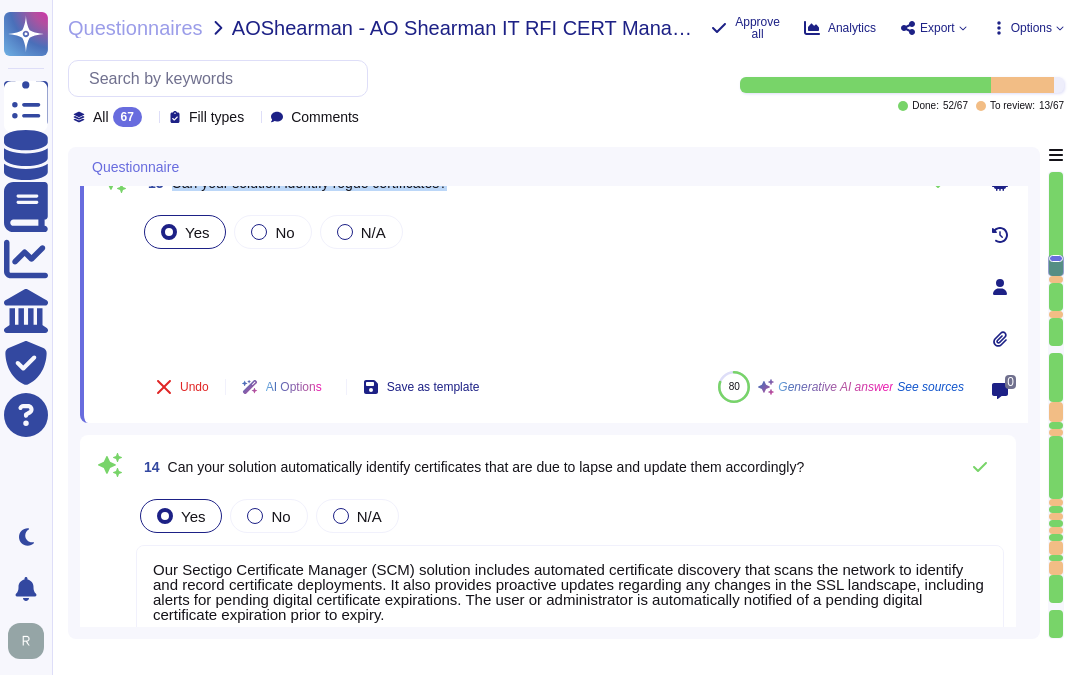 scroll, scrollTop: 2302, scrollLeft: 0, axis: vertical 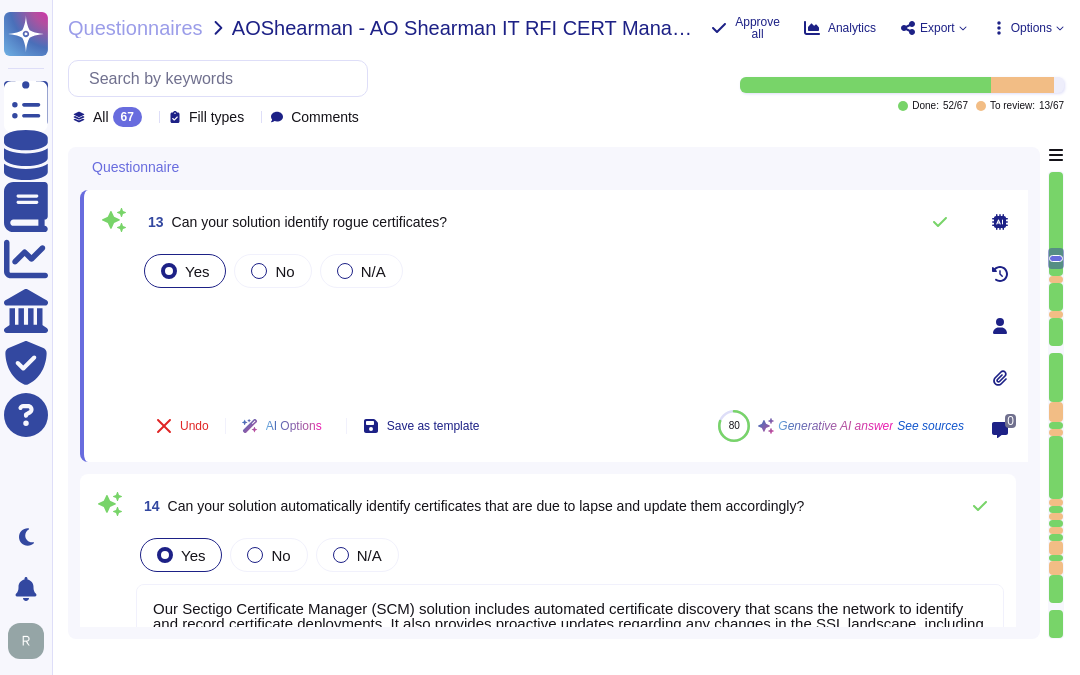 click on "Yes No N/A" at bounding box center [552, 322] 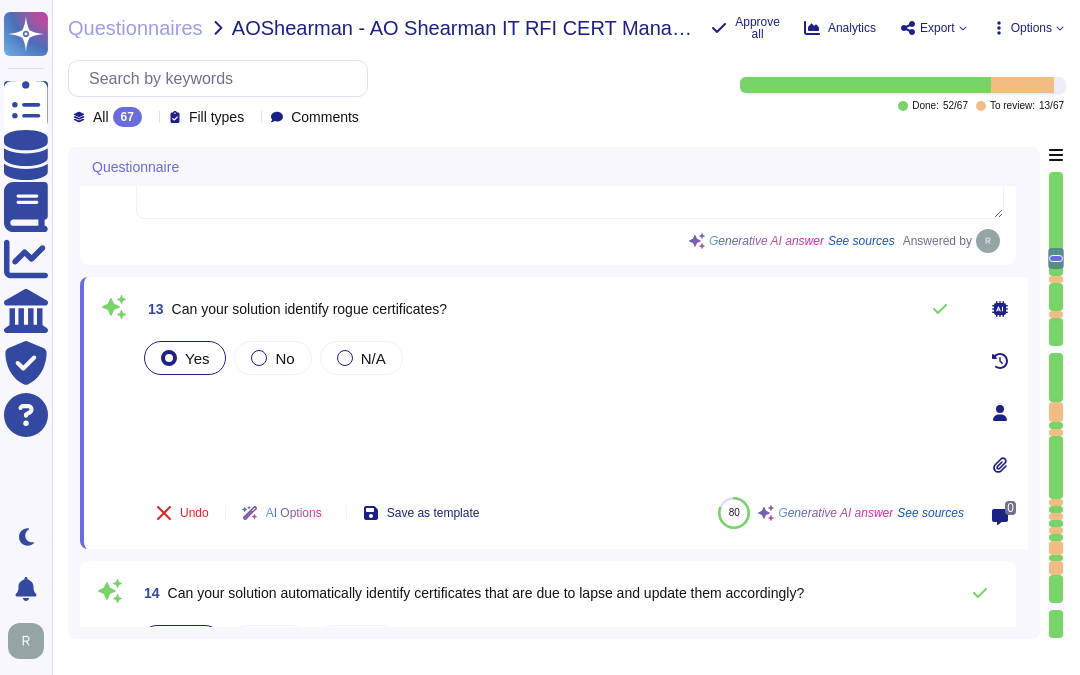 scroll, scrollTop: 2191, scrollLeft: 0, axis: vertical 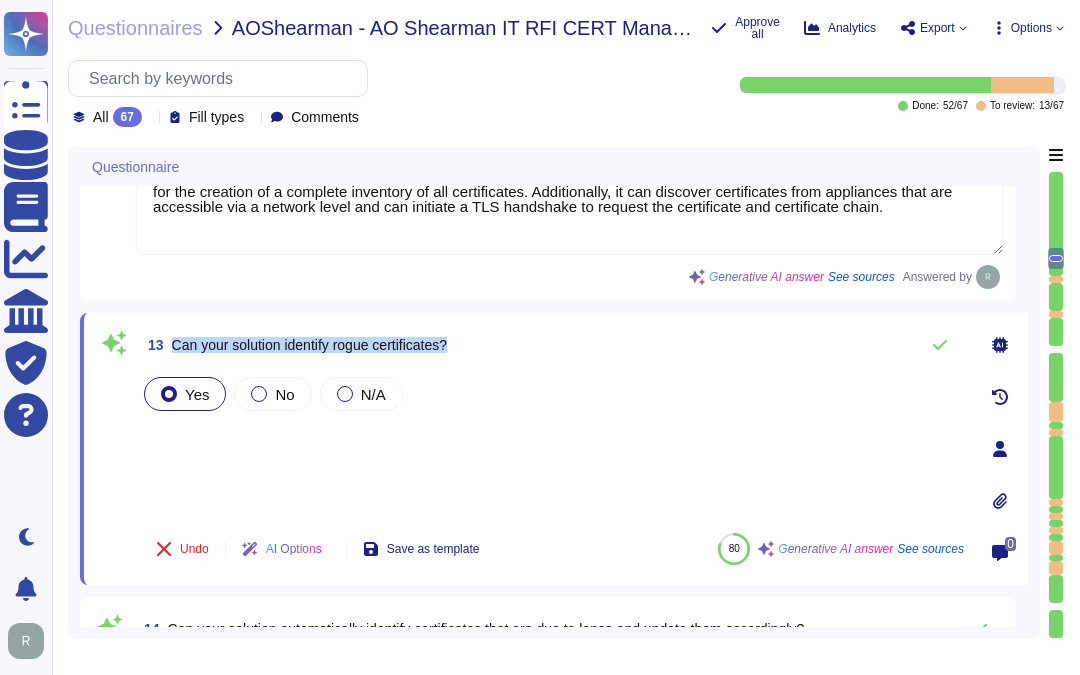 drag, startPoint x: 171, startPoint y: 343, endPoint x: 513, endPoint y: 341, distance: 342.00586 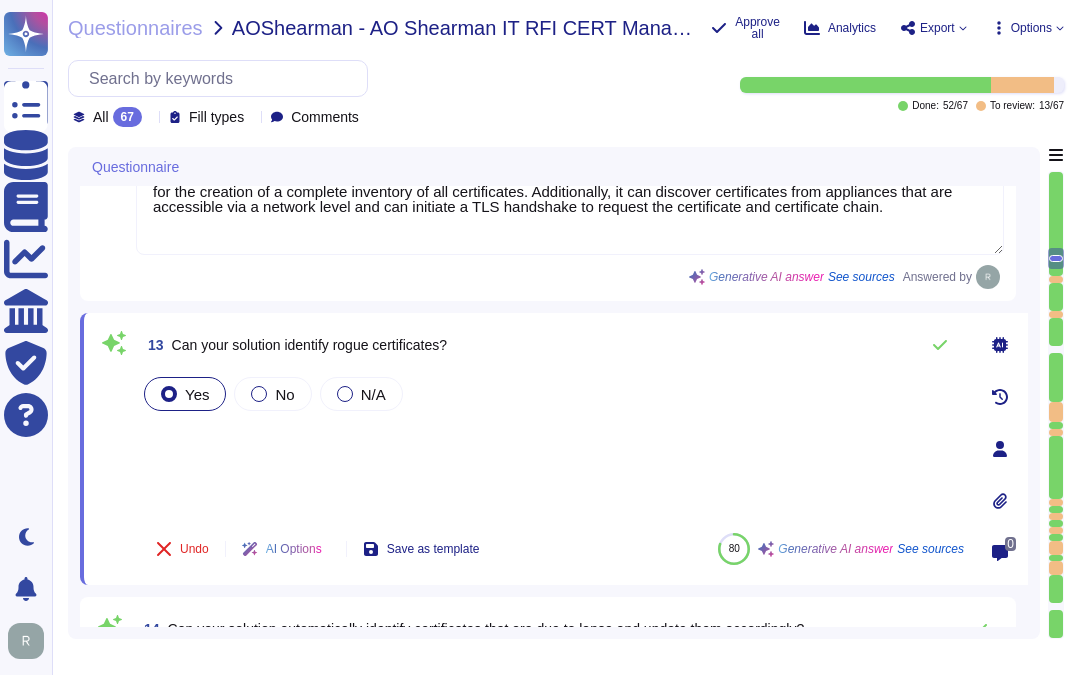 click on "Yes No N/A" at bounding box center (552, 445) 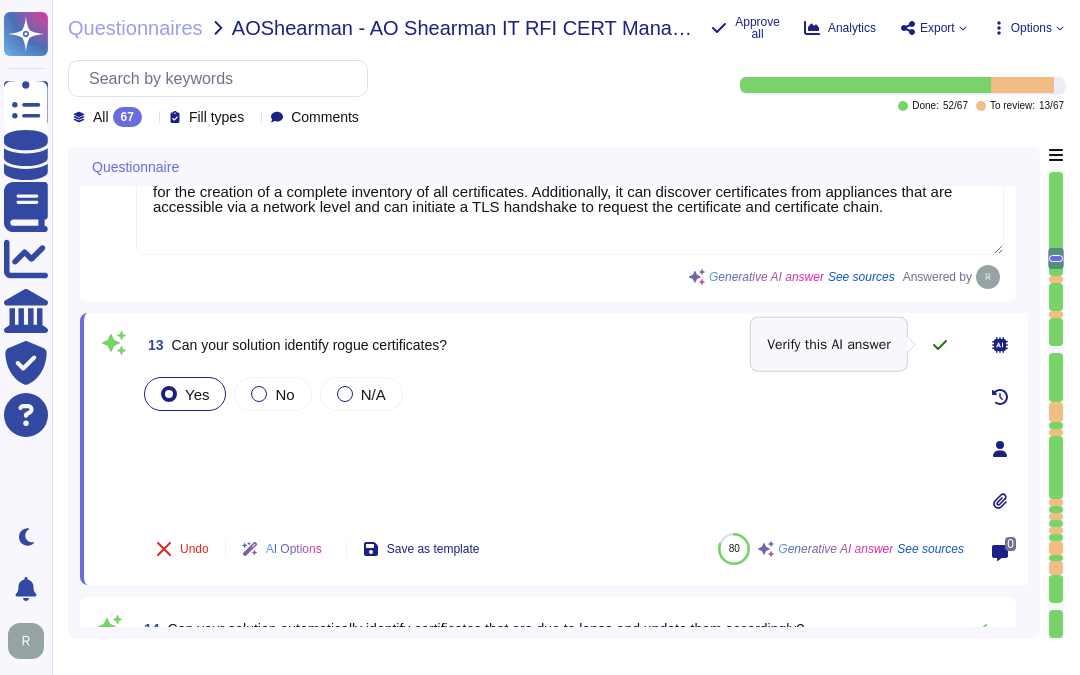 click 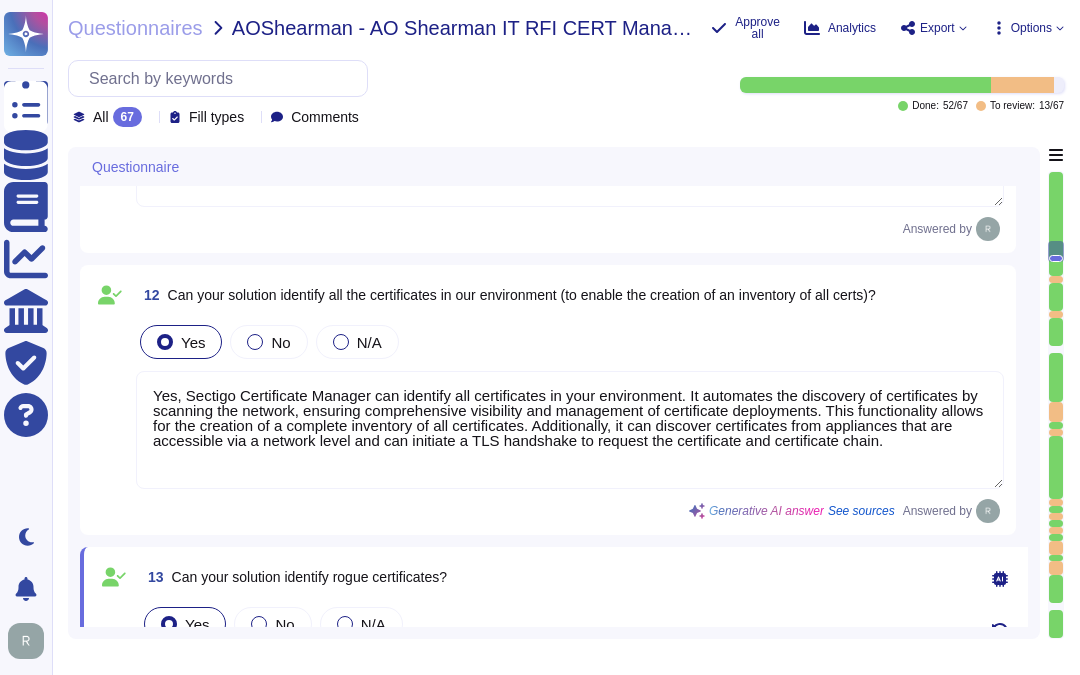 type on "Sectigo has more than 700,000 customers globally." 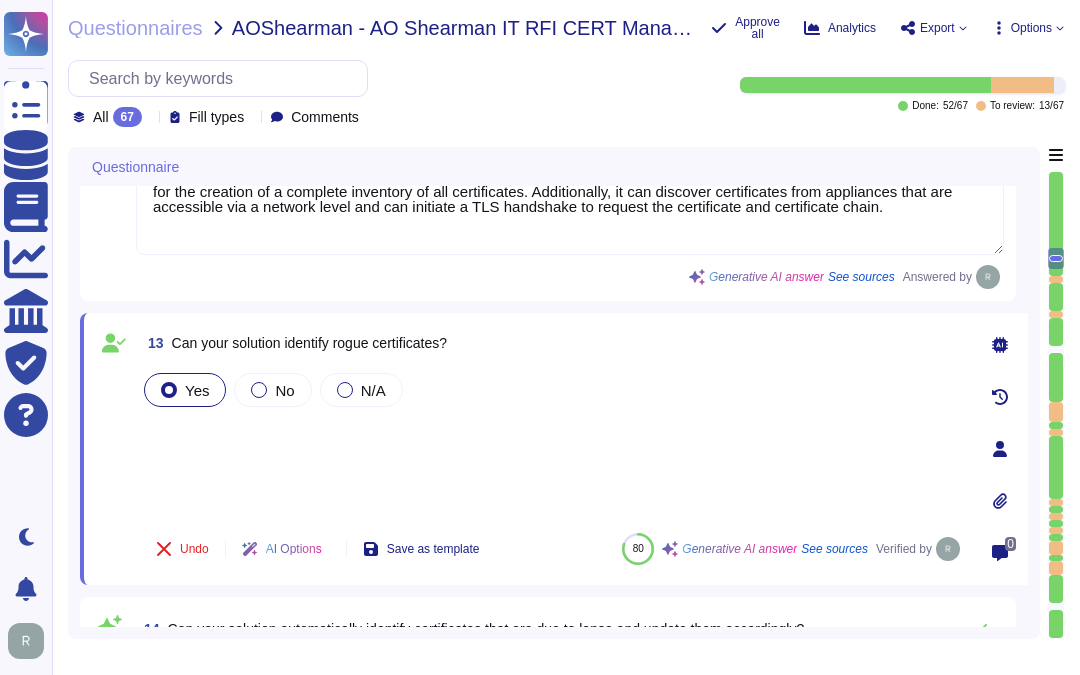 type on "What is a Digital Authority ?" 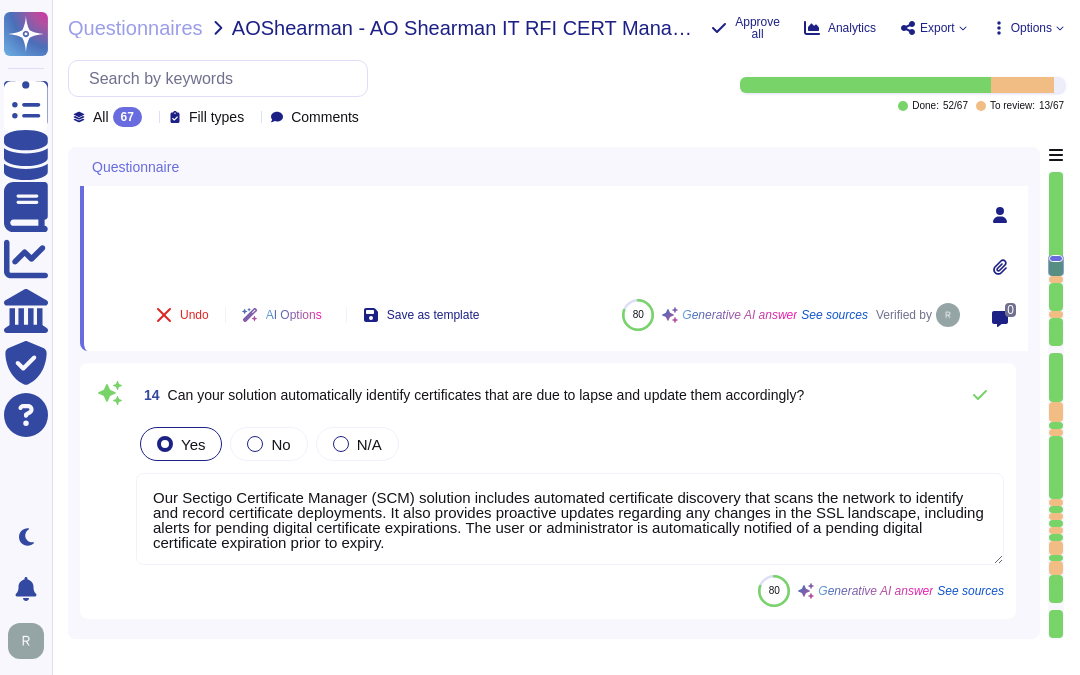 type on "Notification, if it occurs, will depend on the nature of the incident." 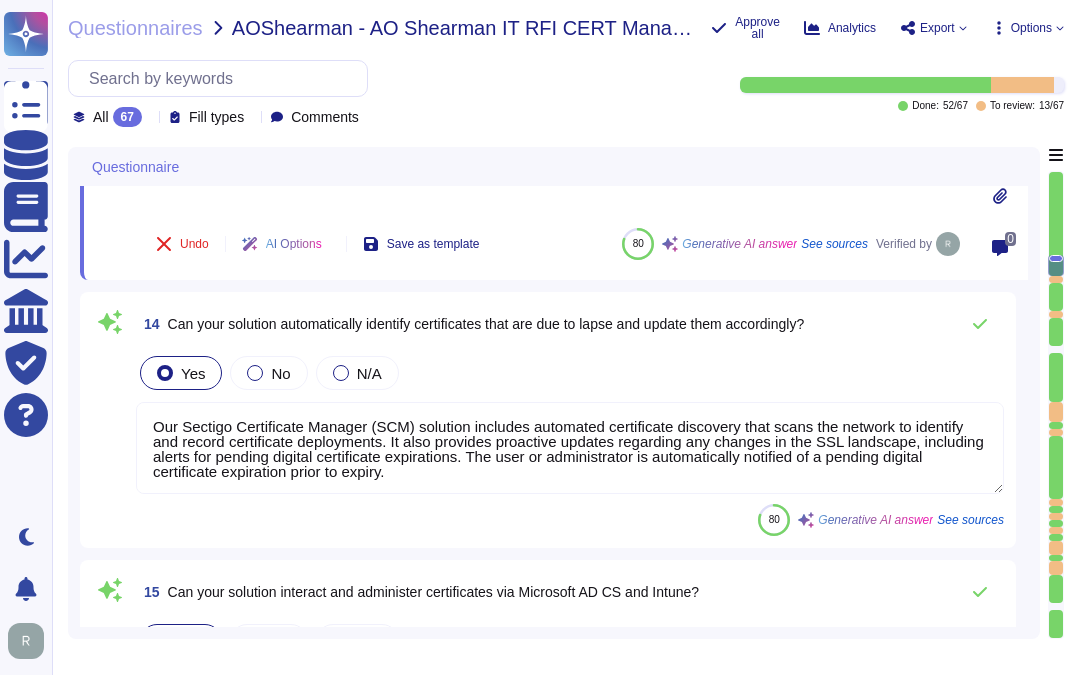 scroll, scrollTop: 2468, scrollLeft: 0, axis: vertical 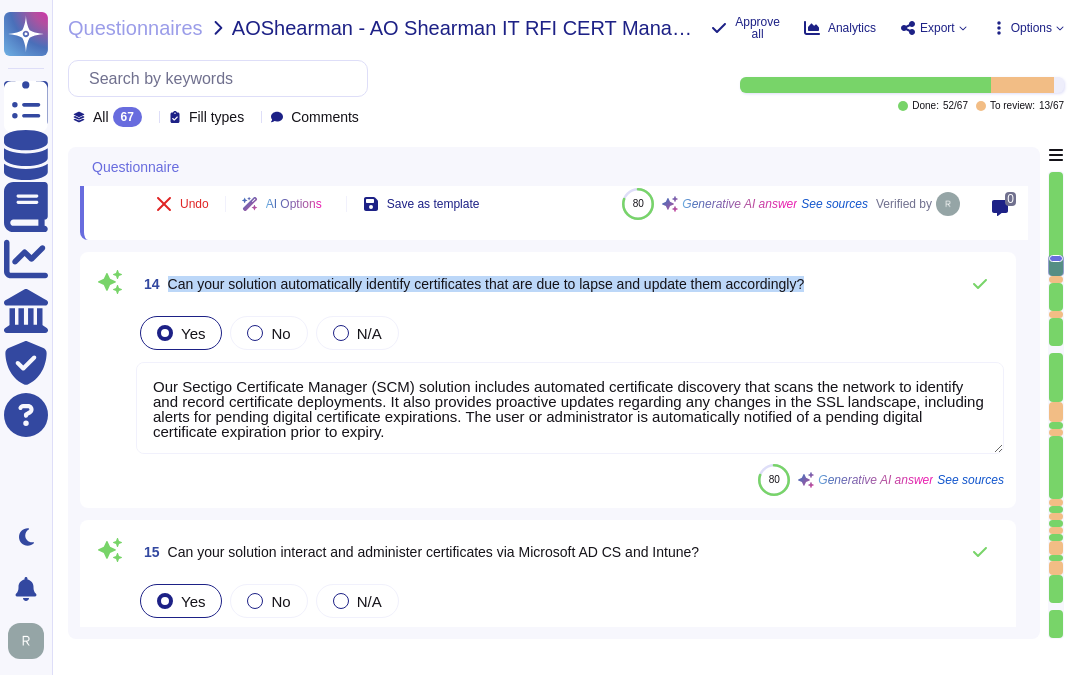 drag, startPoint x: 168, startPoint y: 275, endPoint x: 857, endPoint y: 273, distance: 689.0029 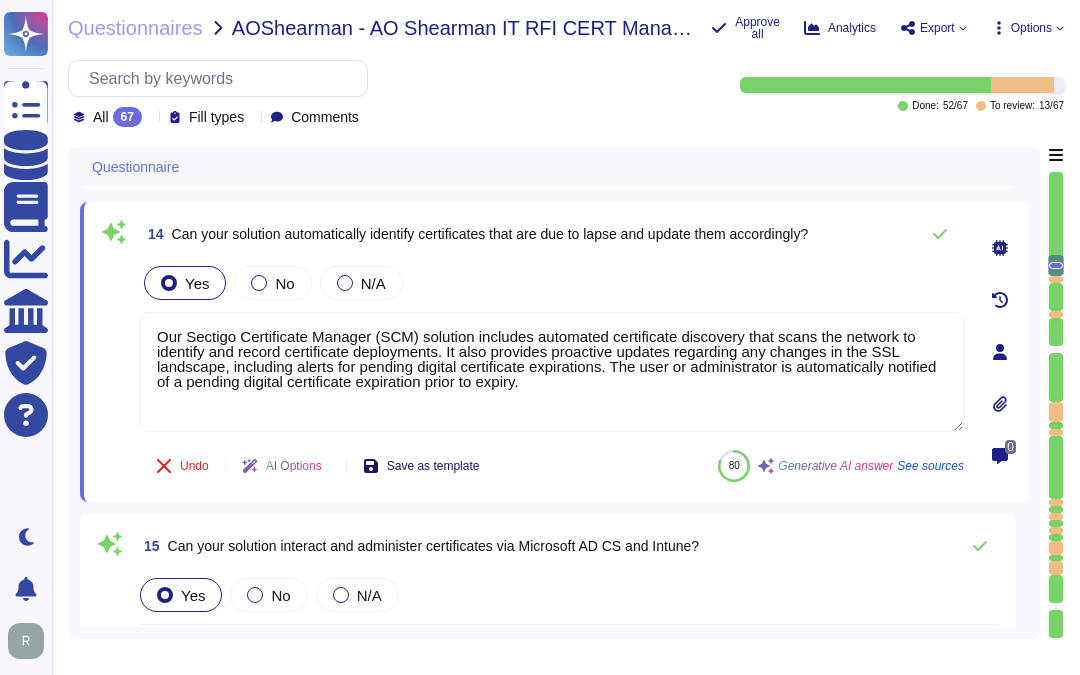 scroll, scrollTop: 2357, scrollLeft: 0, axis: vertical 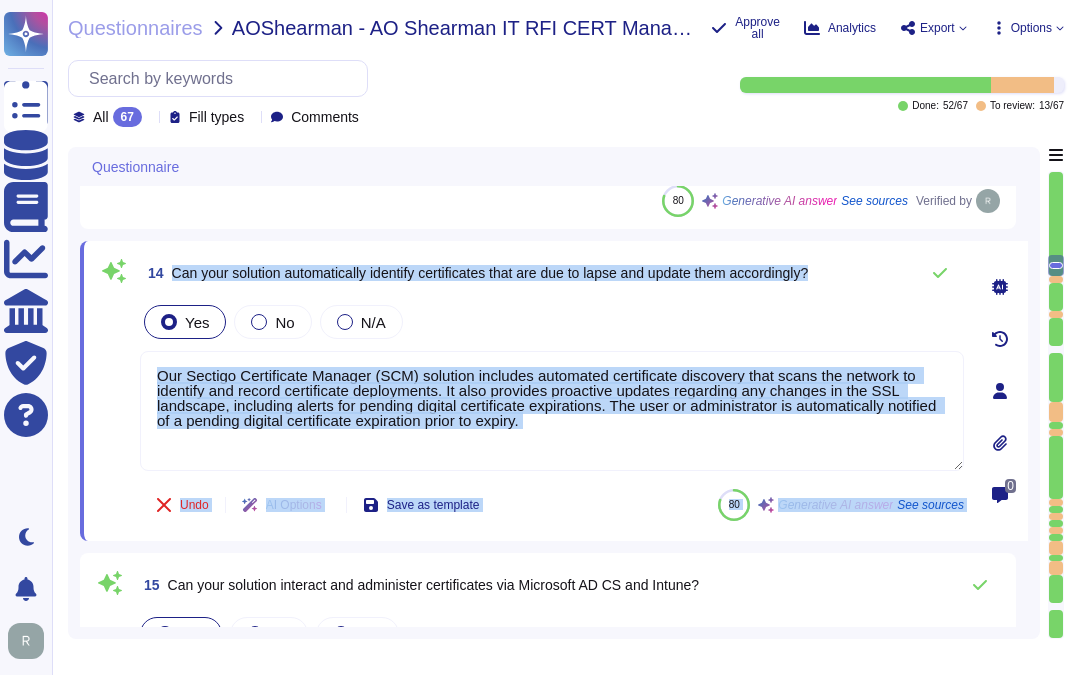 drag, startPoint x: 171, startPoint y: 271, endPoint x: 992, endPoint y: 256, distance: 821.137 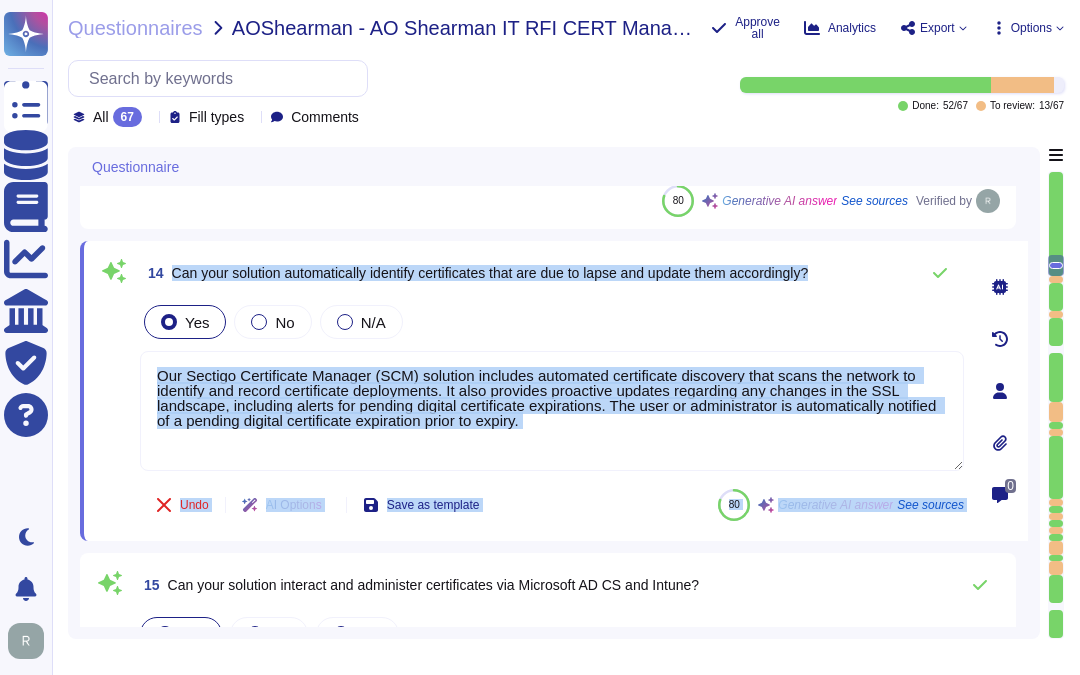click on "Can your solution automatically identify certificates that are due to lapse and update them accordingly?" at bounding box center (490, 273) 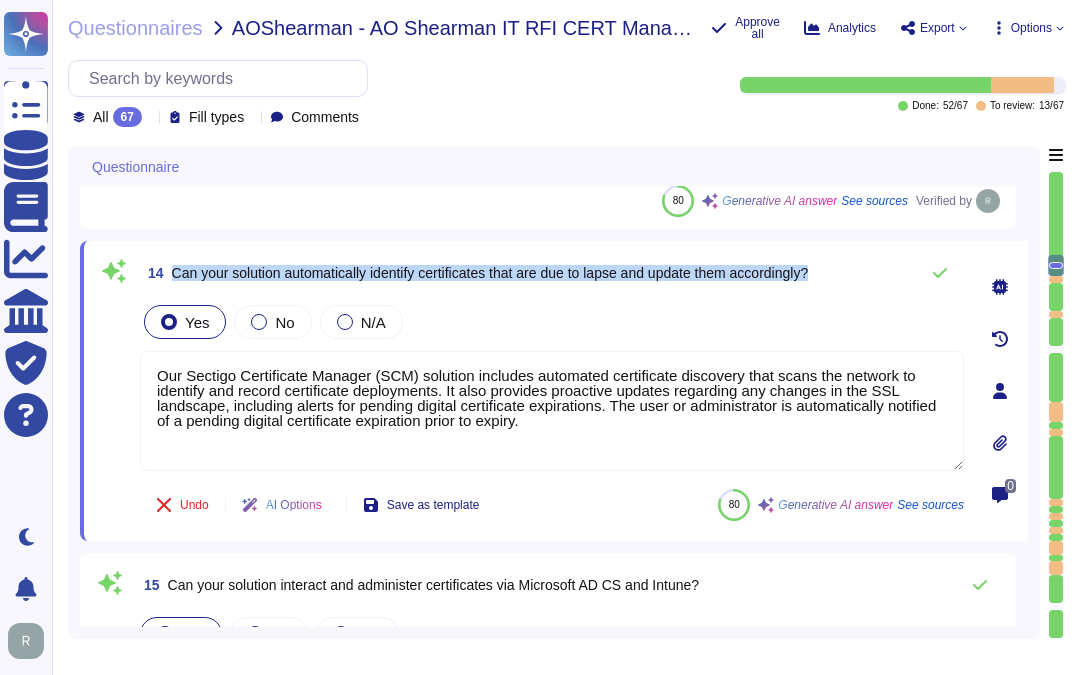 drag, startPoint x: 171, startPoint y: 268, endPoint x: 864, endPoint y: 267, distance: 693.00073 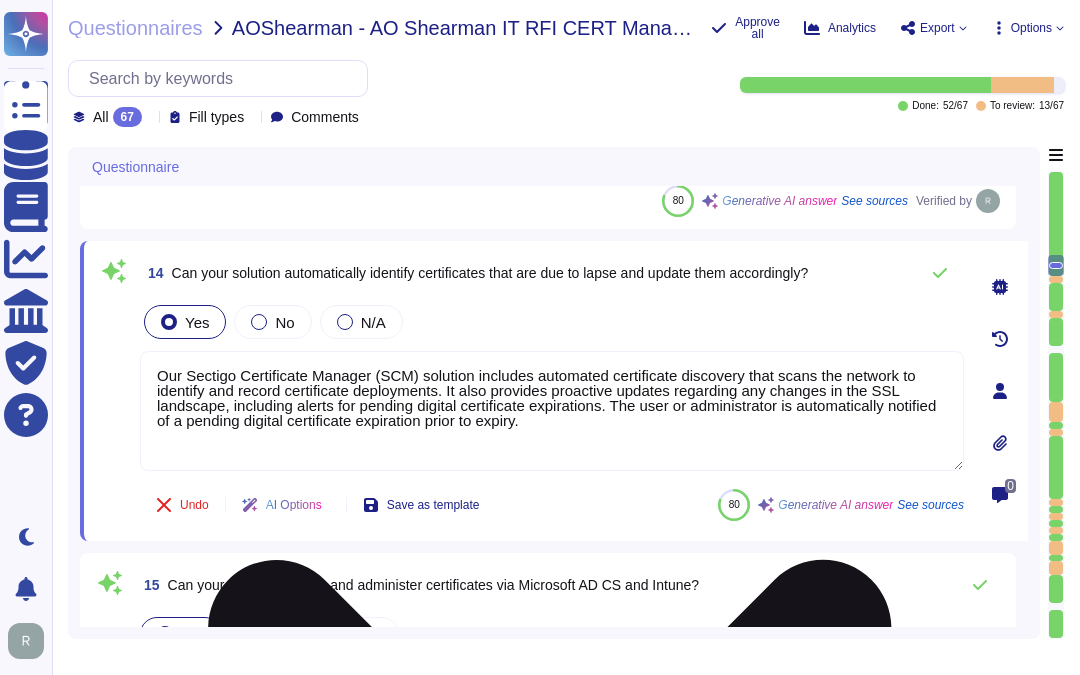 drag, startPoint x: 554, startPoint y: 422, endPoint x: 147, endPoint y: 367, distance: 410.6994 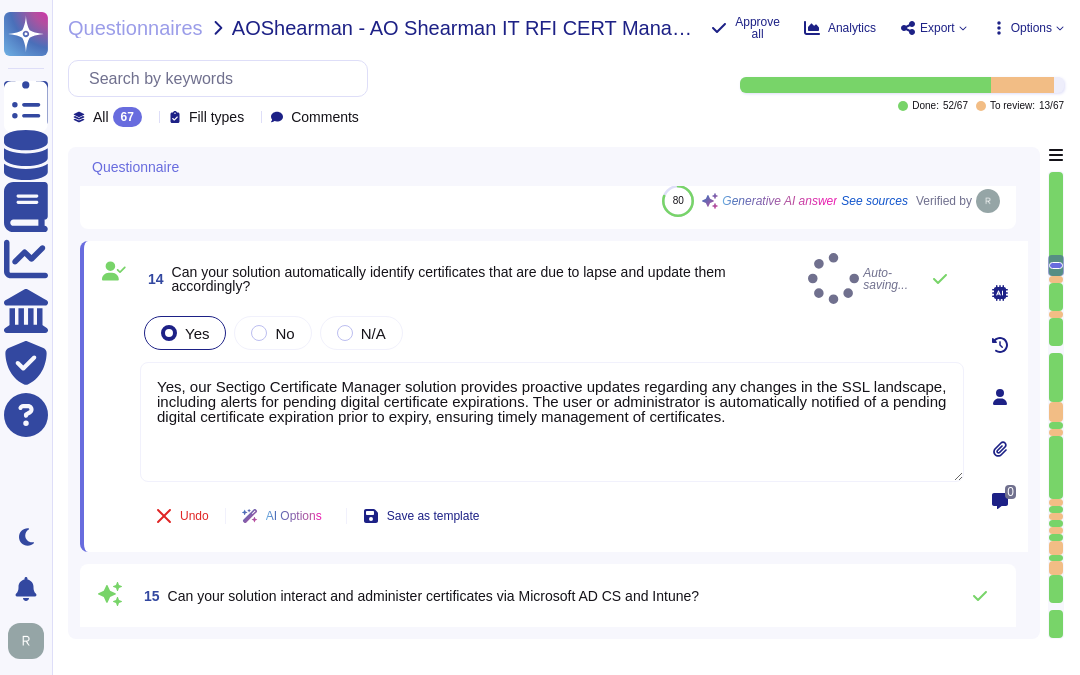type on "Yes, our Sectigo Certificate Manager solution provides proactive updates regarding any changes in the SSL landscape, including alerts for pending digital certificate expirations. The user or administrator is automatically notified of a pending digital certificate expiration prior to expiry, ensuring timely management of certificates." 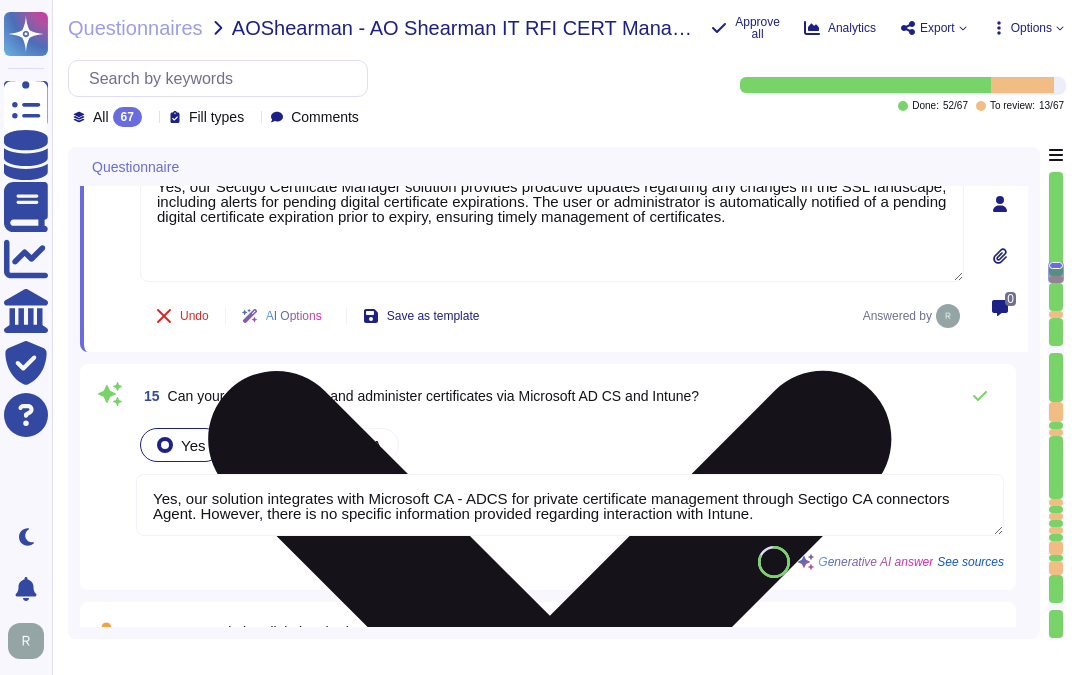 type on "Yes, our organization is ISO 27001 certified." 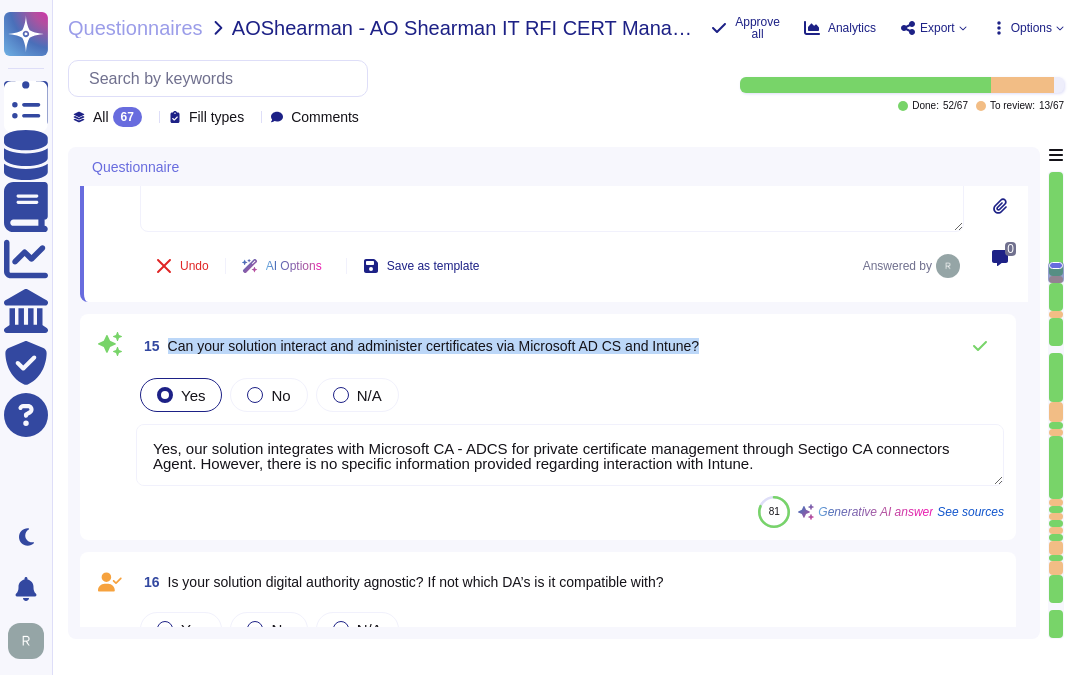 drag, startPoint x: 168, startPoint y: 341, endPoint x: 796, endPoint y: 338, distance: 628.00714 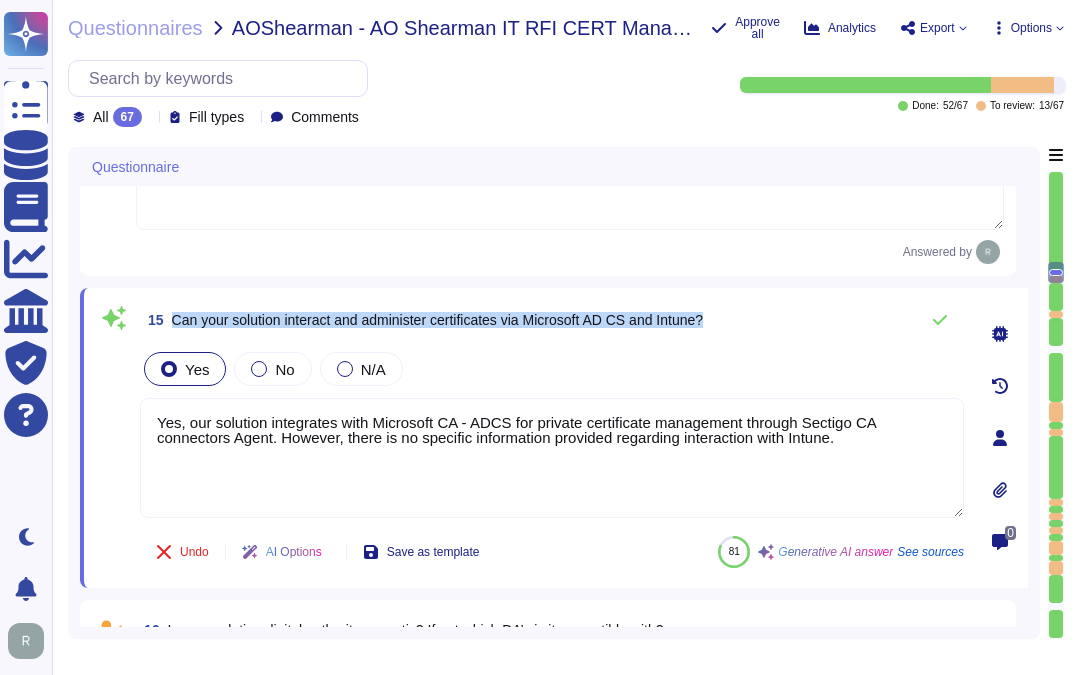 drag, startPoint x: 166, startPoint y: 317, endPoint x: 757, endPoint y: 323, distance: 591.03046 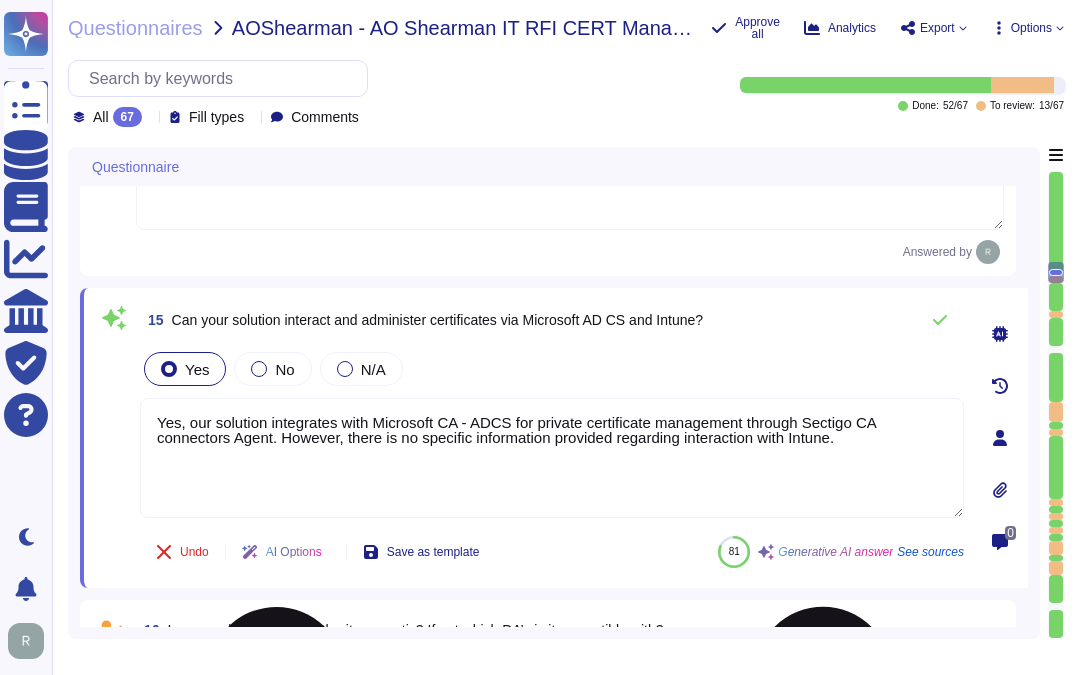 drag, startPoint x: 281, startPoint y: 437, endPoint x: 856, endPoint y: 446, distance: 575.07043 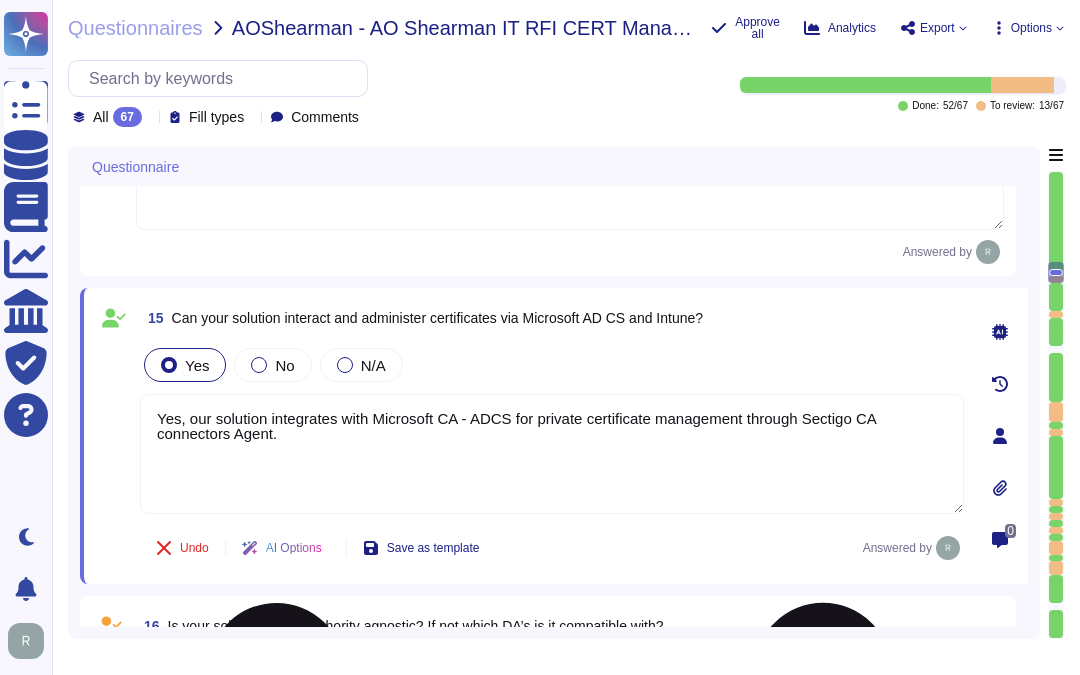 click on "Yes, our solution integrates with Microsoft CA - ADCS for private certificate management through Sectigo CA connectors Agent." at bounding box center (552, 454) 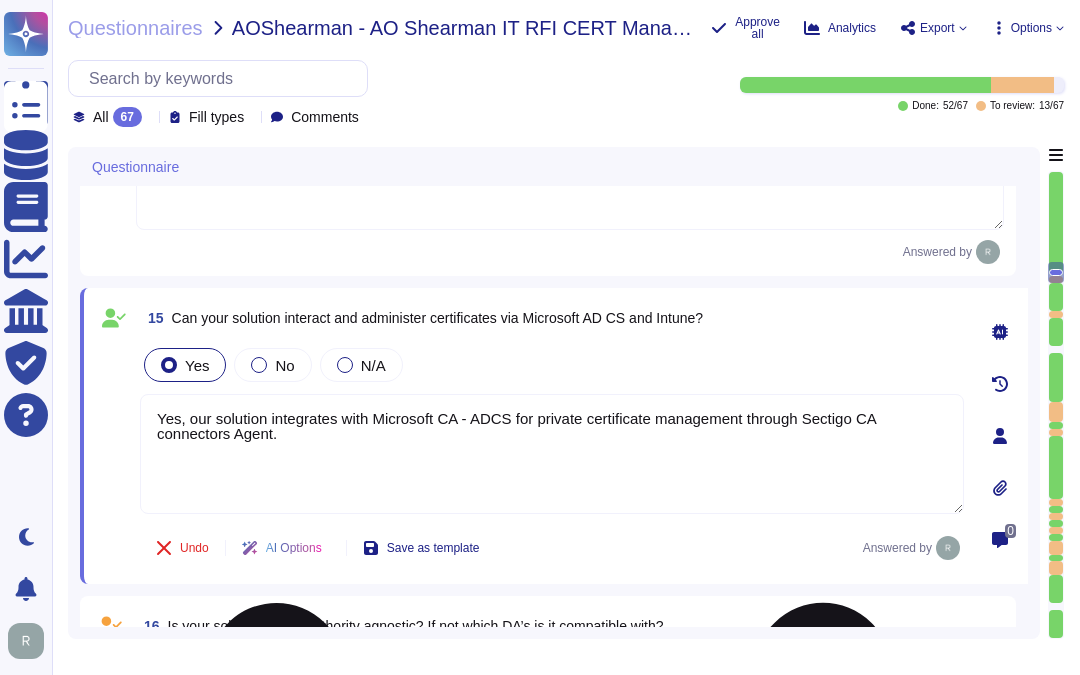 click on "Yes, our solution integrates with Microsoft CA - ADCS for private certificate management through Sectigo CA connectors Agent." at bounding box center [552, 454] 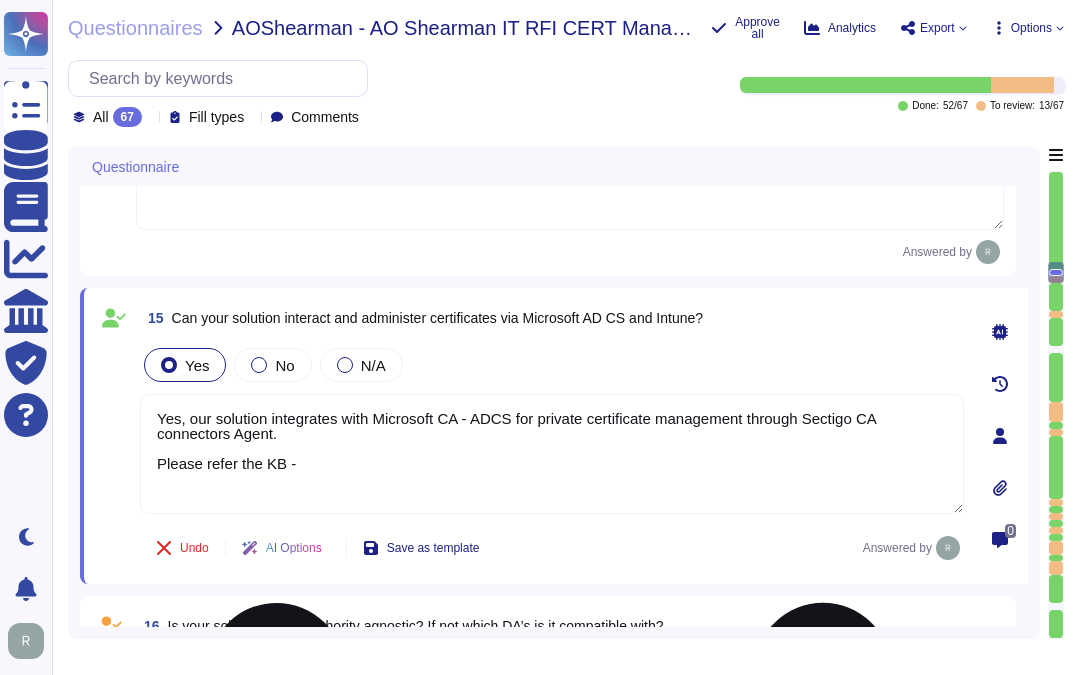 paste on "https://docs.sectigo.com/scm/scm-administrator/understanding-scep-endpoints" 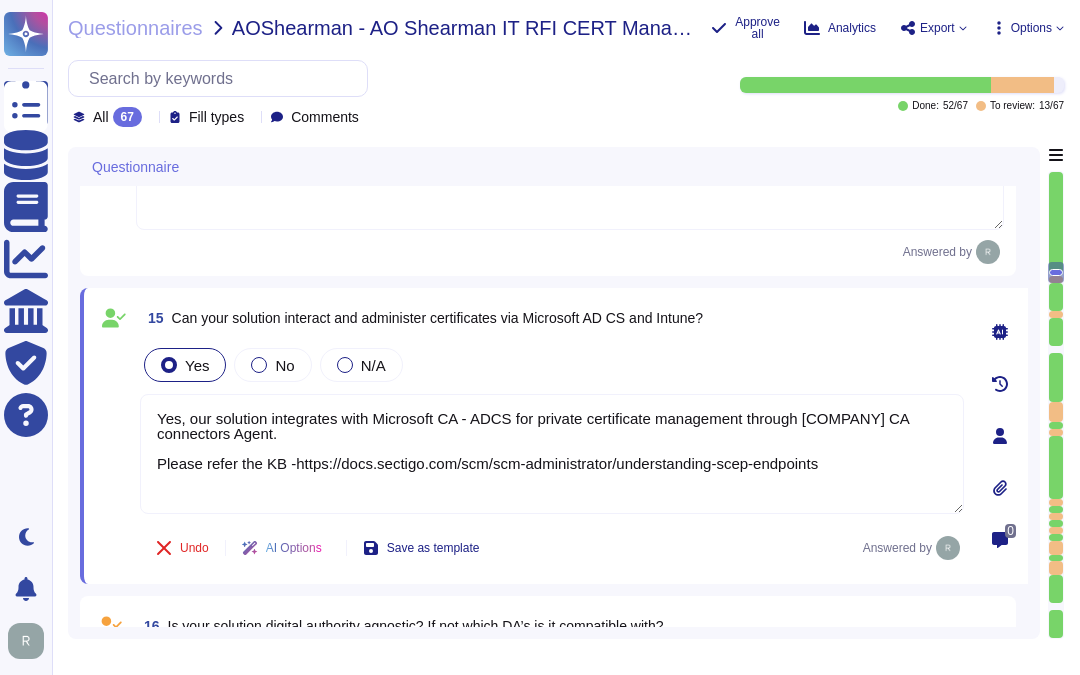 type on "Yes, our solution integrates with Microsoft CA - ADCS for private certificate management through [COMPANY] CA connectors Agent.
Please refer the KB -https://docs.sectigo.com/scm/scm-administrator/understanding-scep-endpoints" 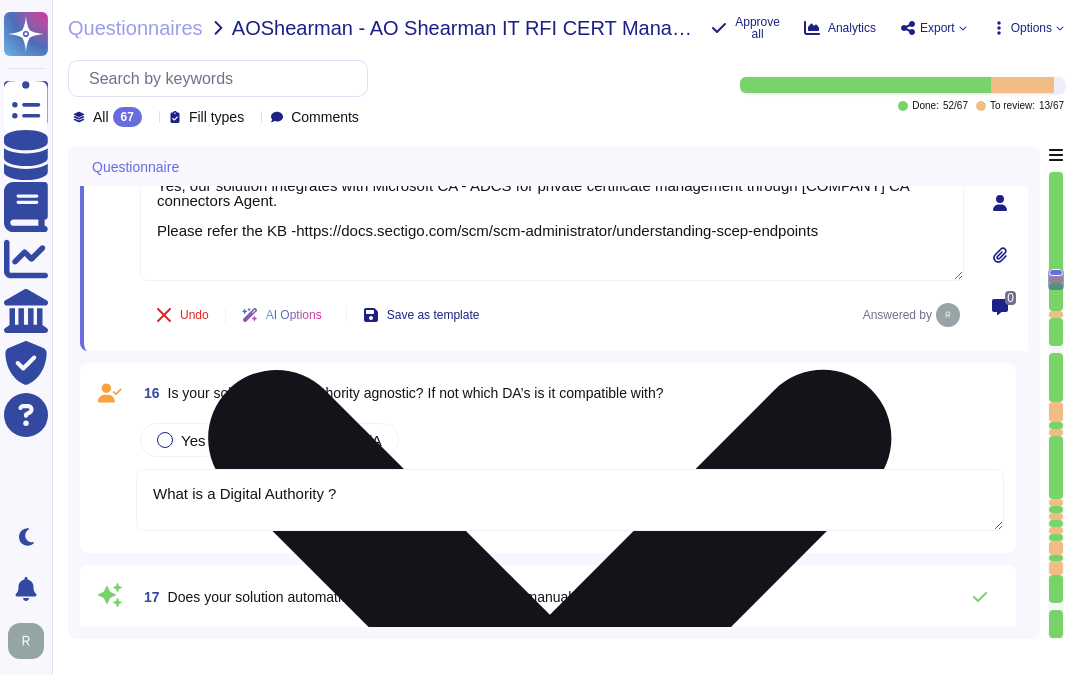 type on "Yes, our solution, Sectigo Certificate Manager (SCM), includes a comprehensive status tracking system for each certificate. It allows users to view the status of certificates, including those that are valid, expired, or approaching expiration. Additionally, certificate information, including issued, expired, revoked, and renewed dates, is tracked and available for download in popular file formats using SCM's reporting capability. This ensures that all relevant information is easily accessible and manageable, providing a holistic view of the certificate landscape in your environment." 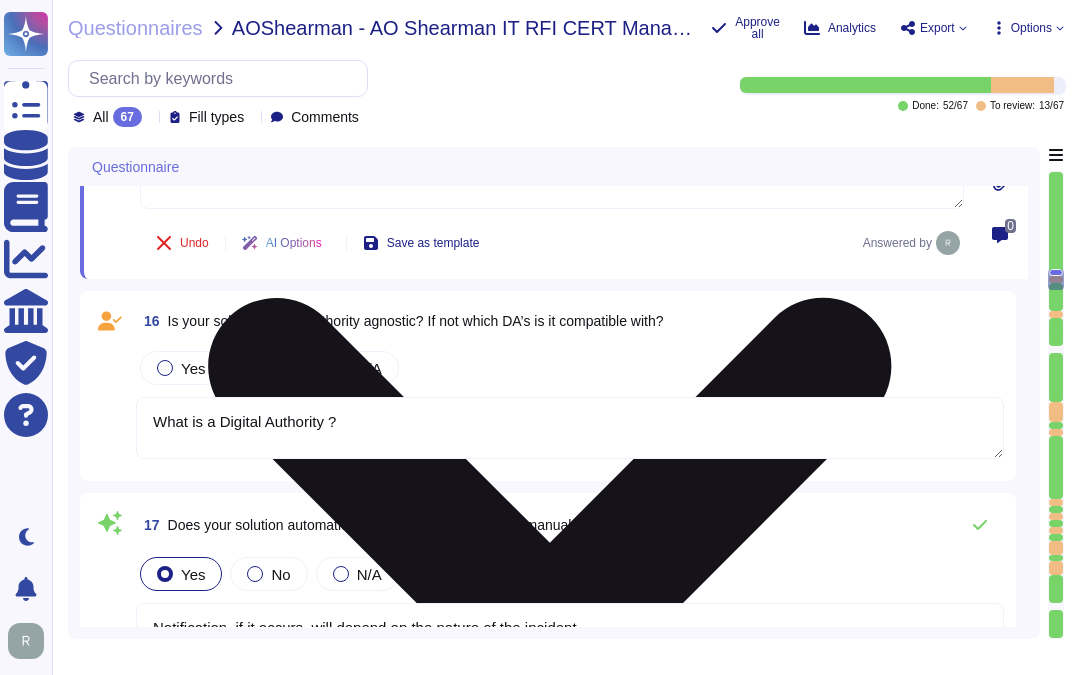 scroll, scrollTop: 2913, scrollLeft: 0, axis: vertical 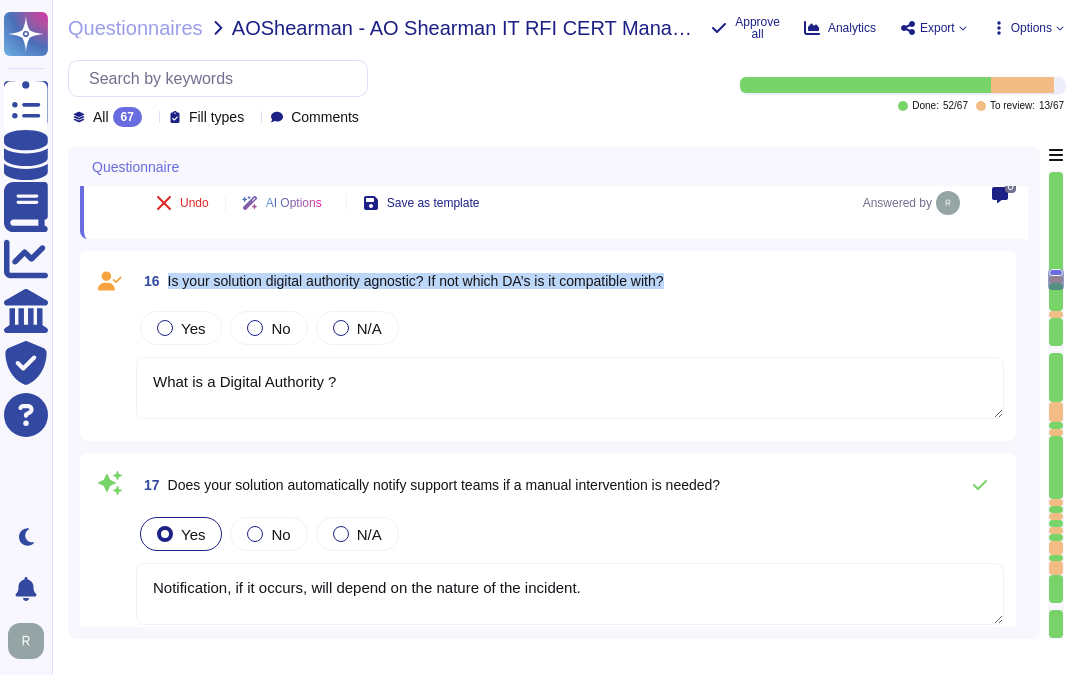 drag, startPoint x: 167, startPoint y: 282, endPoint x: 715, endPoint y: 281, distance: 548.0009 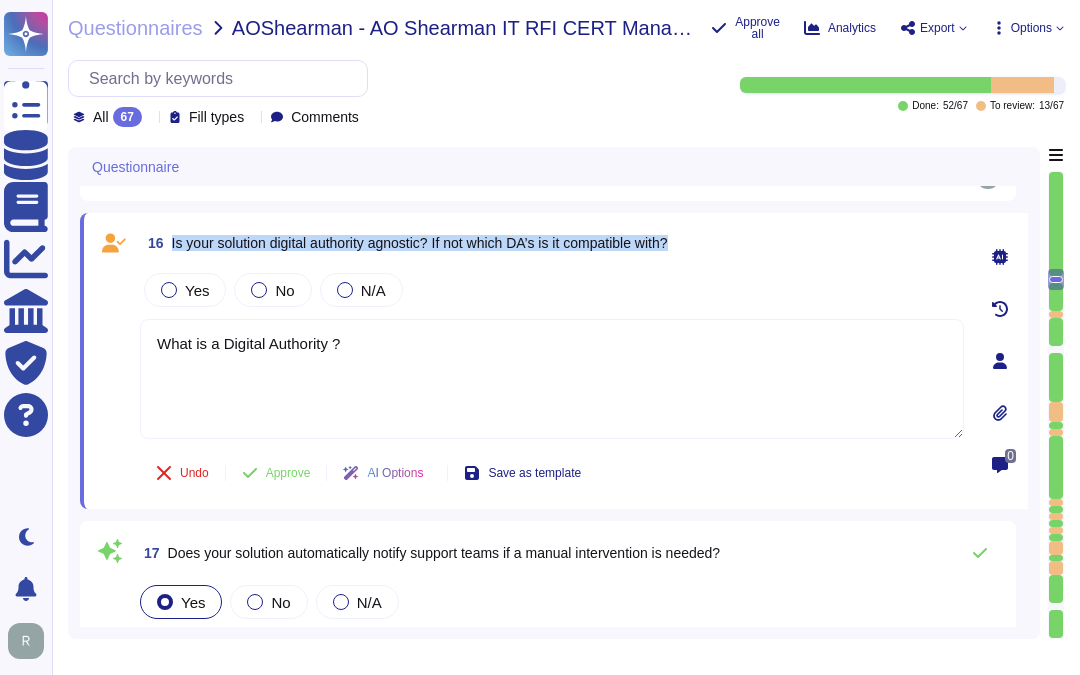 drag, startPoint x: 172, startPoint y: 241, endPoint x: 706, endPoint y: 240, distance: 534.0009 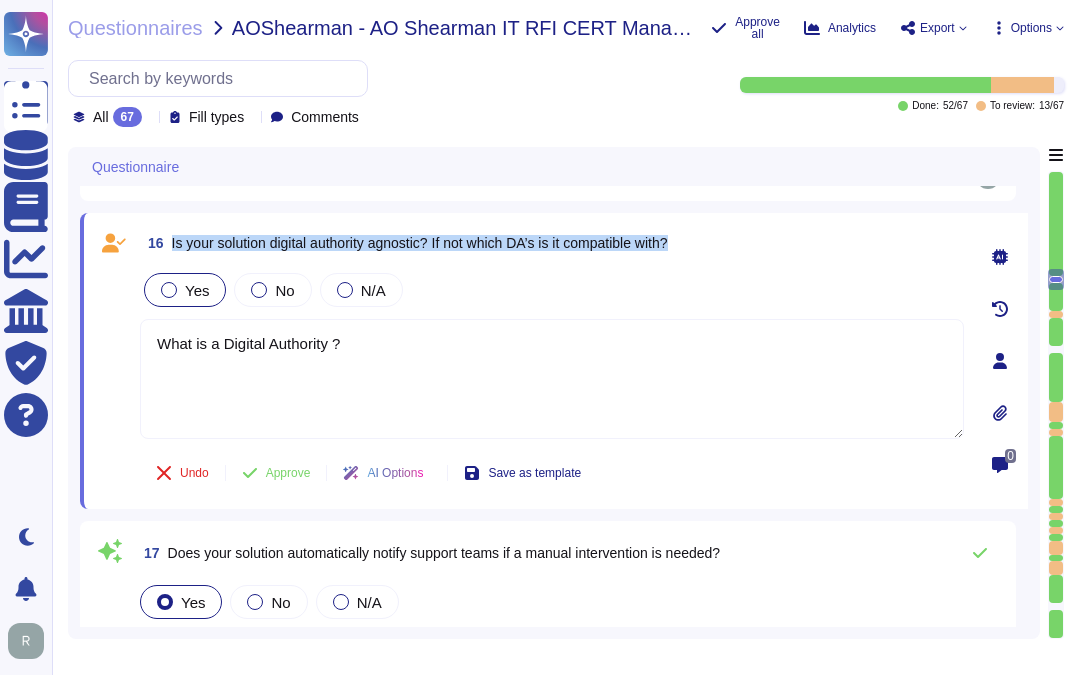 click on "Yes" at bounding box center [185, 290] 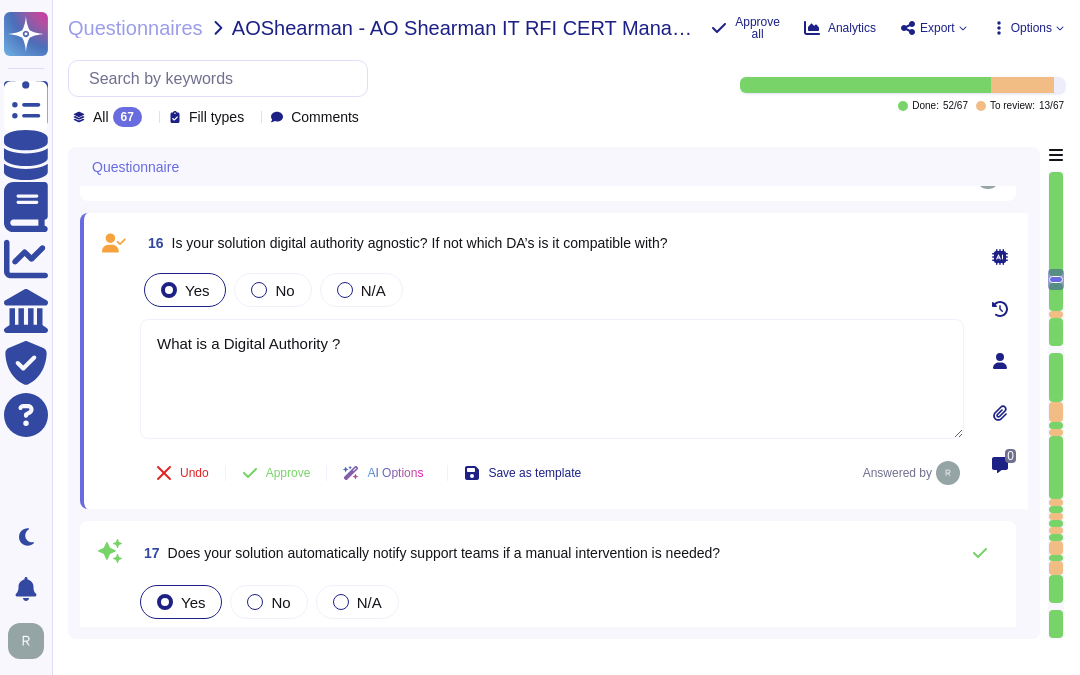 drag, startPoint x: 162, startPoint y: 346, endPoint x: 88, endPoint y: 345, distance: 74.00676 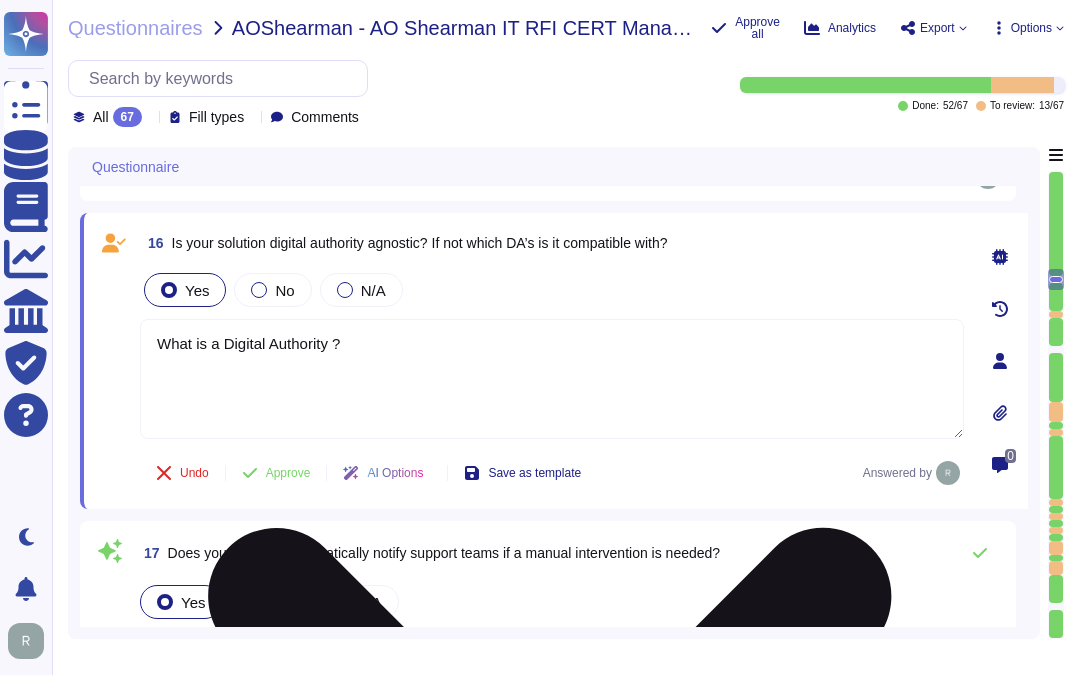 paste on "Yes, our solution is designed to be CA agnostic, allowing for the discovery and management of certificates from various Certificate Authorities (CAs) such as DigiCert and Entrust. It supports flexibility in changing the CA brand if necessary and can manage certificates from multiple CAs effectively through our SaaS platform." 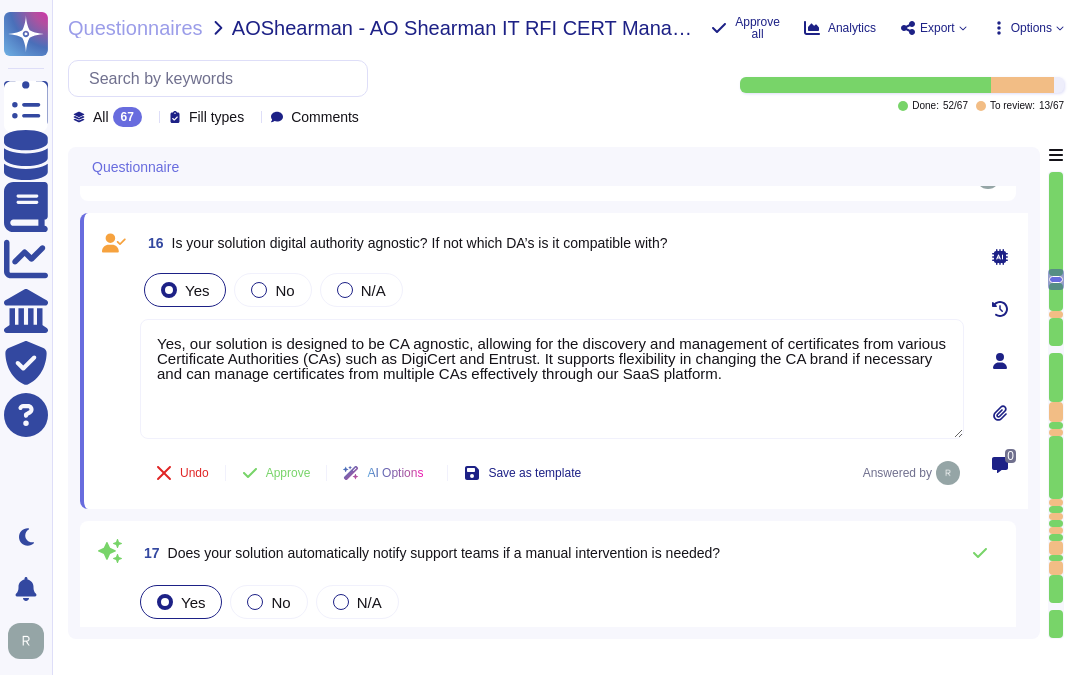 type on "Yes, our solution is designed to be CA agnostic, allowing for the discovery and management of certificates from various Certificate Authorities (CAs) such as DigiCert and Entrust. It supports flexibility in changing the CA brand if necessary and can manage certificates from multiple CAs effectively through our SaaS platform." 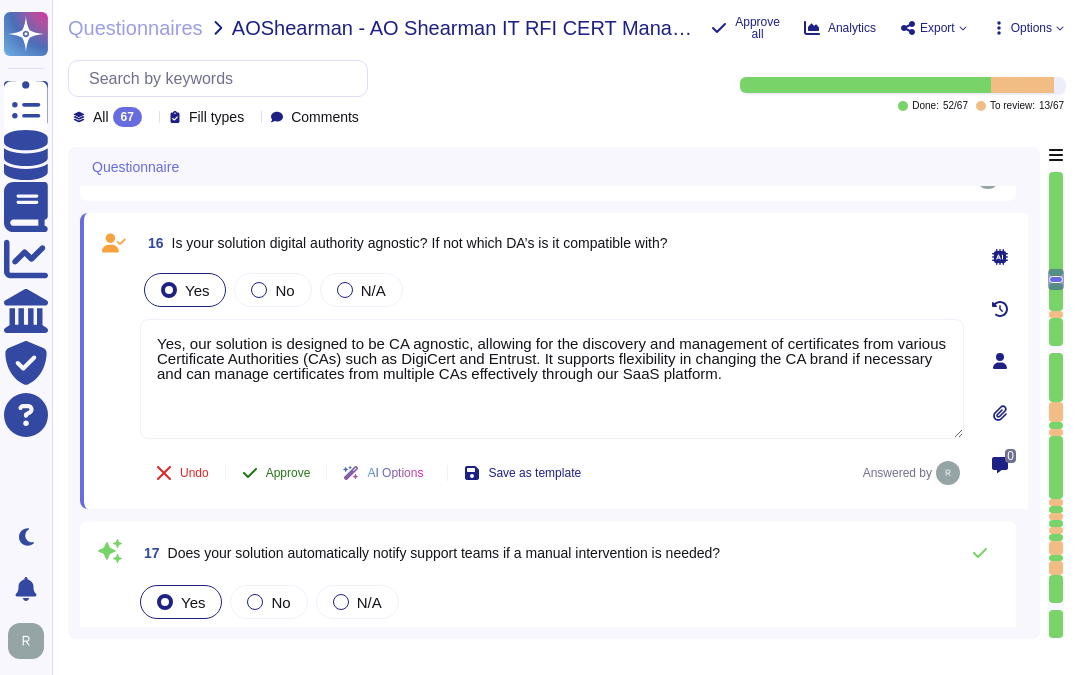 click on "Approve" at bounding box center (288, 473) 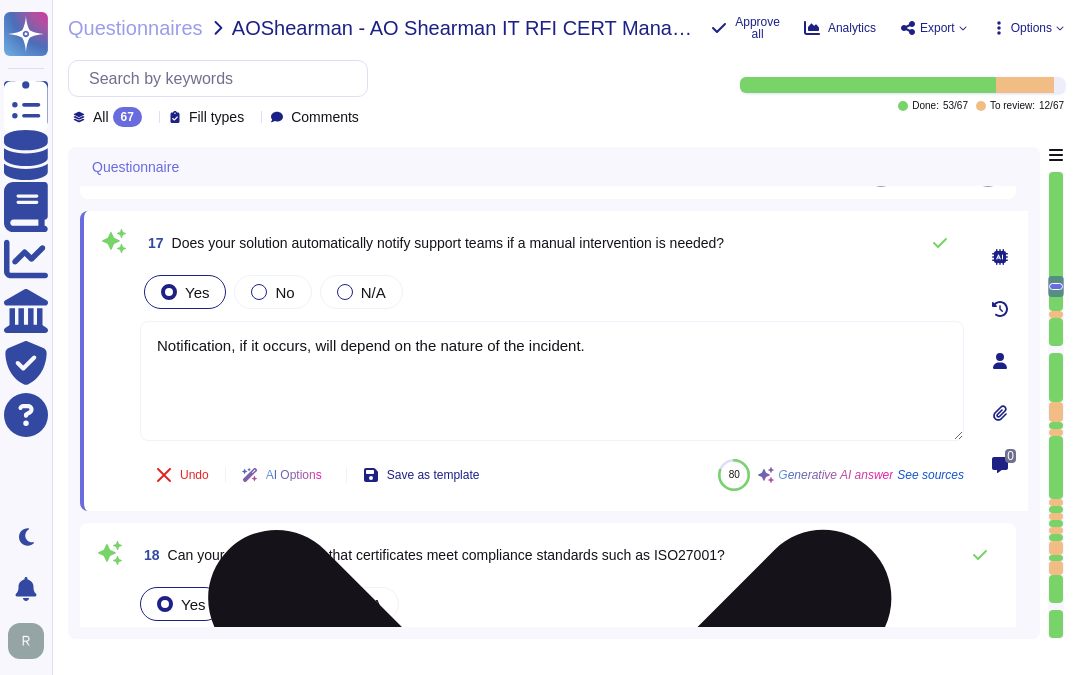 type on "Yes, our solution provides comprehensive logging and auditing capabilities for all certificate-related activities. It logs all user and administrator logins and actions, ensuring a detailed record of activities. The audit trails for detecting and responding to cybersecurity events are retained for a period of three years, allowing for a comprehensive record for compliance and analysis. Additionally, all user actions are audited, and certificate information is available for download in popular file formats using our reporting capability." 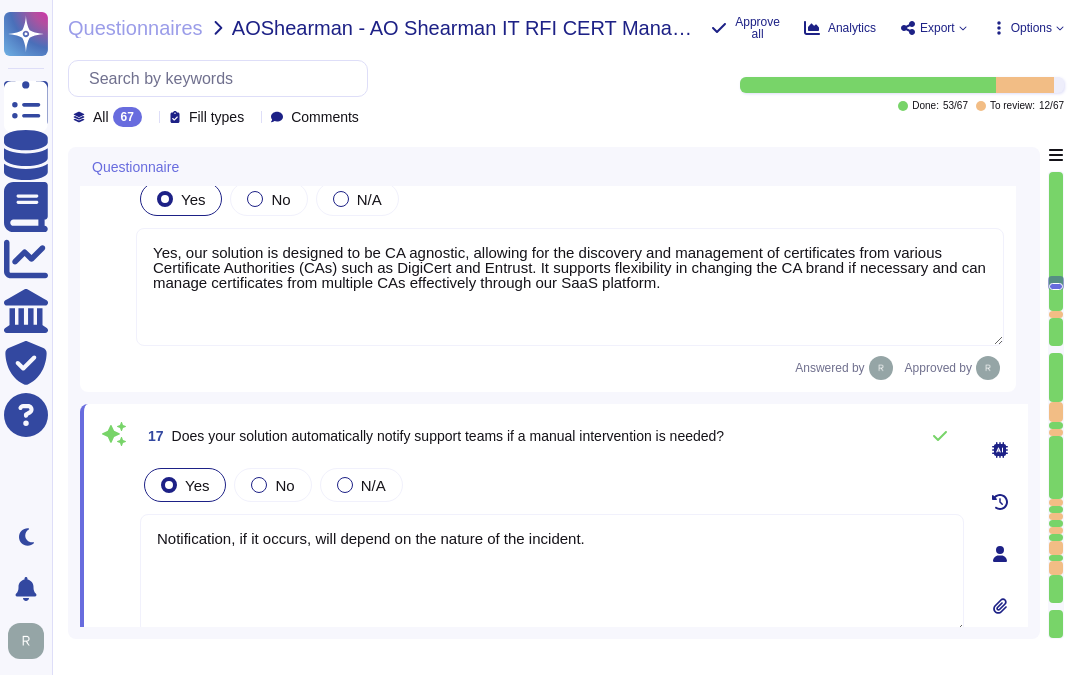 type on "Yes, our Sectigo Certificate Manager solution provides proactive updates regarding any changes in the SSL landscape, including alerts for pending digital certificate expirations. The user or administrator is automatically notified of a pending digital certificate expiration prior to expiry, ensuring timely management of certificates." 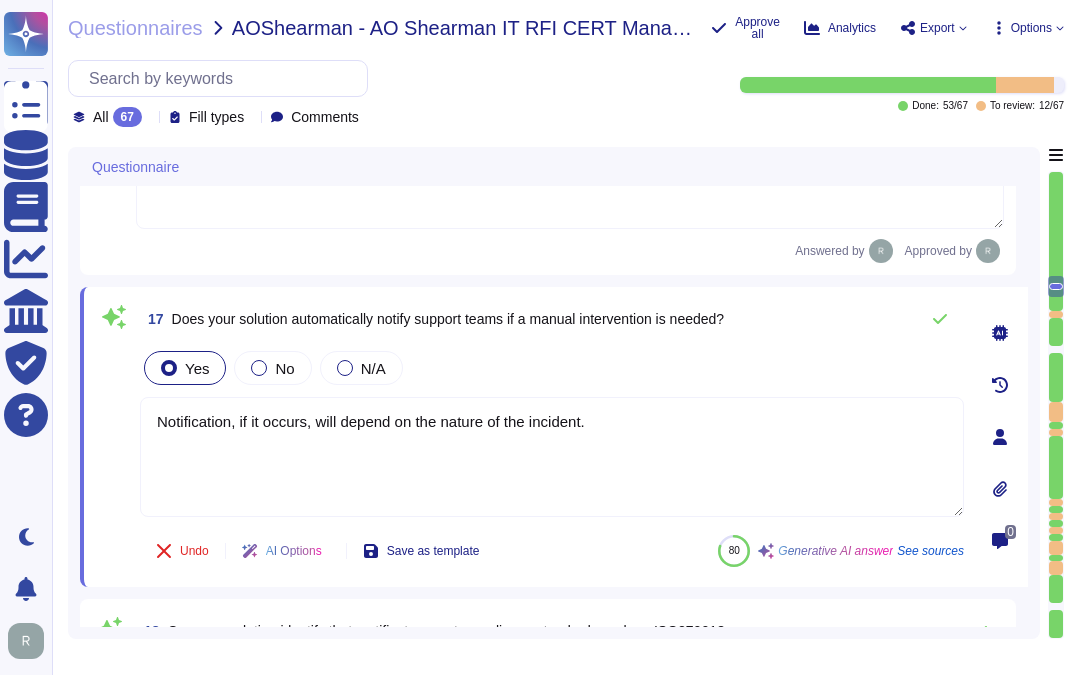 type on "Yes, our solution provides comprehensive logging and auditing capabilities for all certificate-related activities. It logs all user and administrator logins and actions, ensuring a detailed record of activities. The audit trails for detecting and responding to cybersecurity events are retained for a period of three years, allowing for a comprehensive record for compliance and analysis. Additionally, all user actions are audited, and certificate information is available for download in popular file formats using our reporting capability." 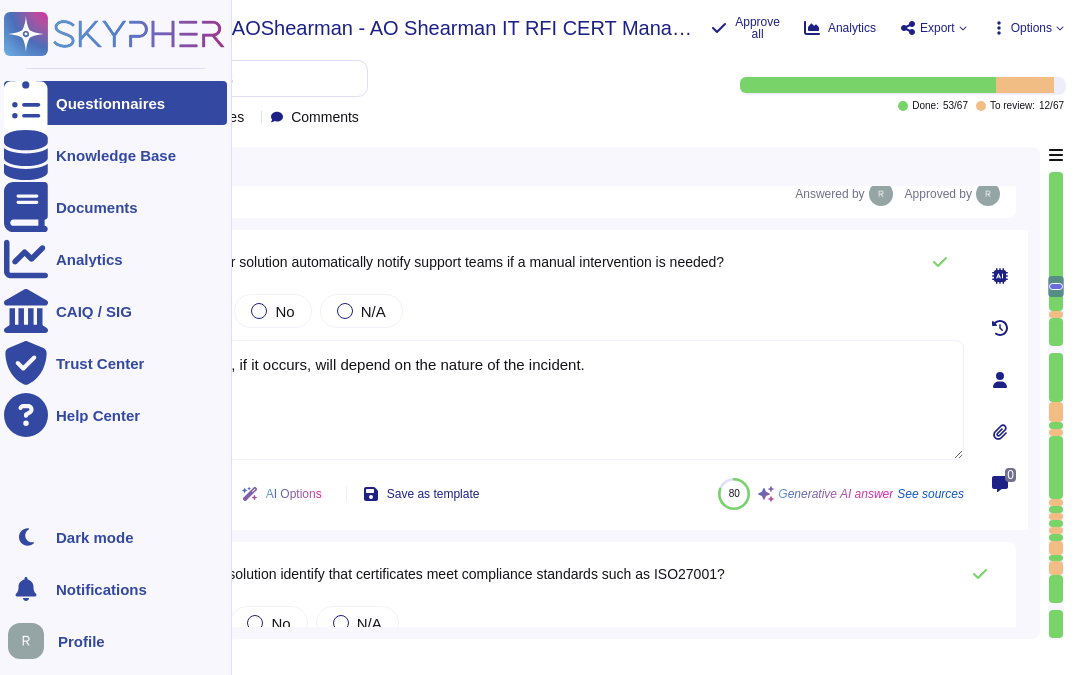 scroll, scrollTop: 3145, scrollLeft: 0, axis: vertical 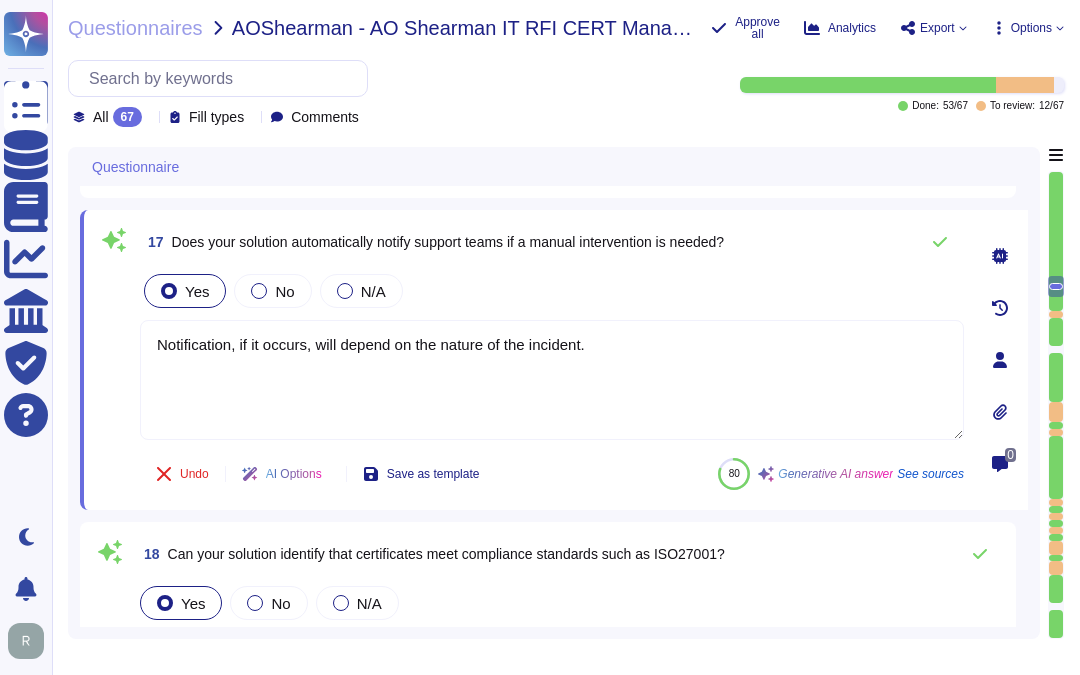 click 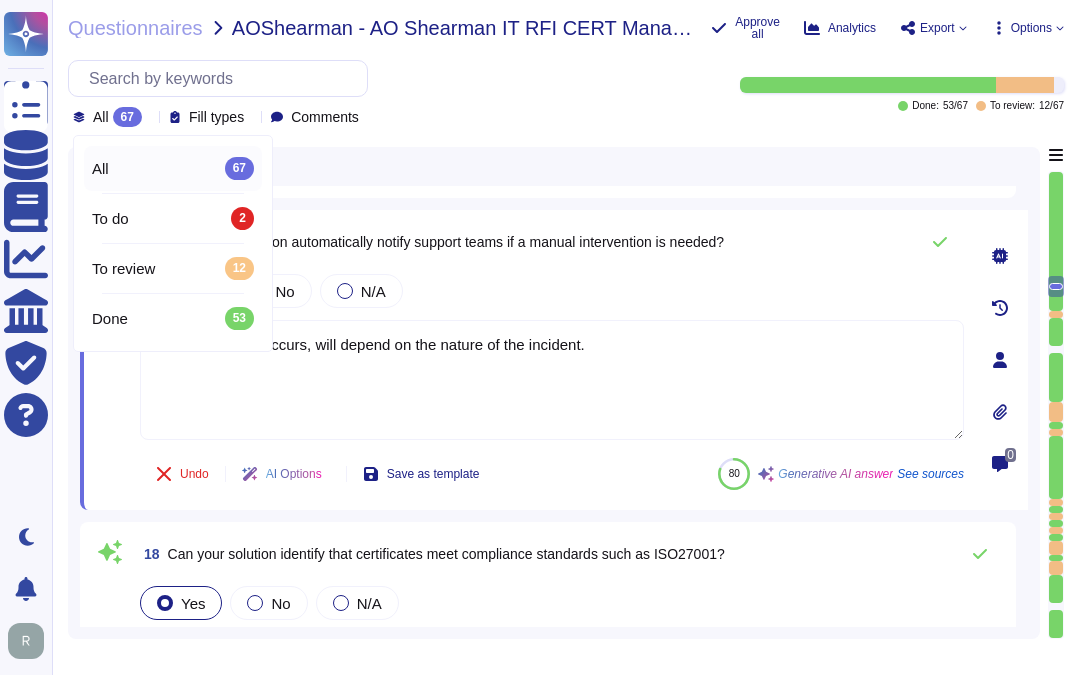 click on "17 Does your solution automatically notify support teams if a manual intervention is needed?" at bounding box center [432, 242] 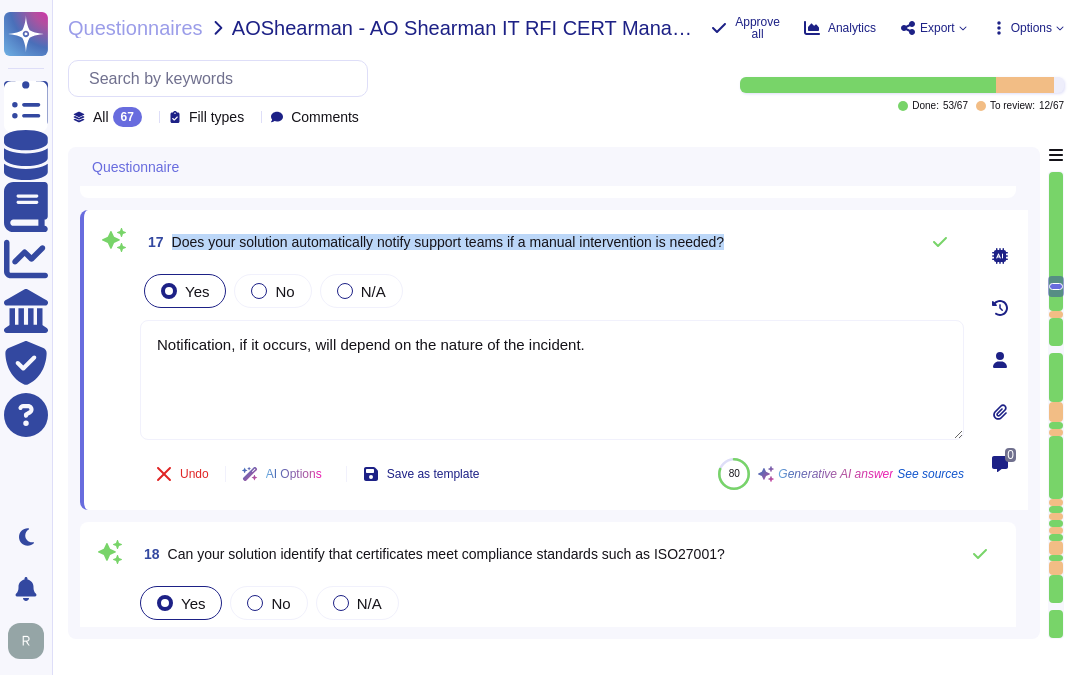 drag, startPoint x: 171, startPoint y: 240, endPoint x: 766, endPoint y: 252, distance: 595.121 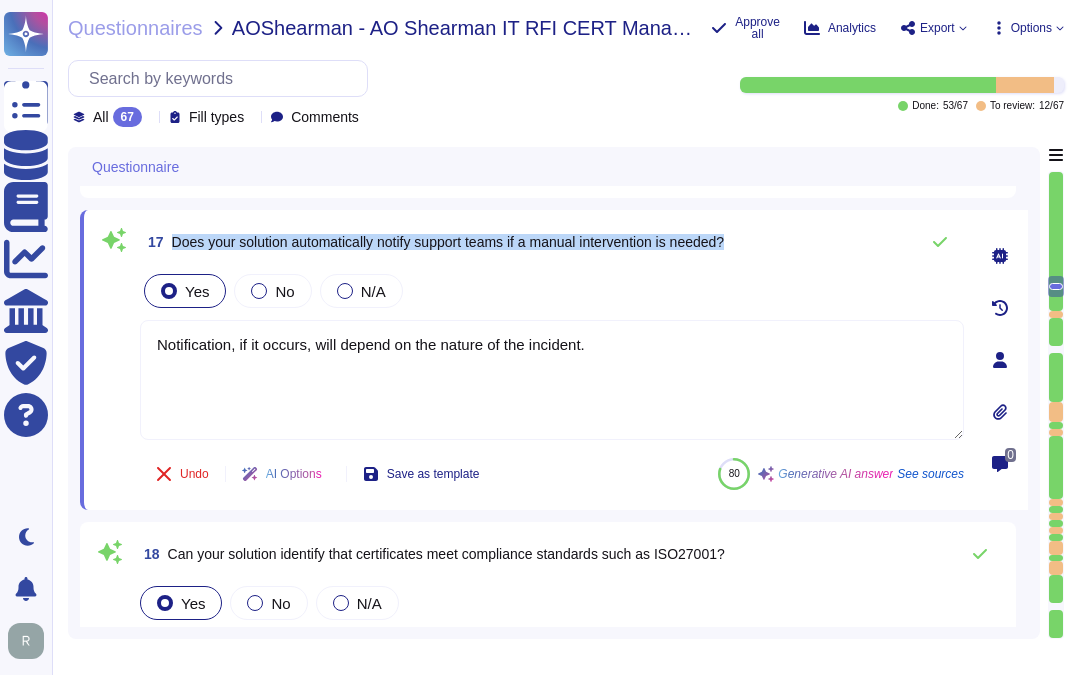 copy on "Does your solution automatically notify support teams if a manual intervention is needed?" 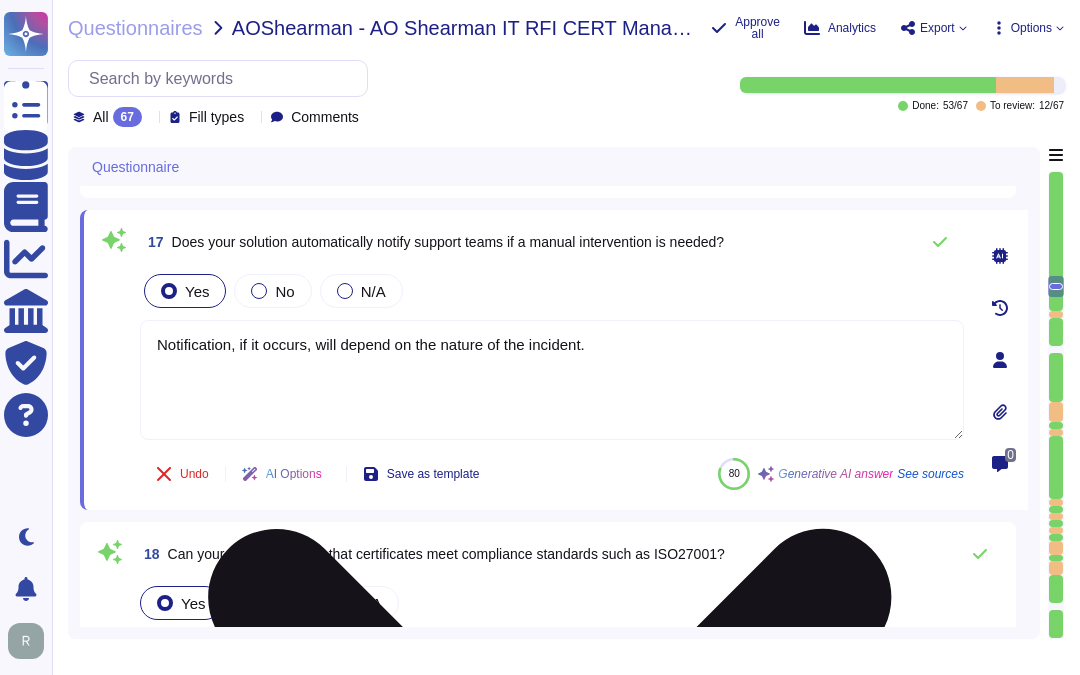click on "Notification, if it occurs, will depend on the nature of the incident." at bounding box center (552, 380) 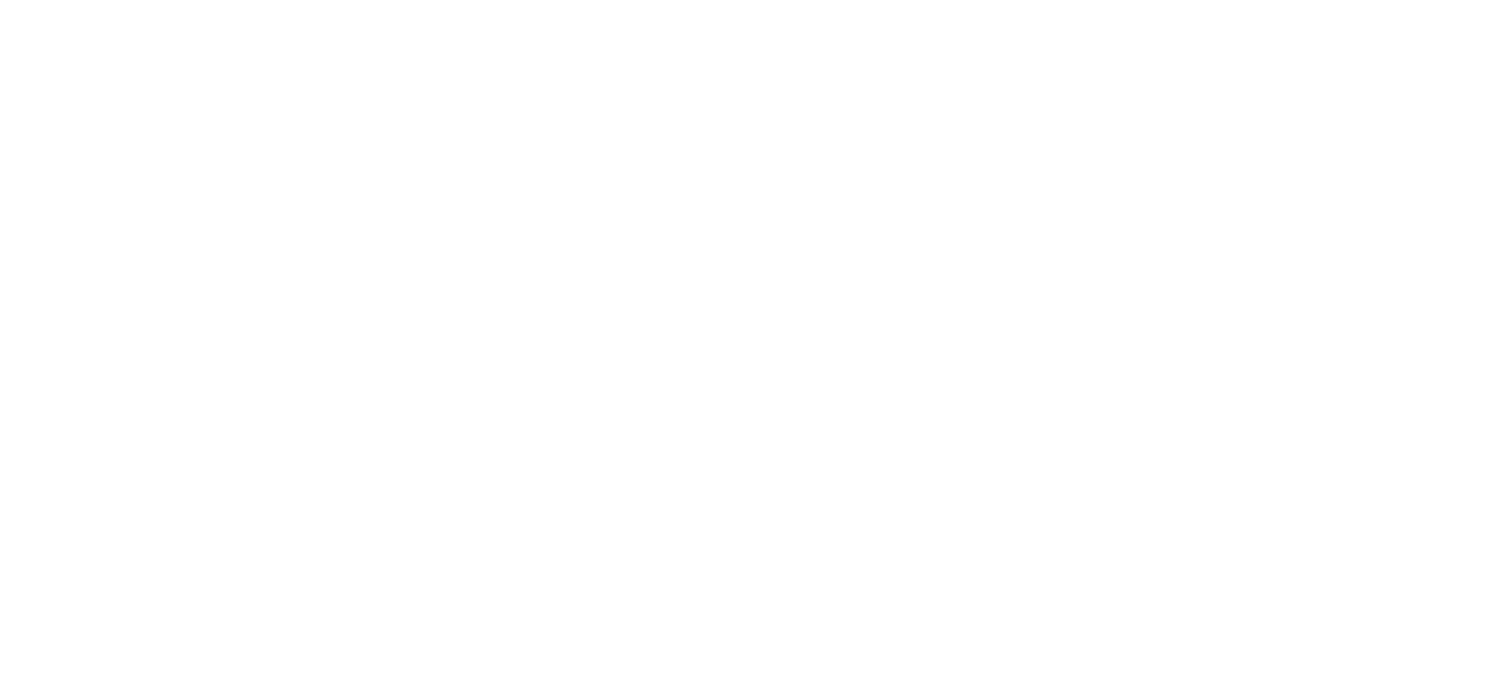 scroll, scrollTop: 0, scrollLeft: 0, axis: both 